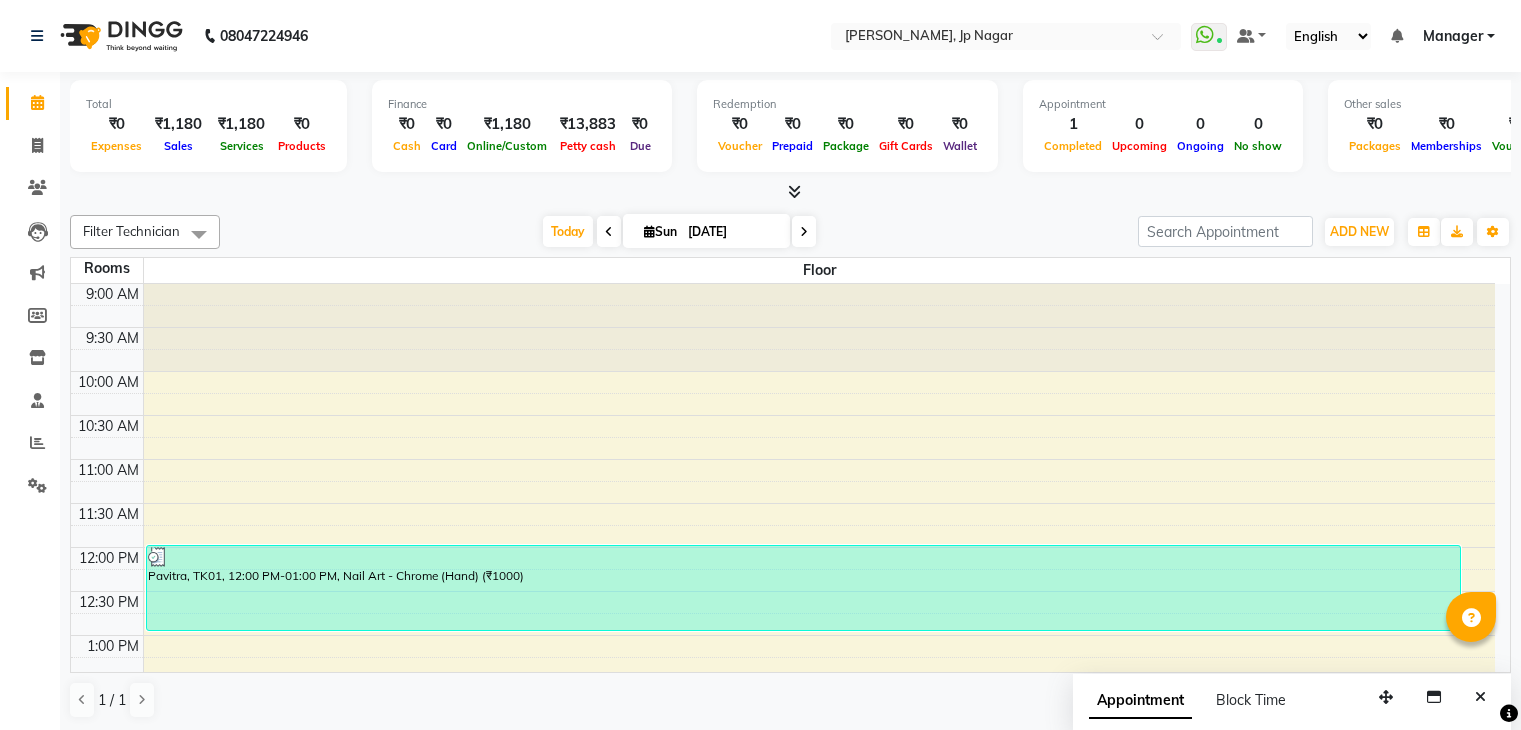 scroll, scrollTop: 0, scrollLeft: 0, axis: both 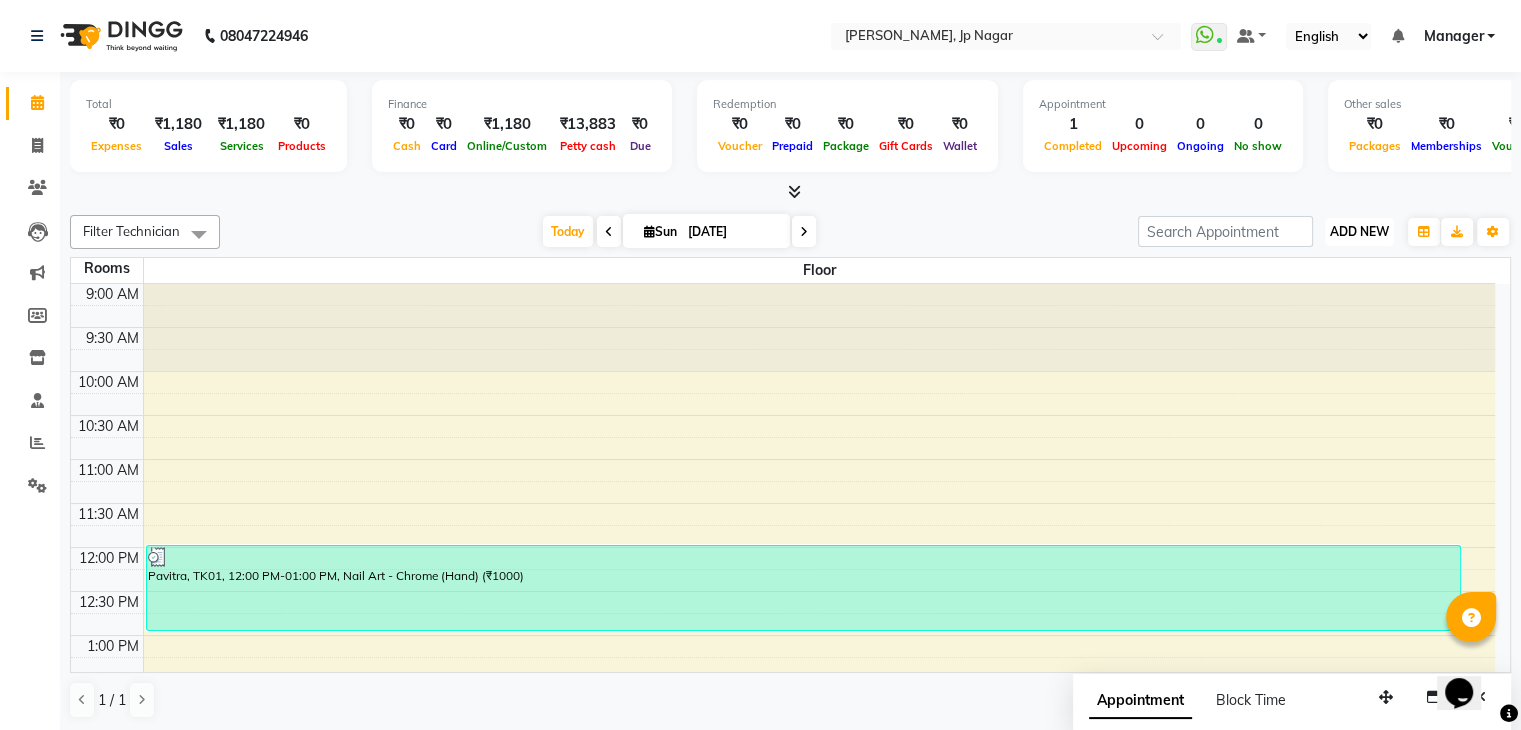 click on "ADD NEW" at bounding box center [1359, 231] 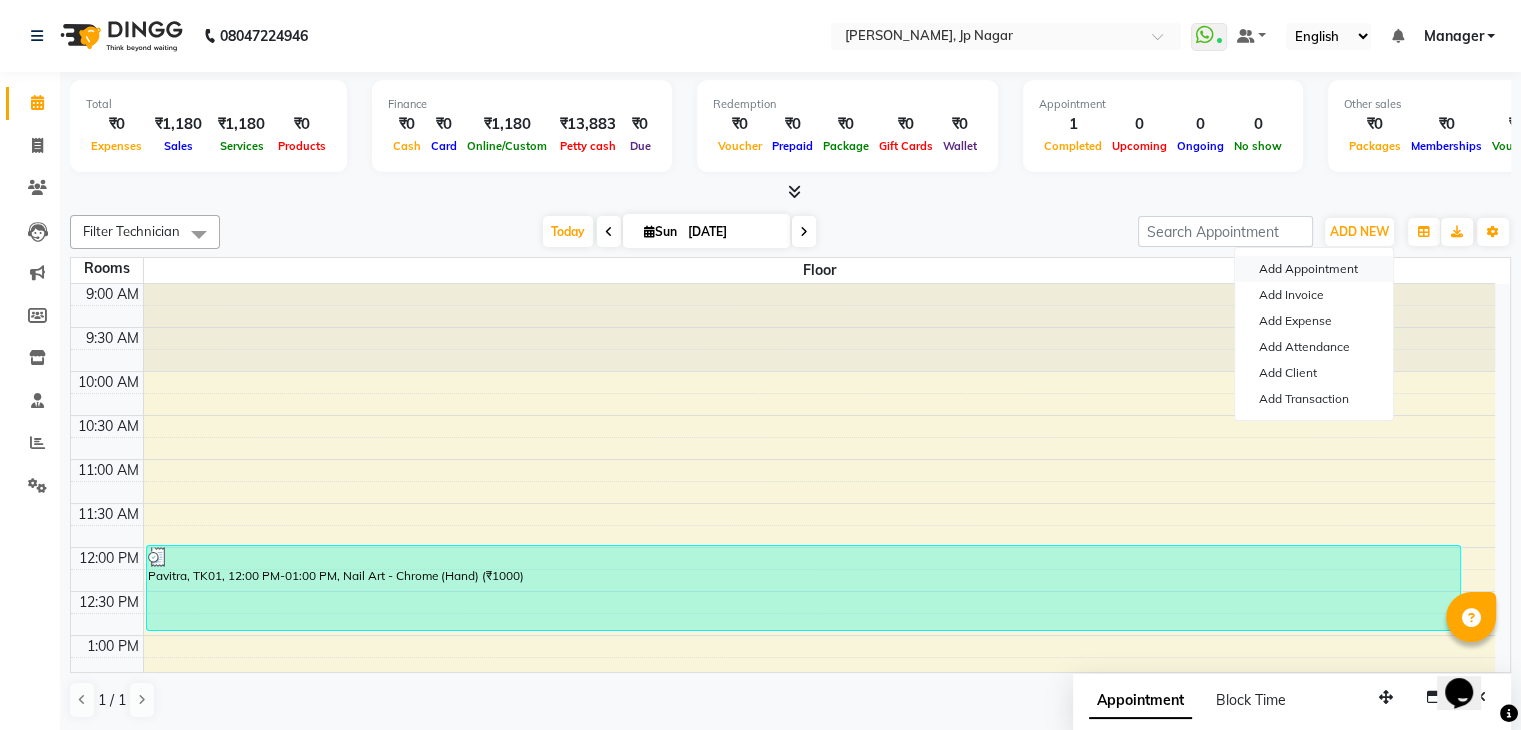 click on "Add Appointment" at bounding box center [1314, 269] 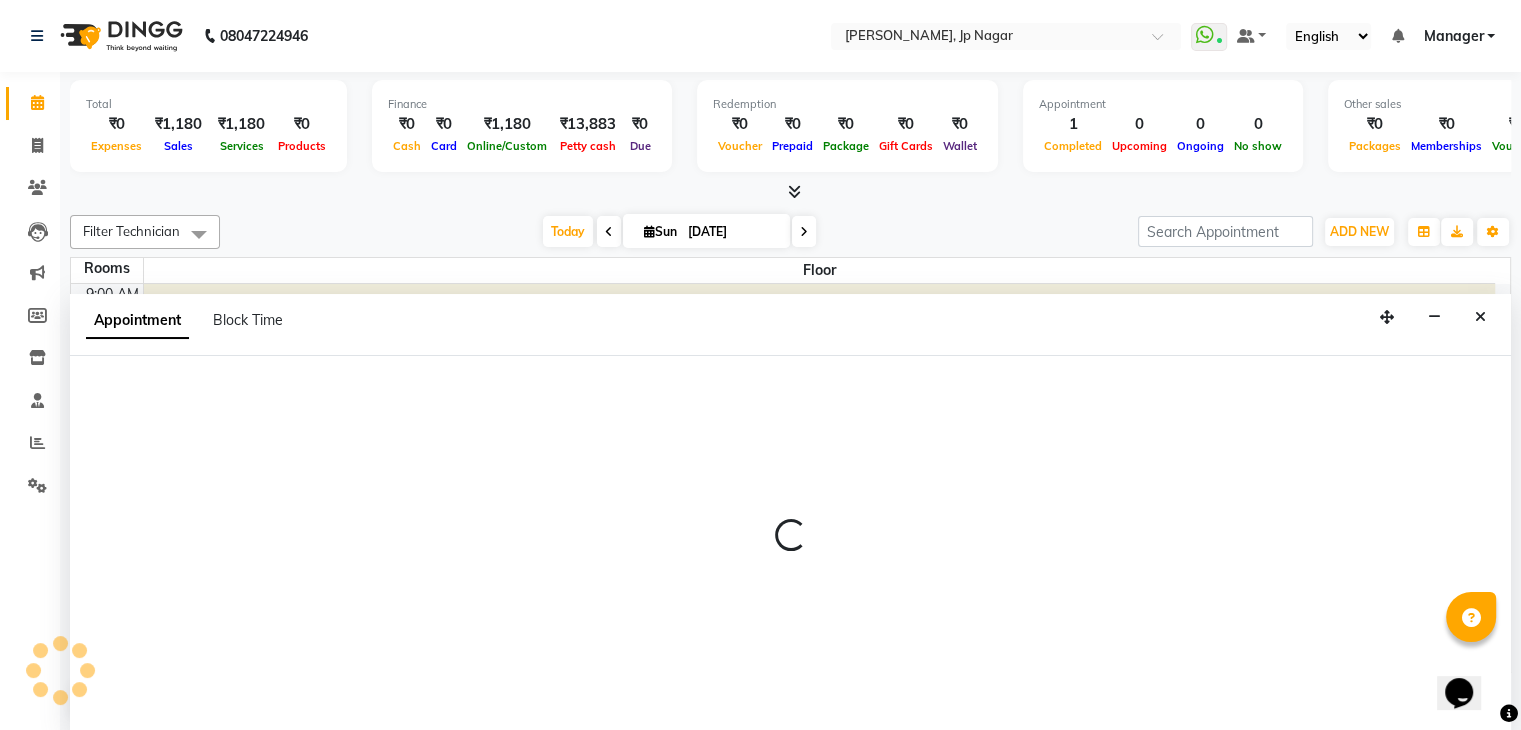 scroll, scrollTop: 1, scrollLeft: 0, axis: vertical 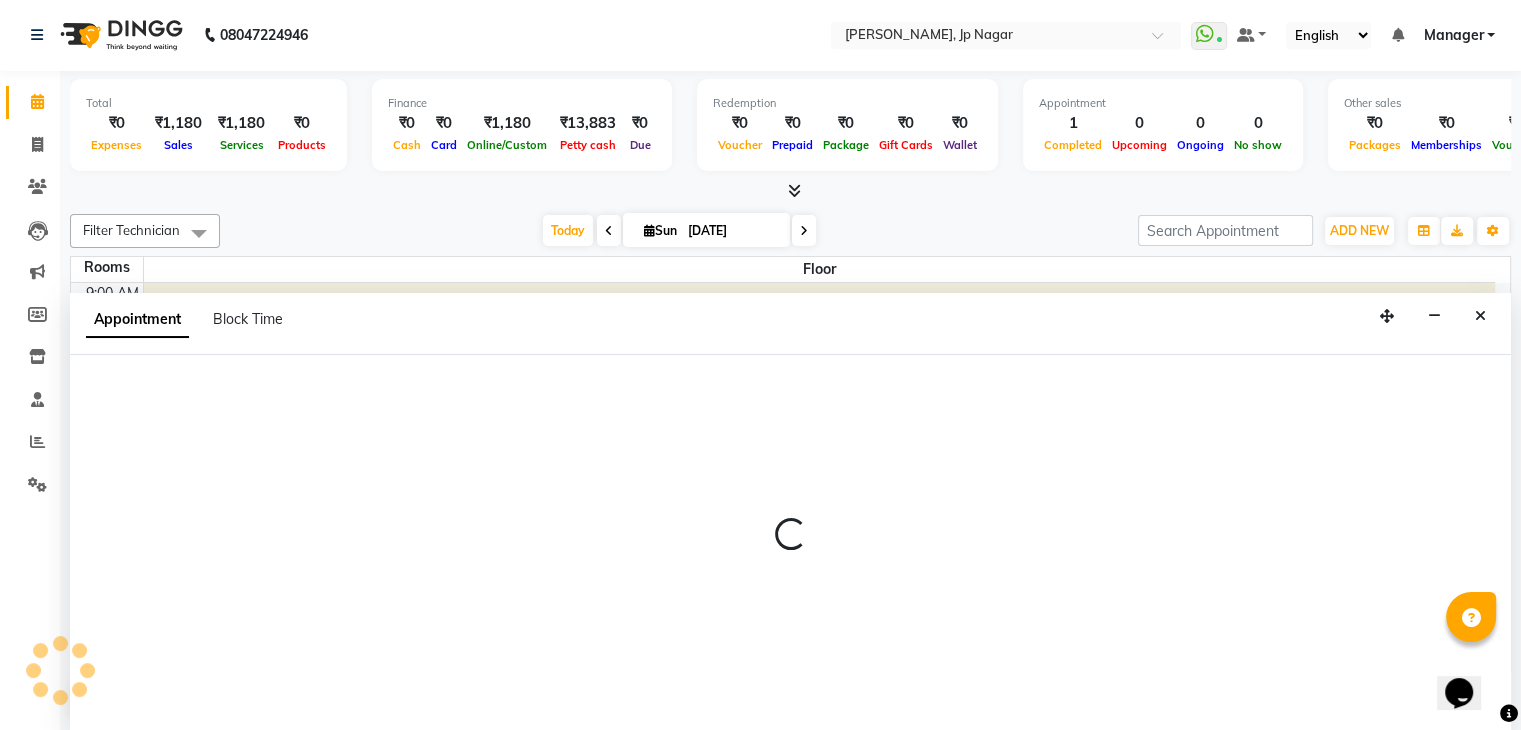 select on "600" 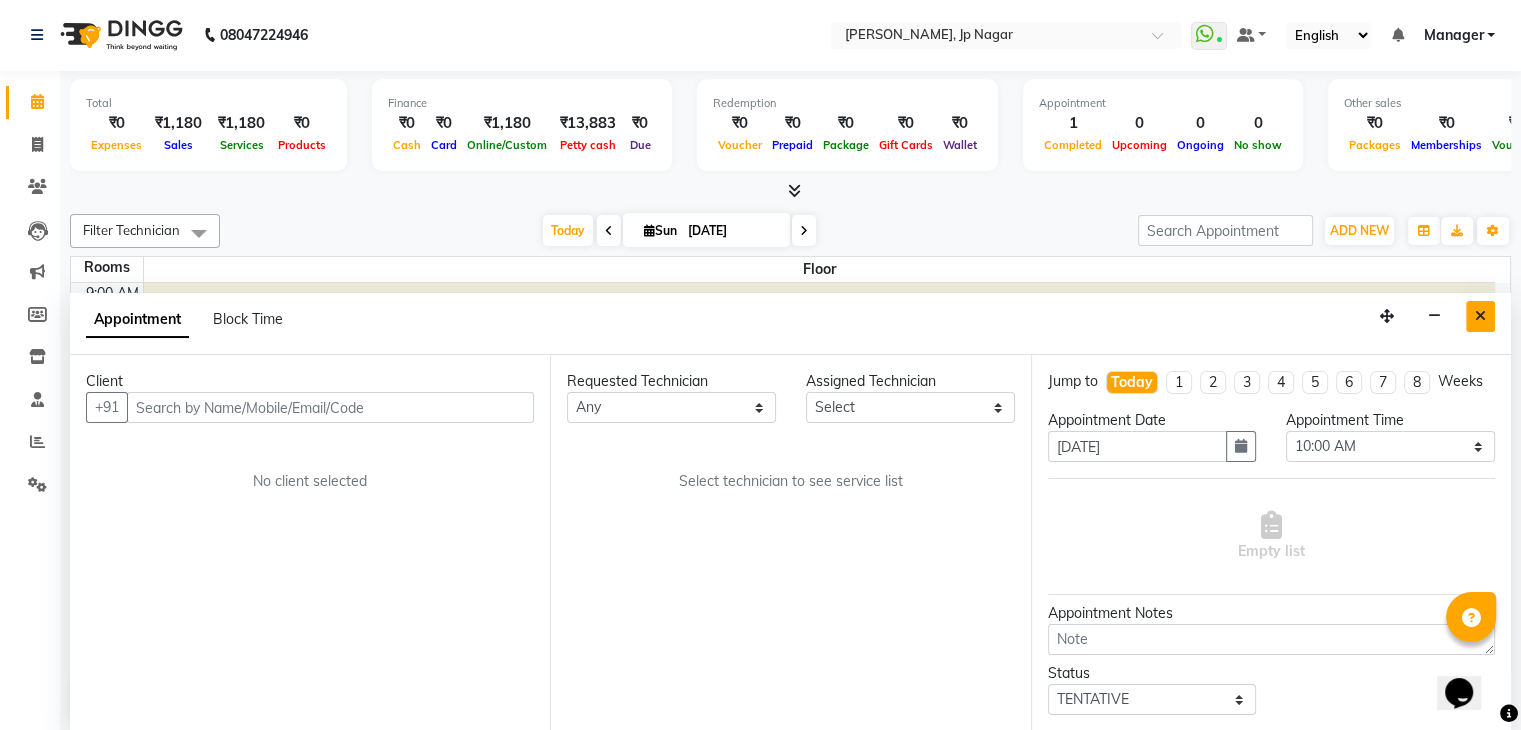 click at bounding box center [1480, 316] 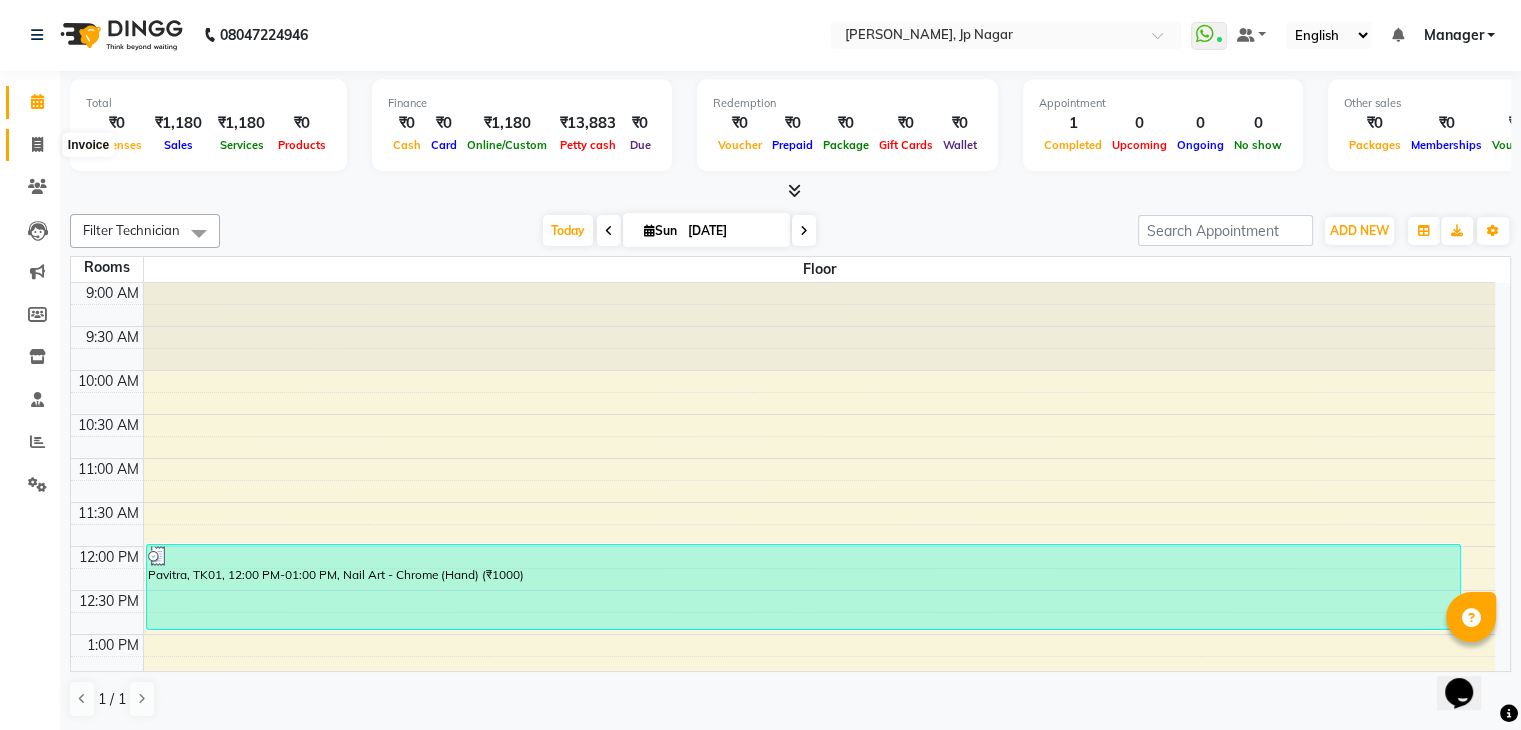 click 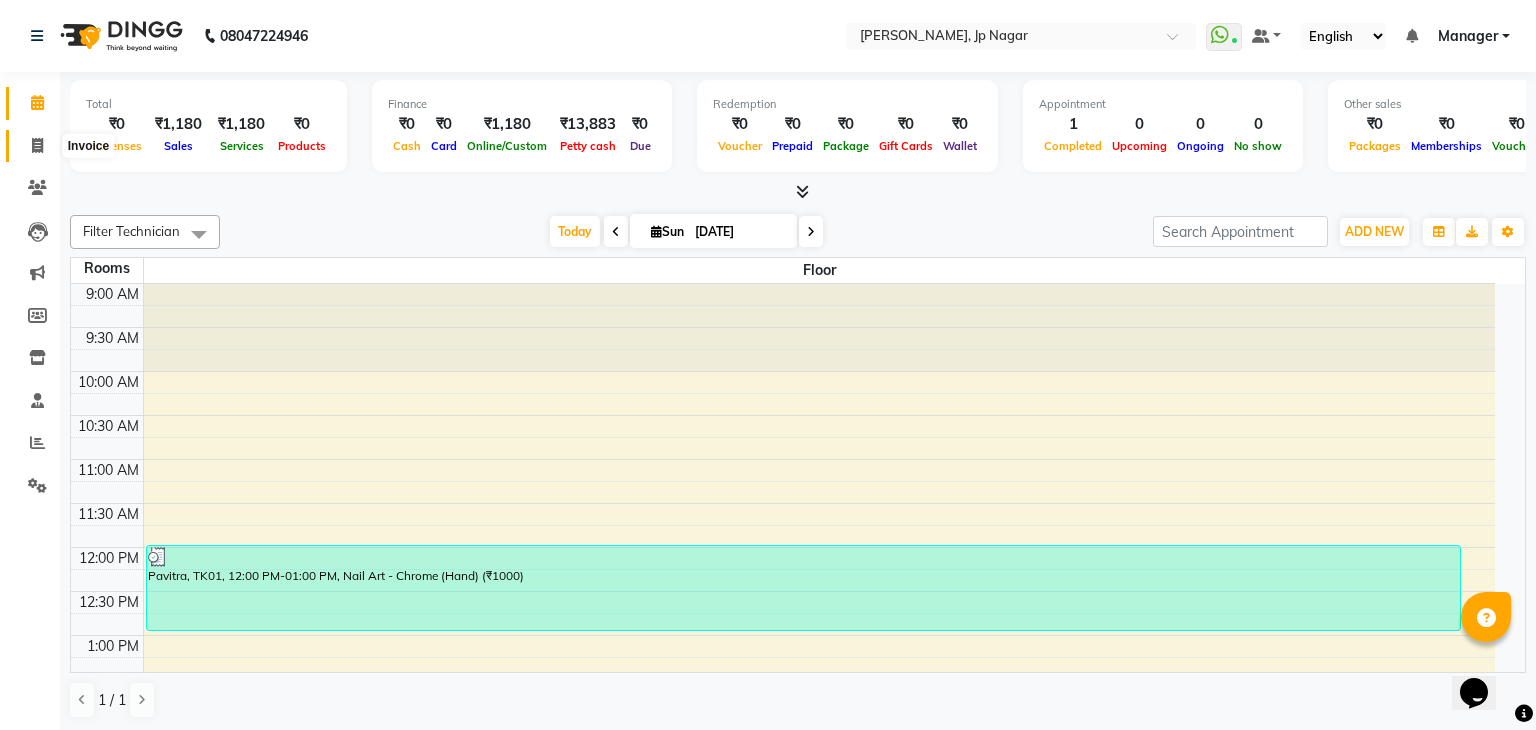 select on "6318" 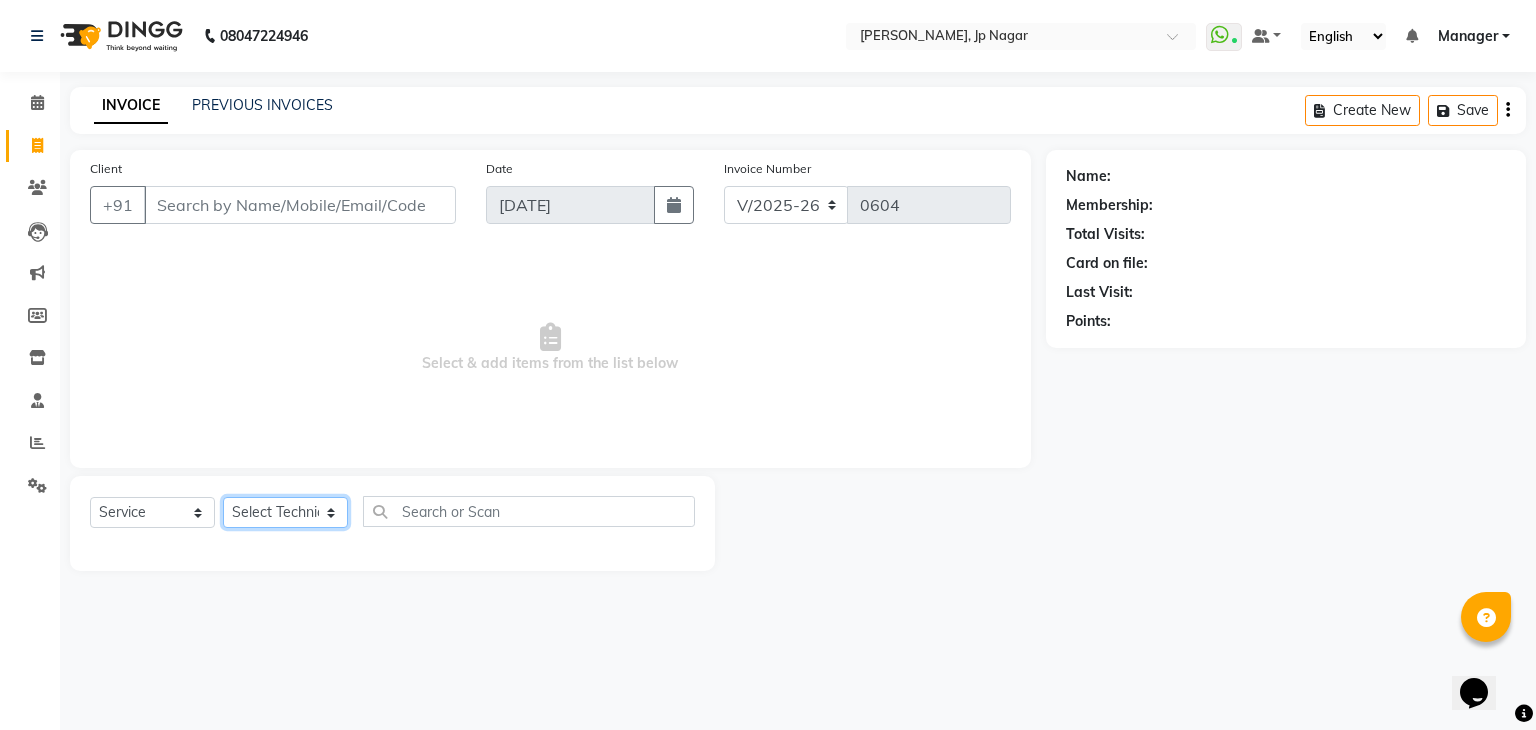 click on "Select Technician [PERSON_NAME] Manager Prince Rohit [PERSON_NAME] [PERSON_NAME] Vishnu" 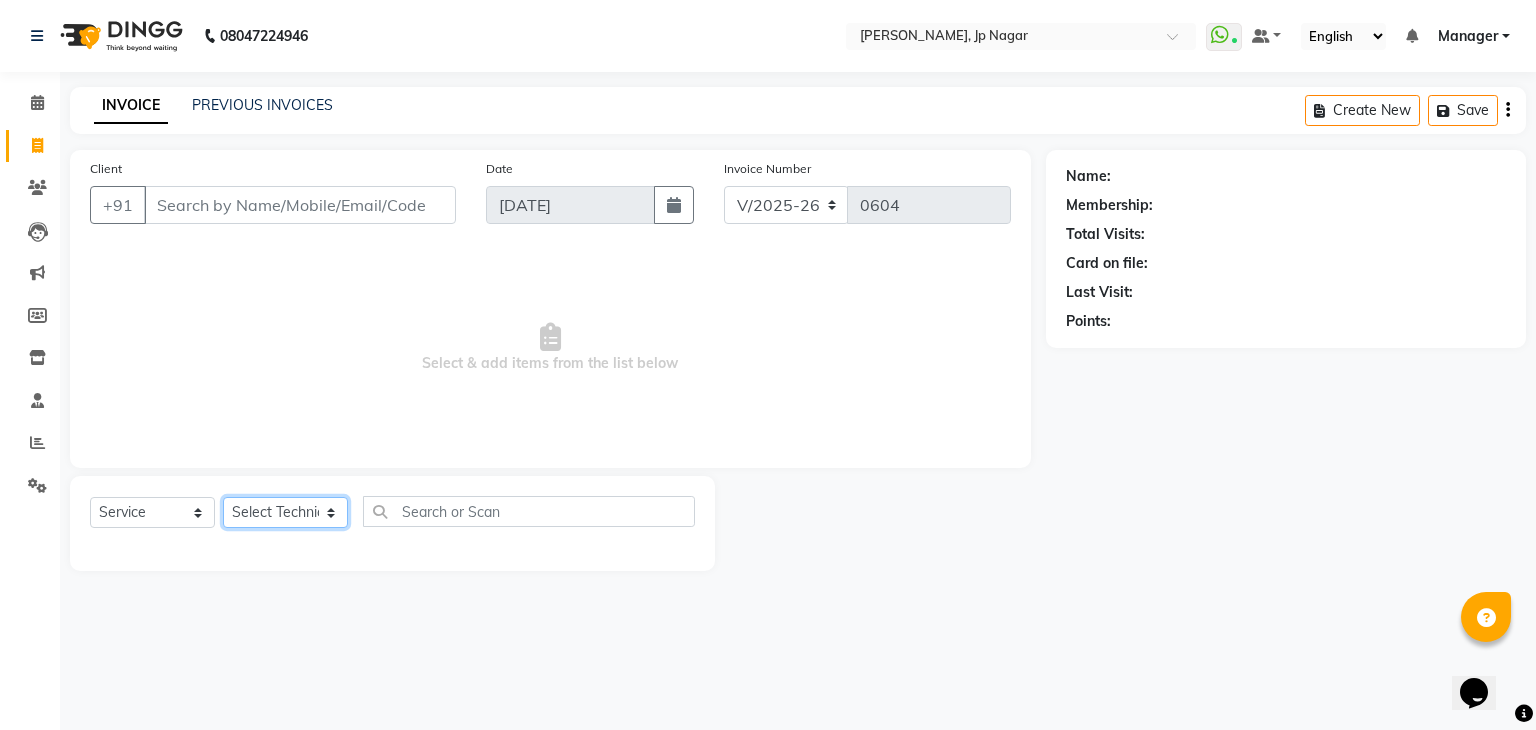 select on "80453" 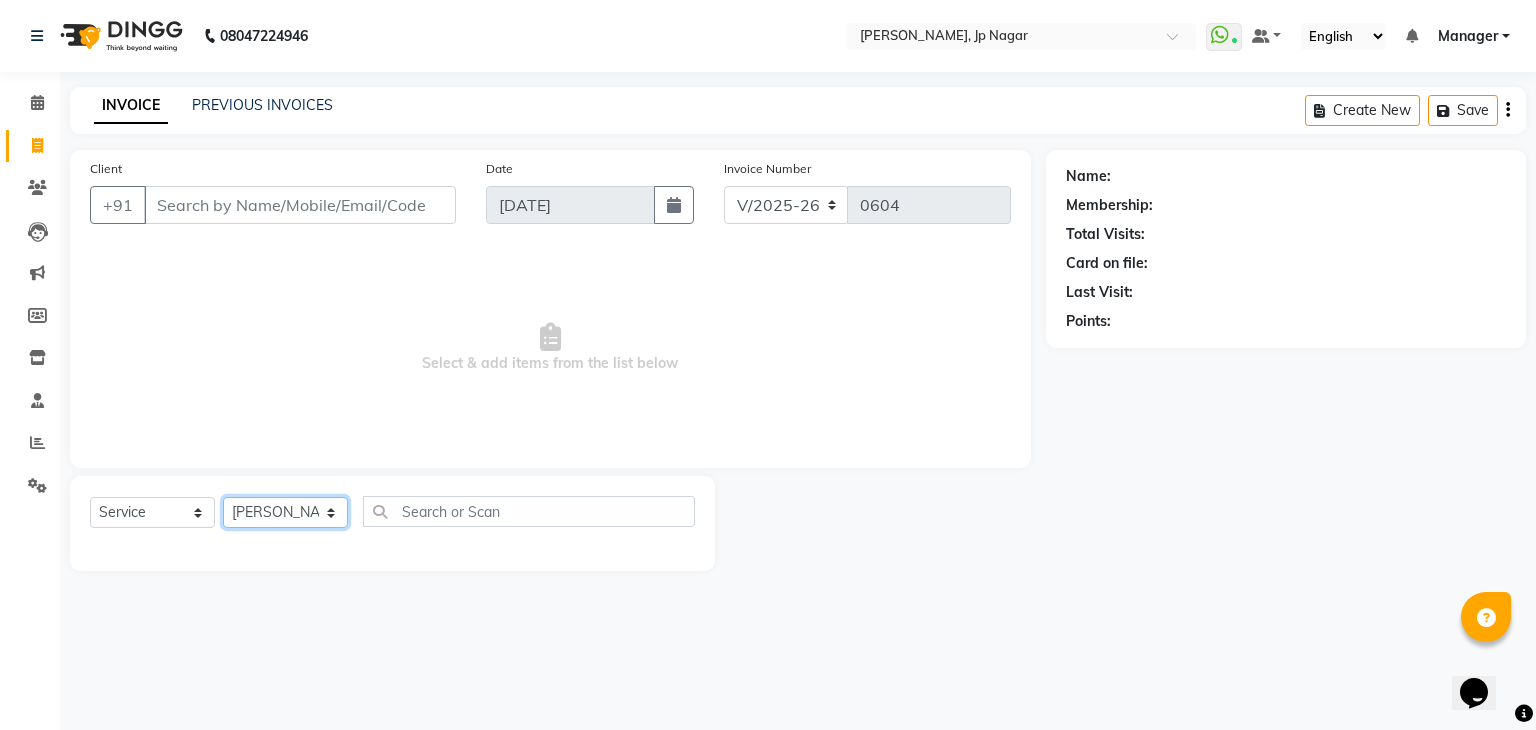 click on "Select Technician [PERSON_NAME] Manager Prince Rohit [PERSON_NAME] [PERSON_NAME] Vishnu" 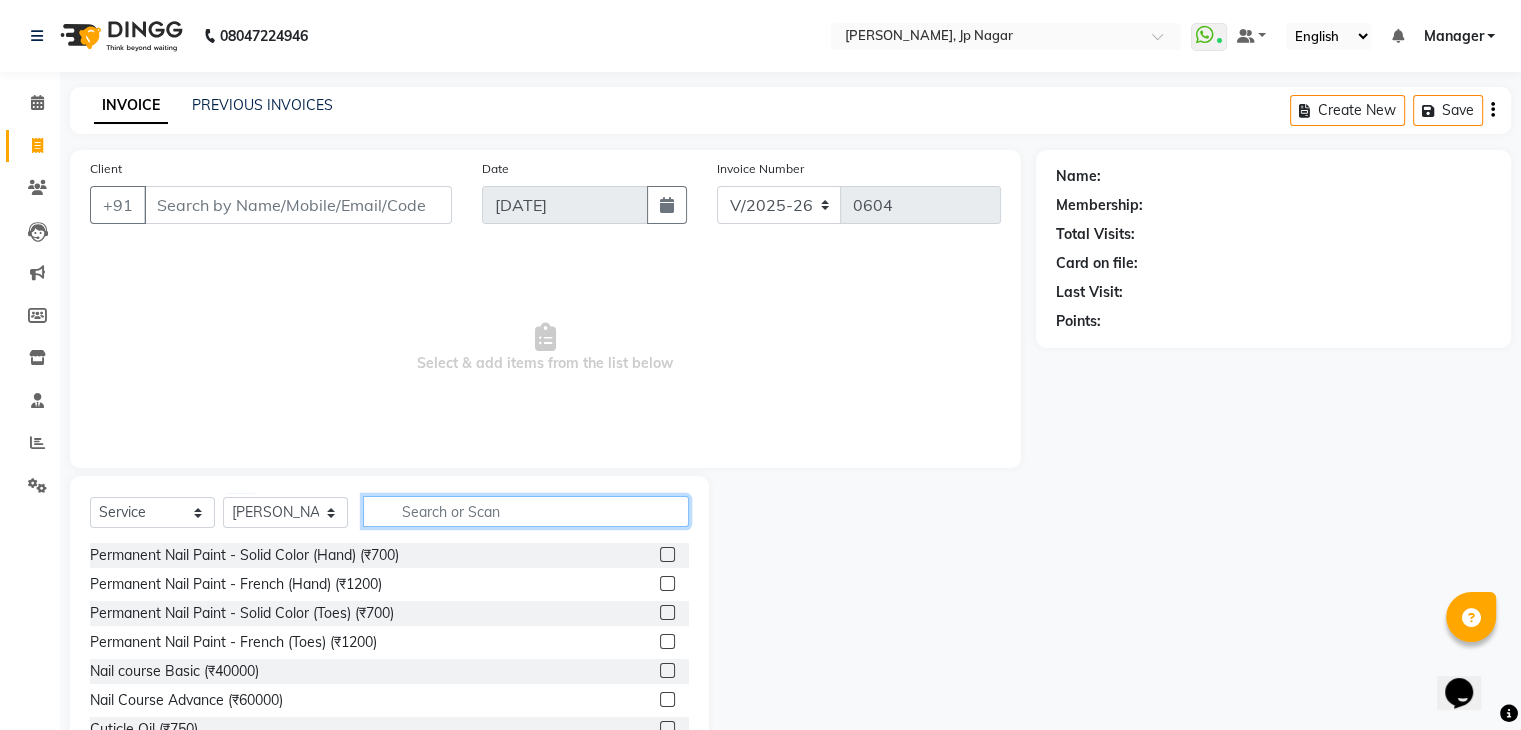 click 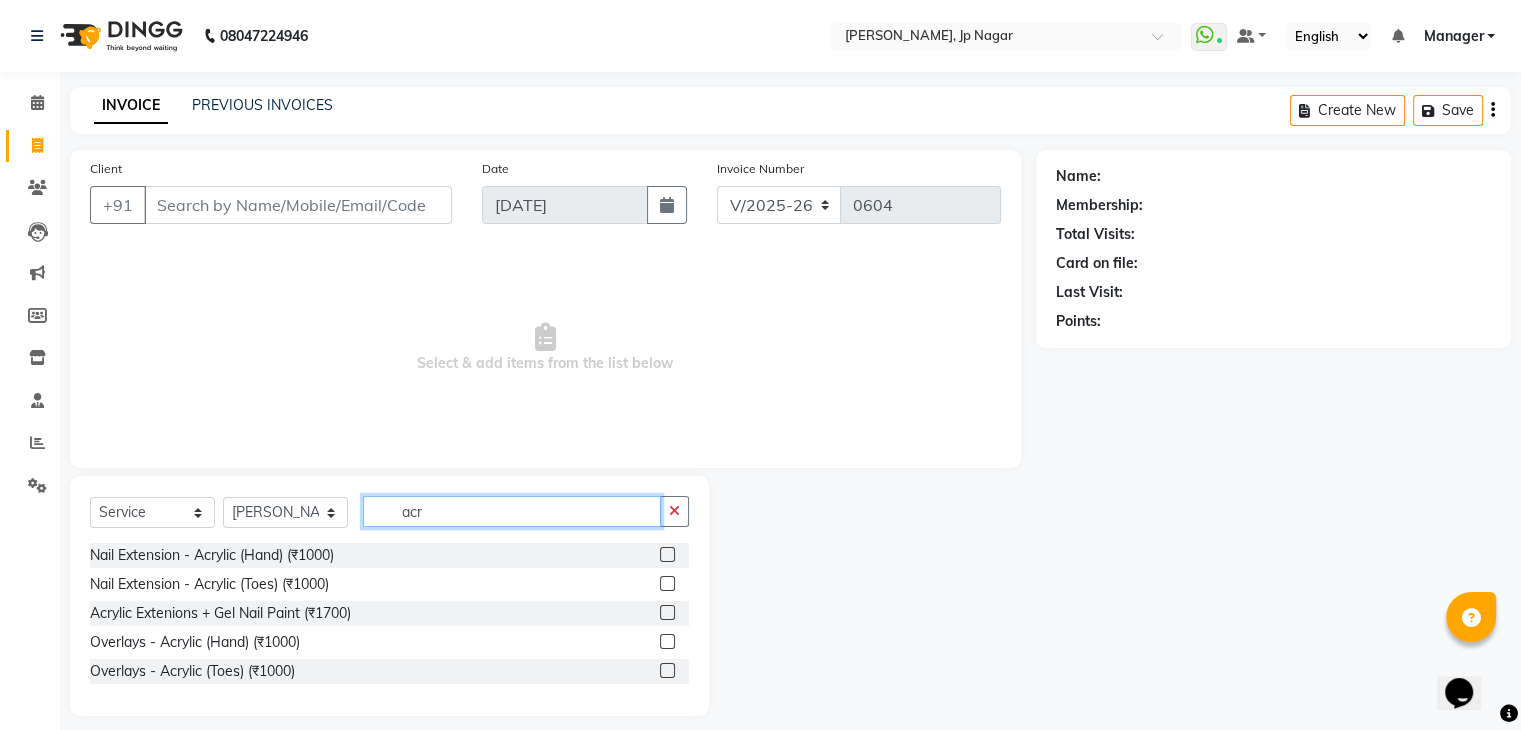 type on "acr" 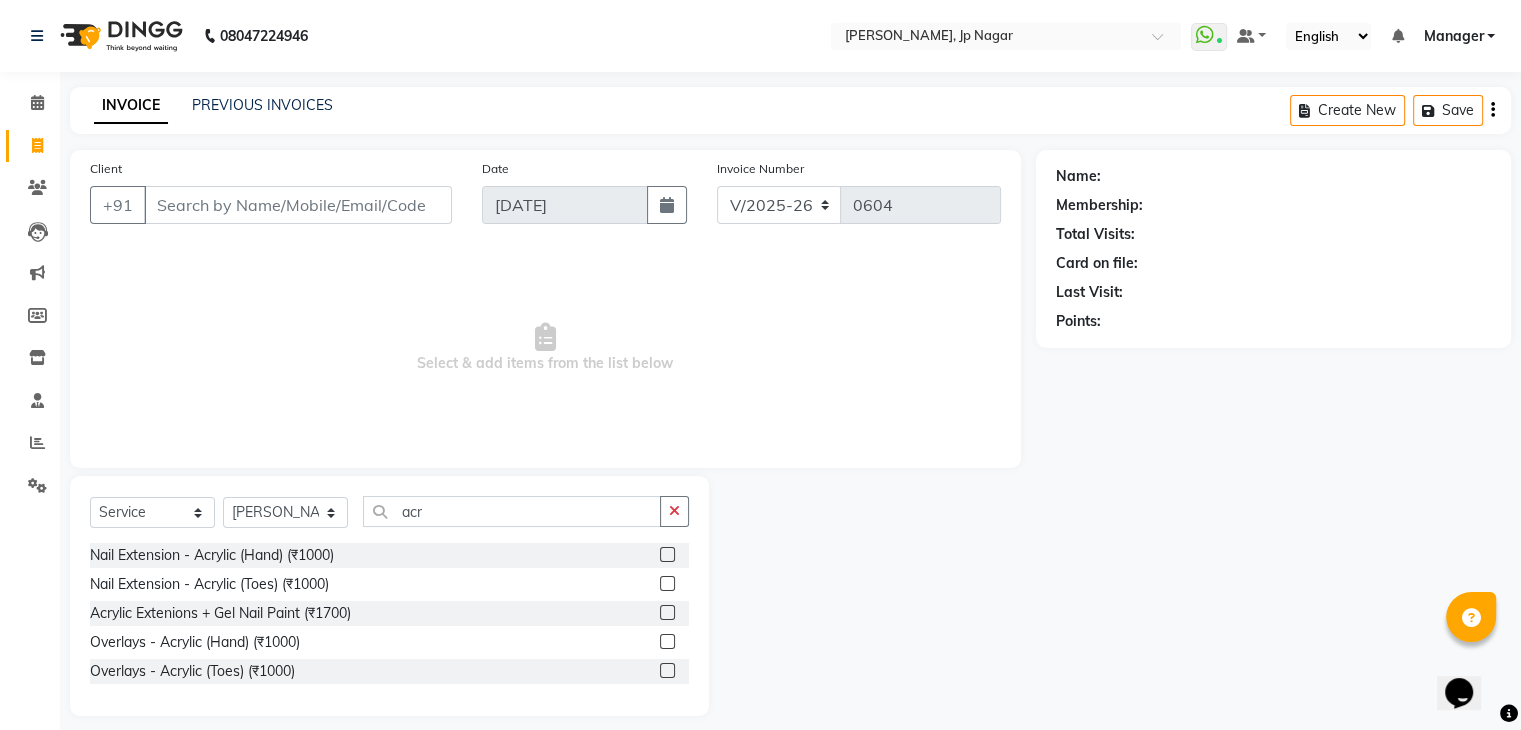 click 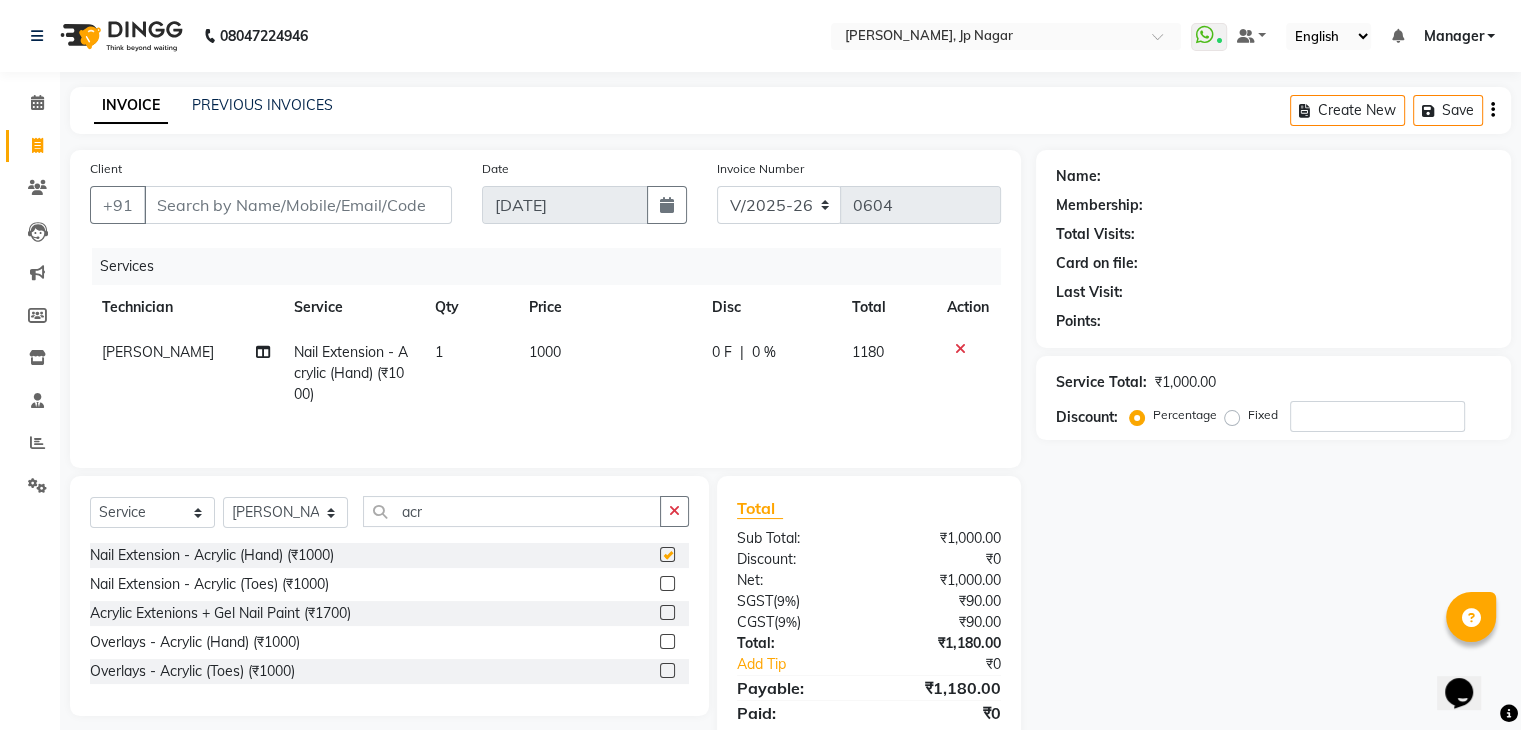 checkbox on "false" 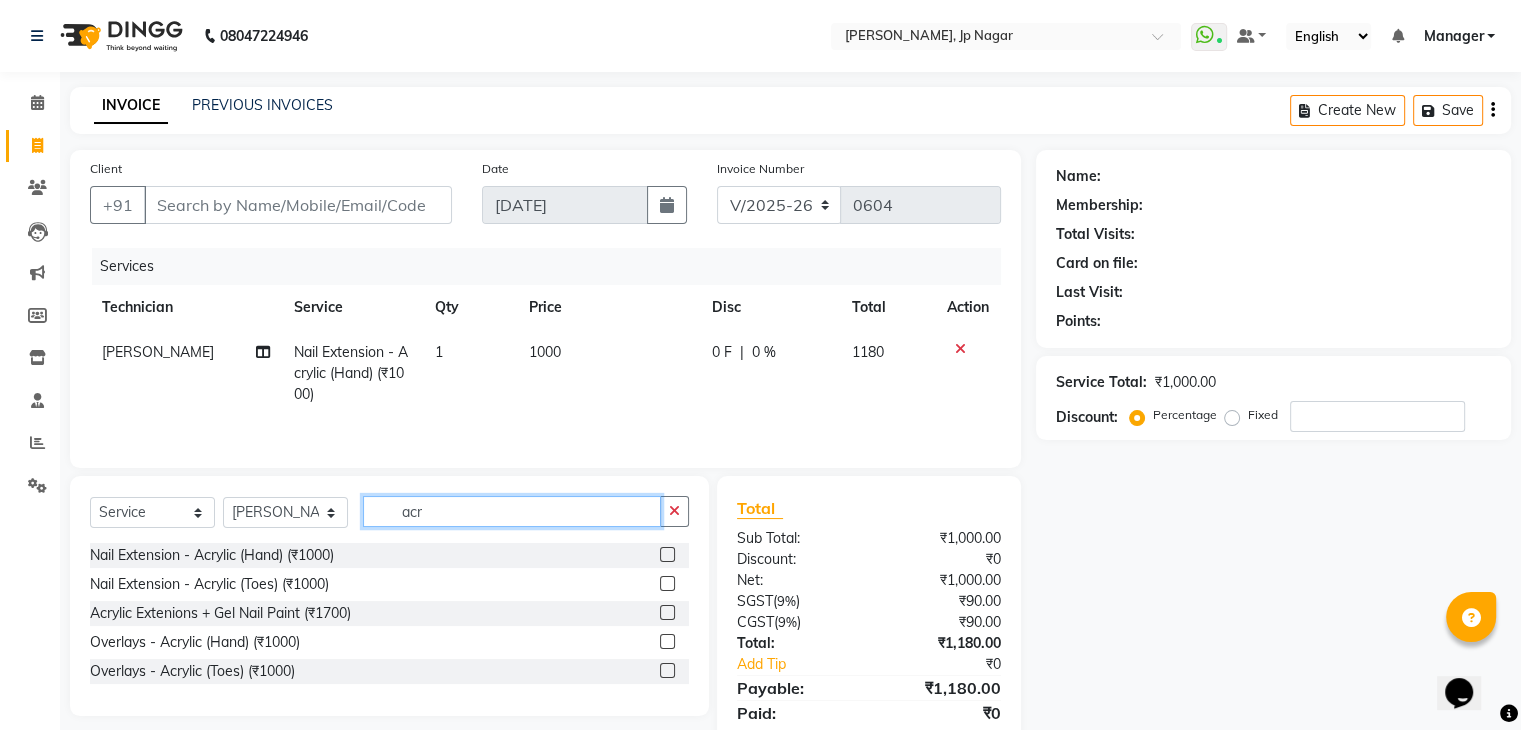 click on "acr" 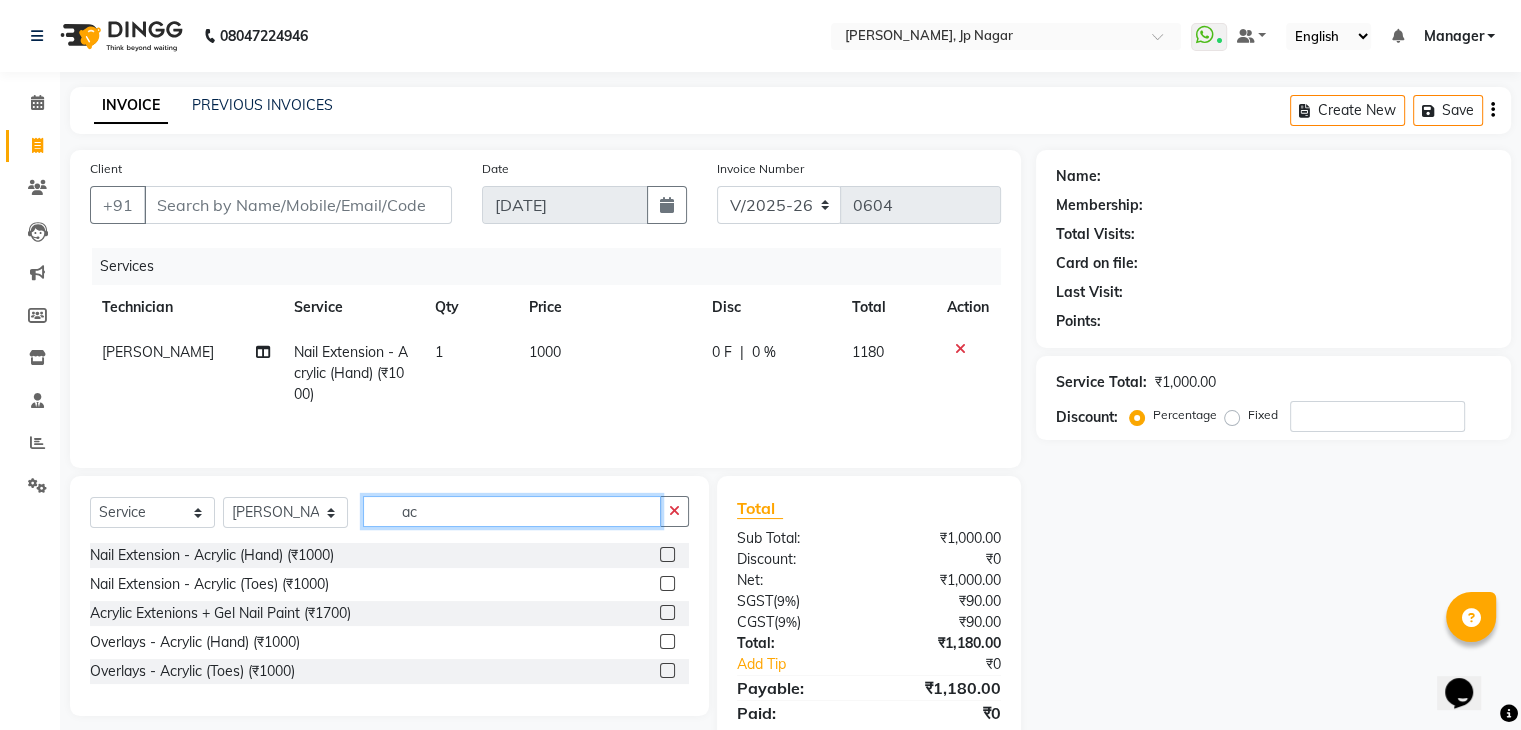 type on "a" 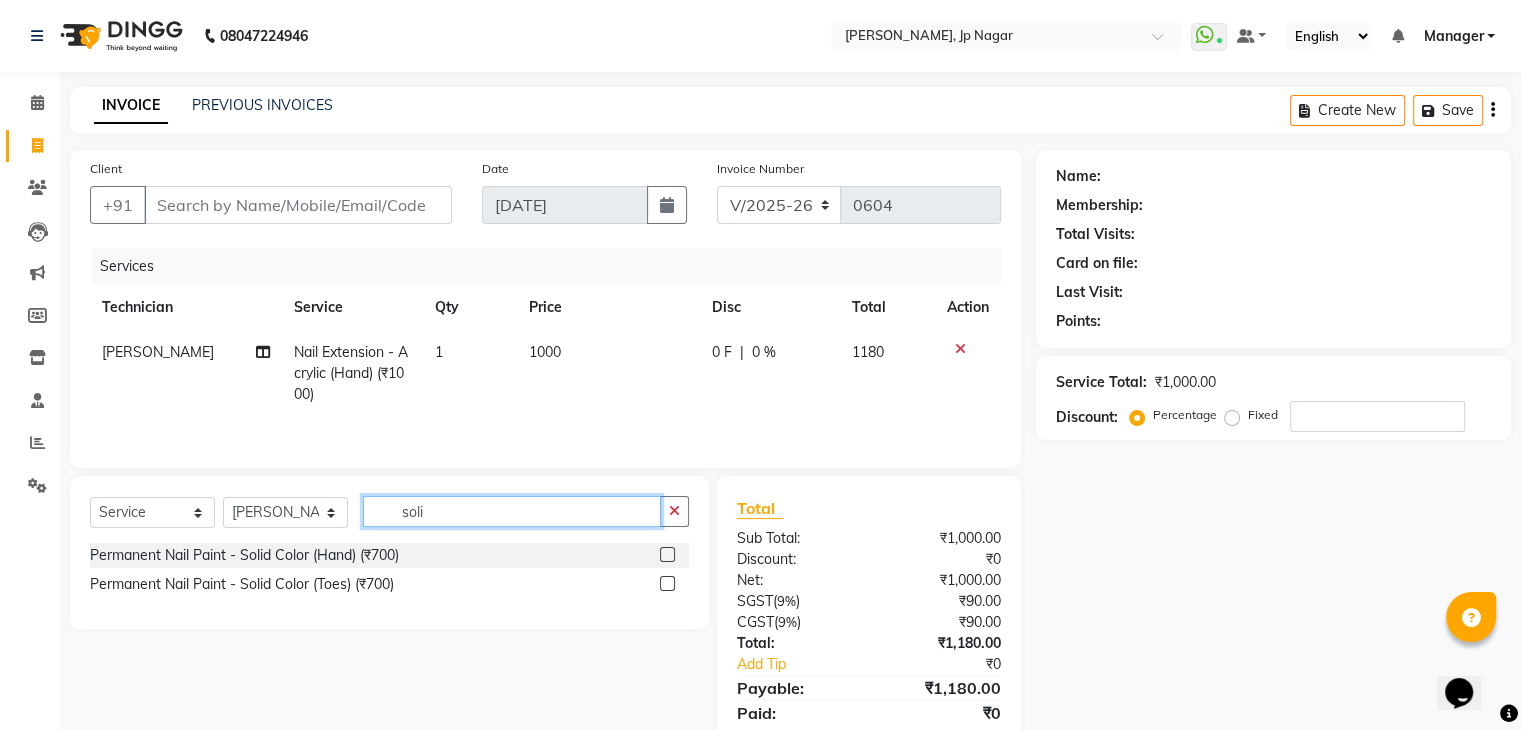 type on "soli" 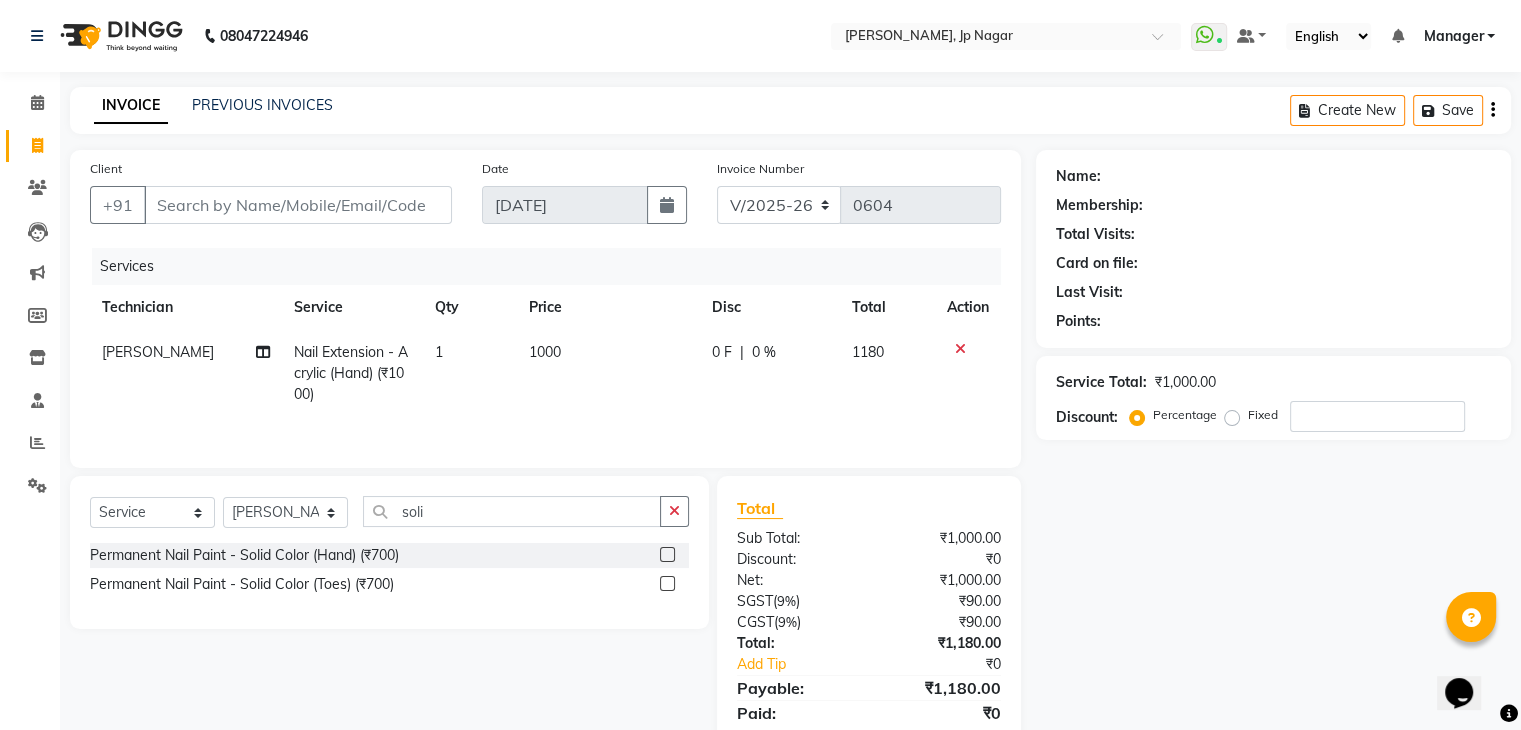 click 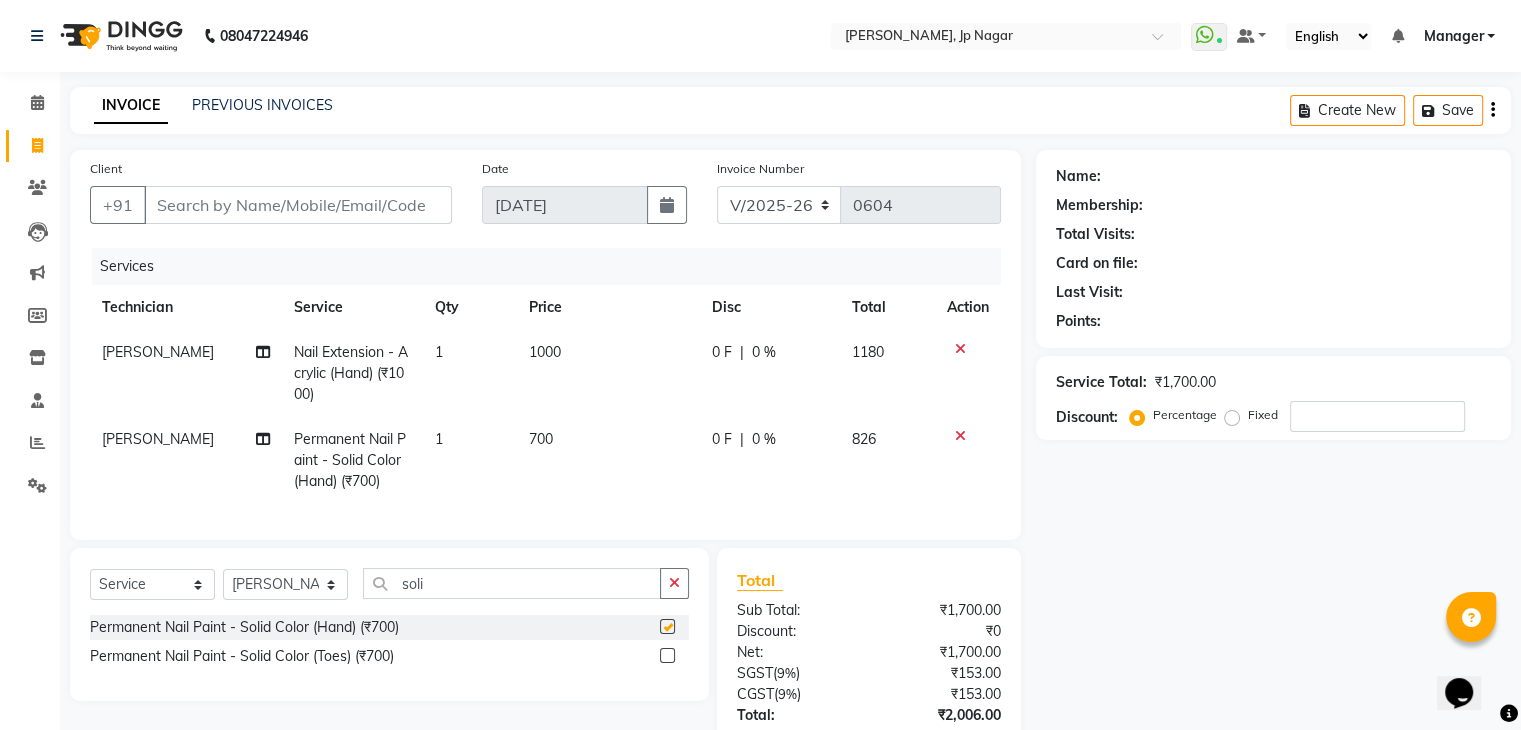 checkbox on "false" 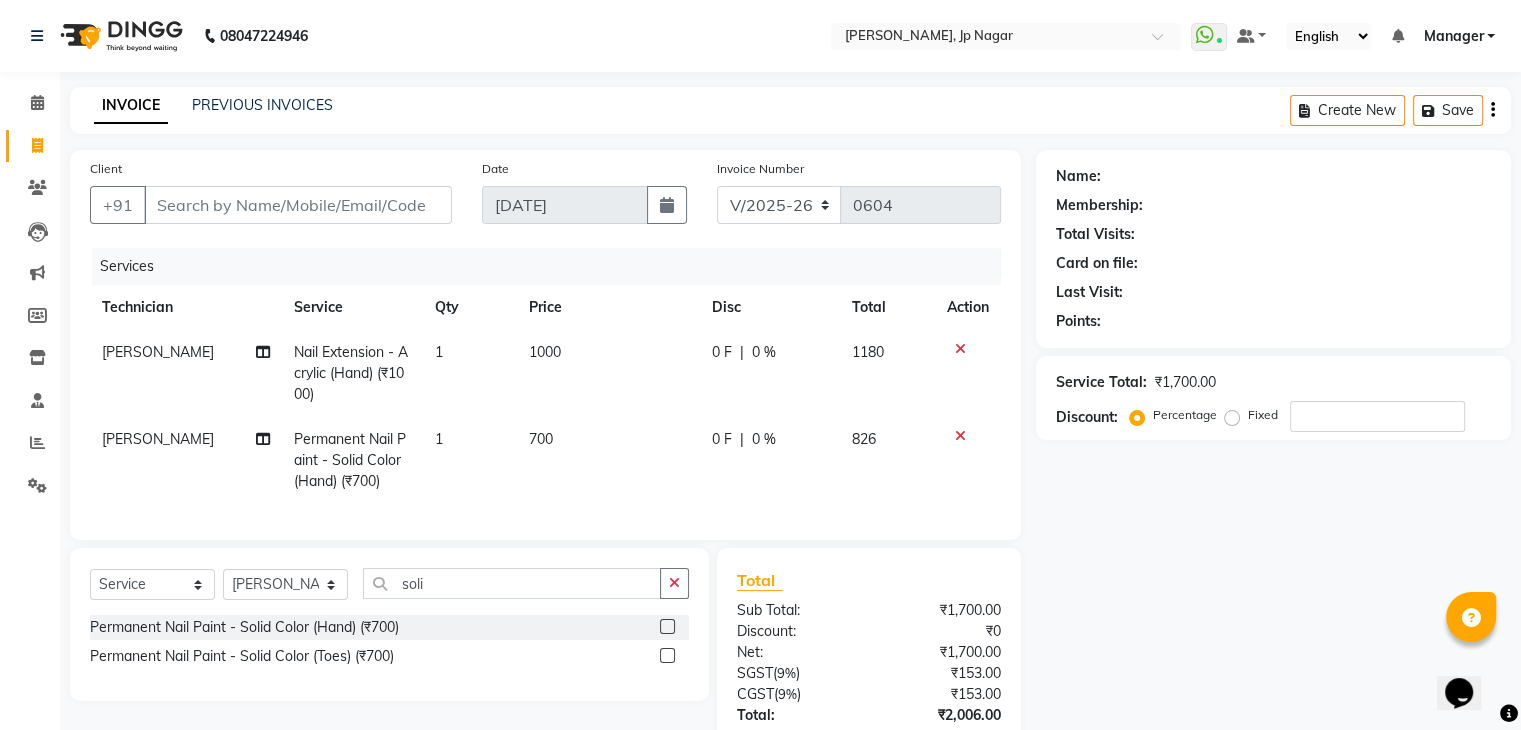 click on "700" 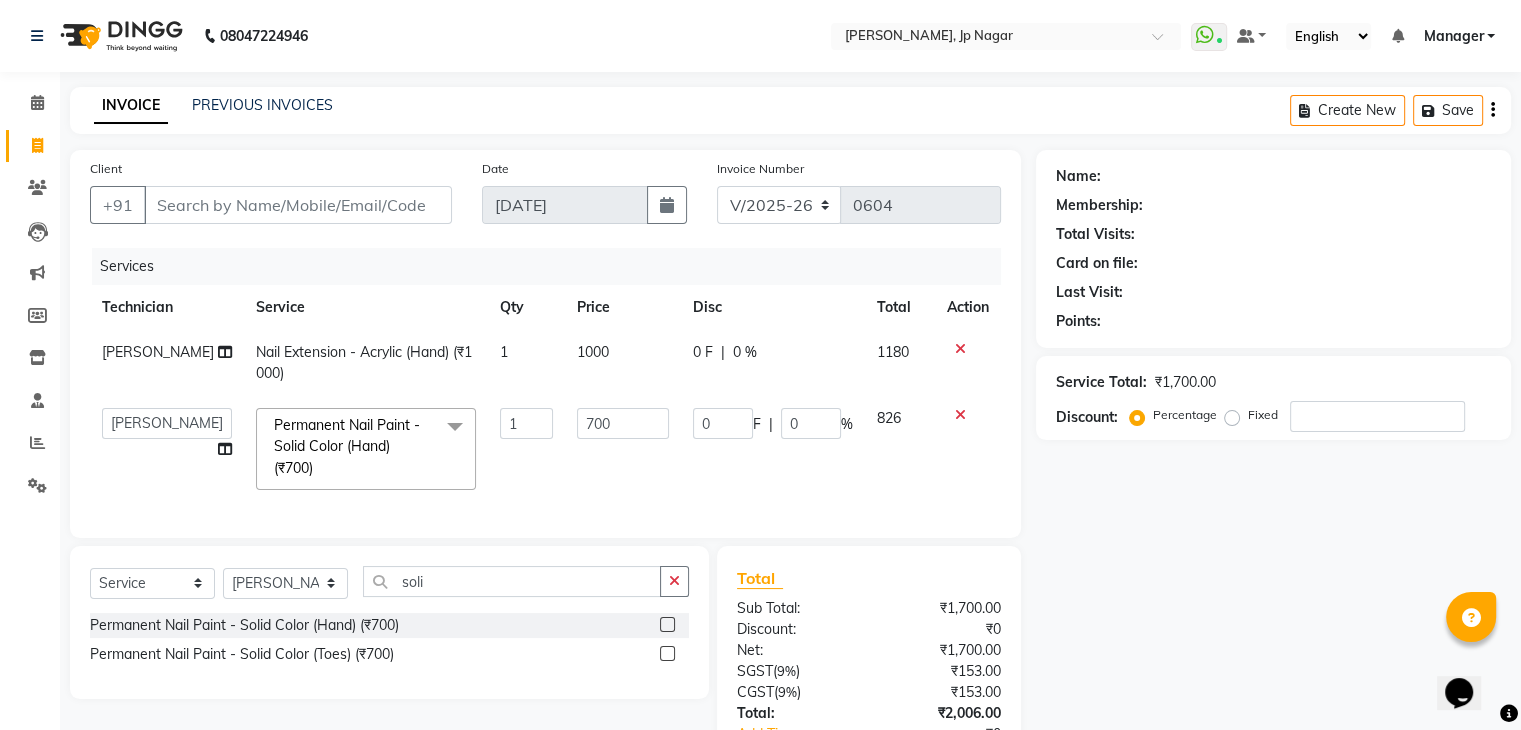 click on "1" 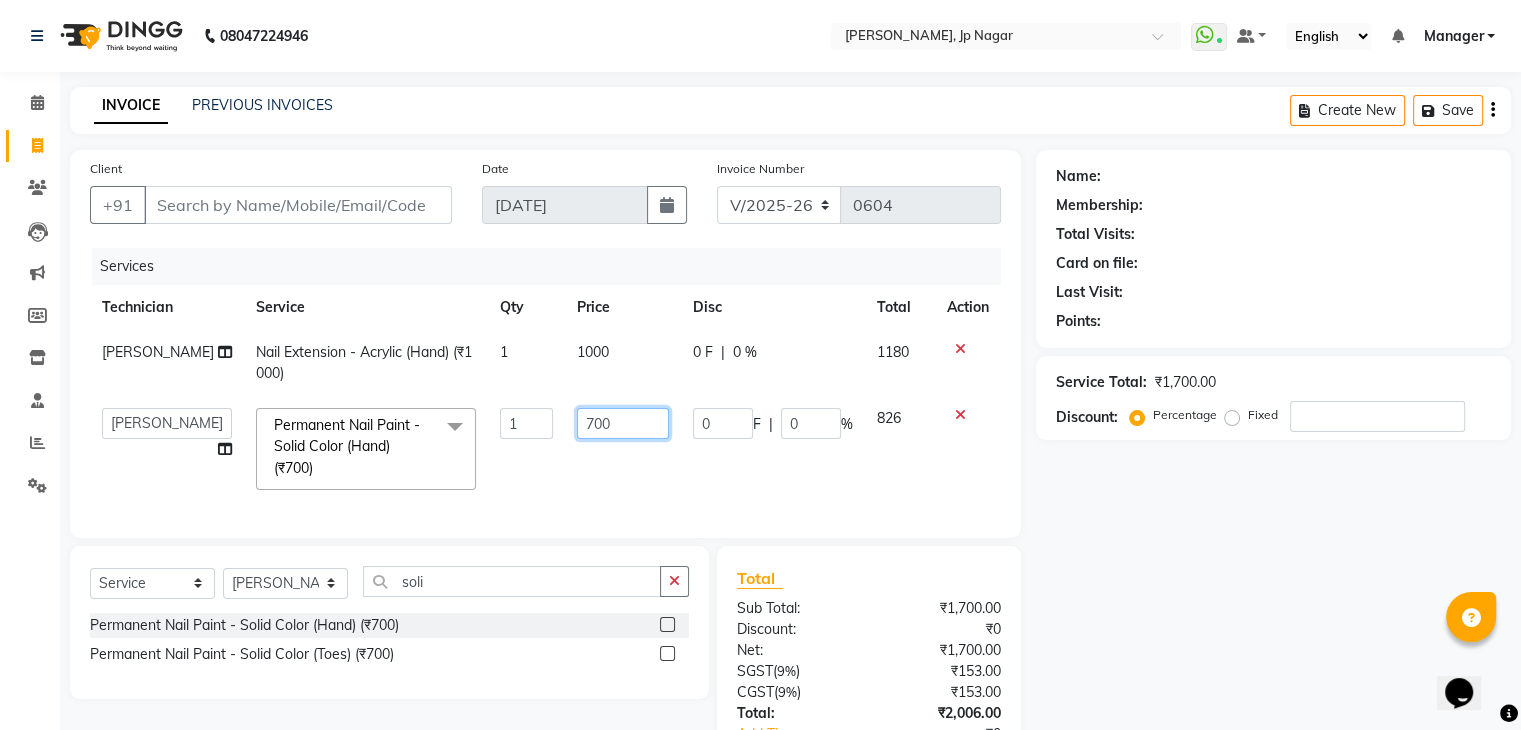 click on "700" 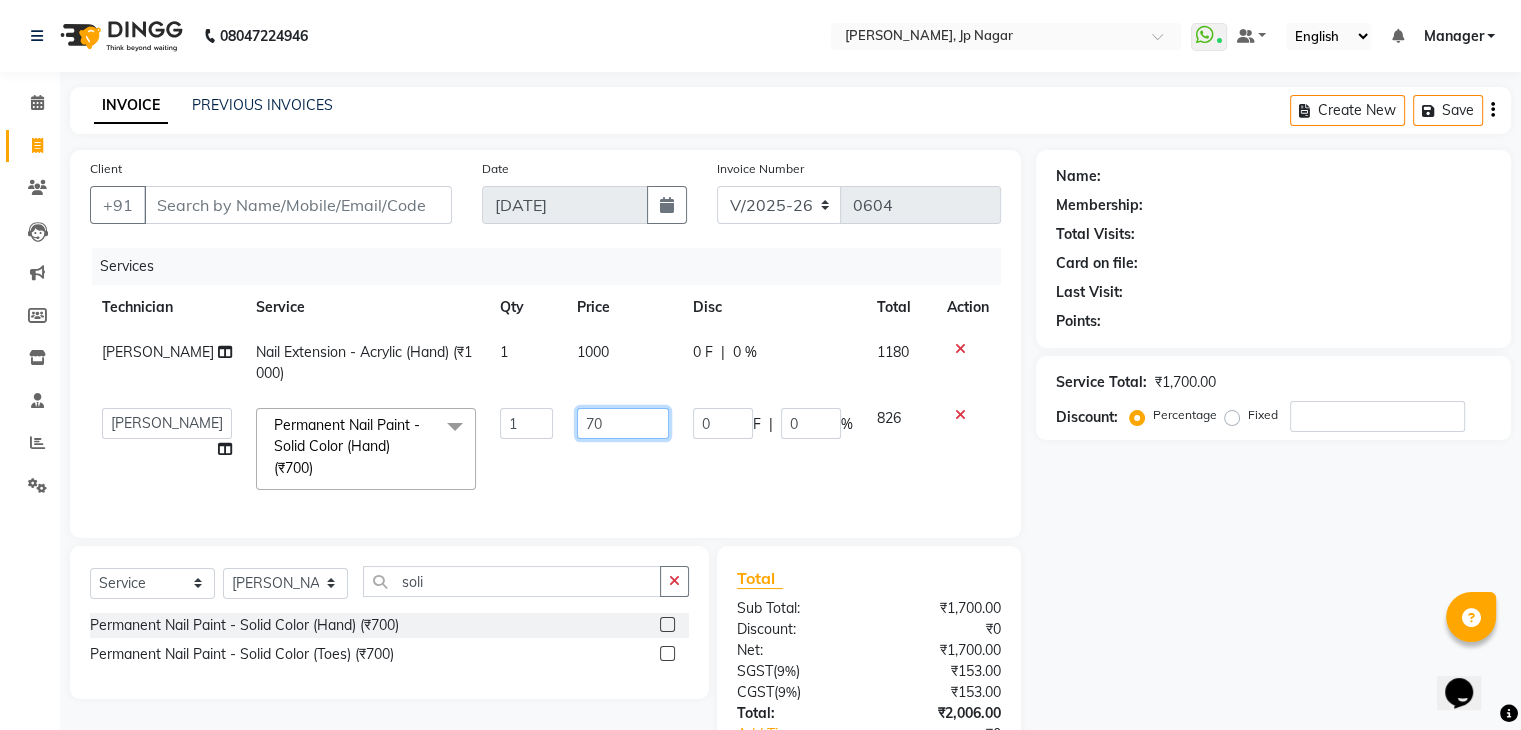 type on "7" 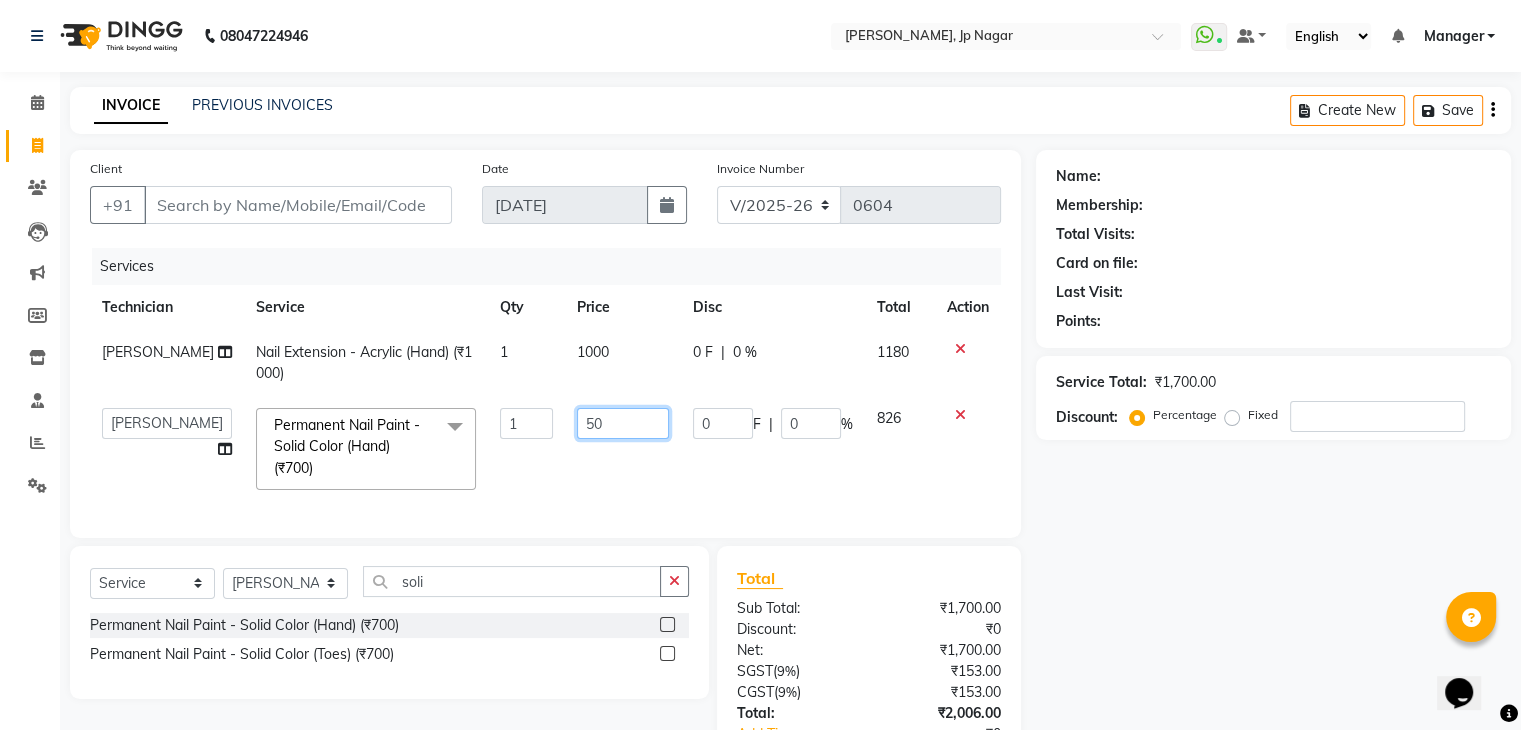 type on "500" 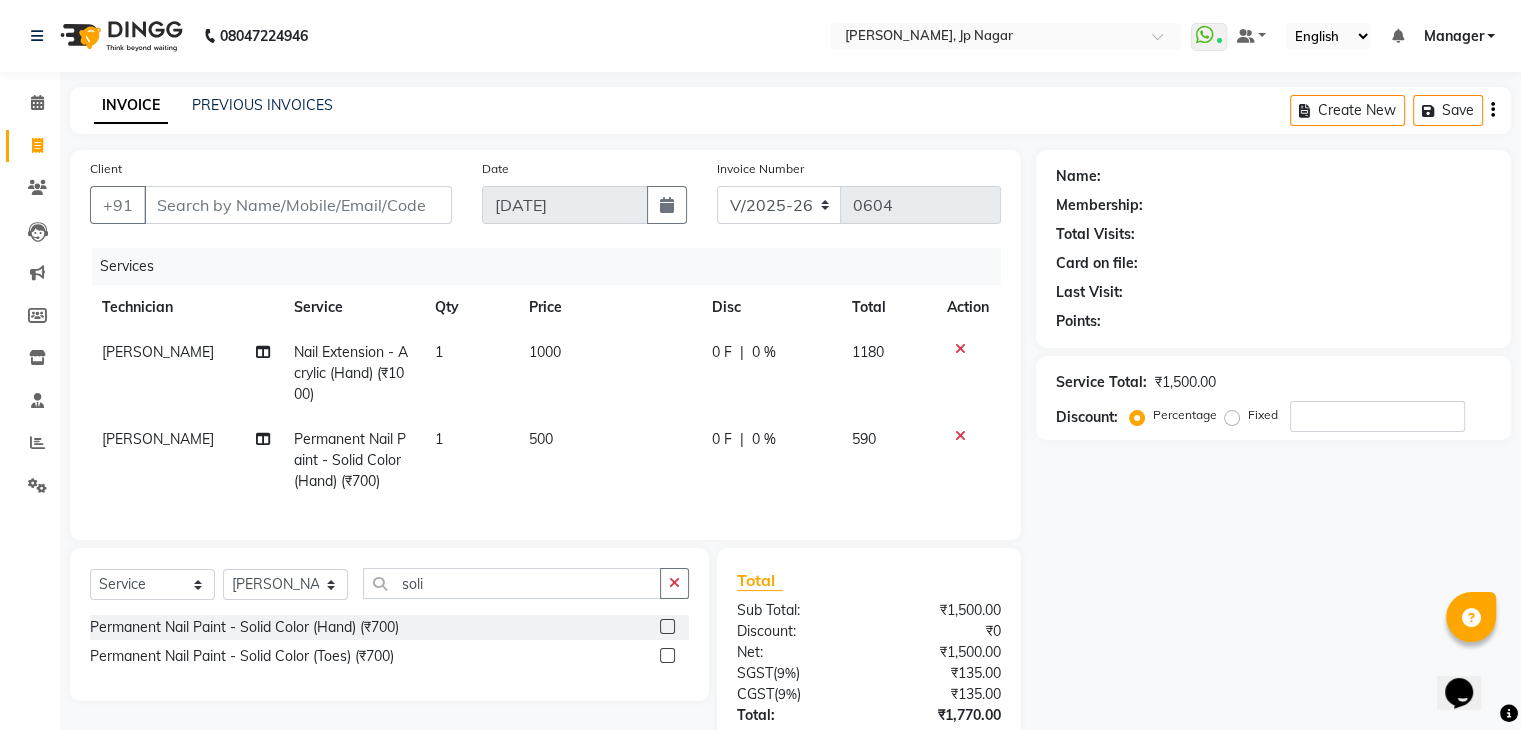 click on "500" 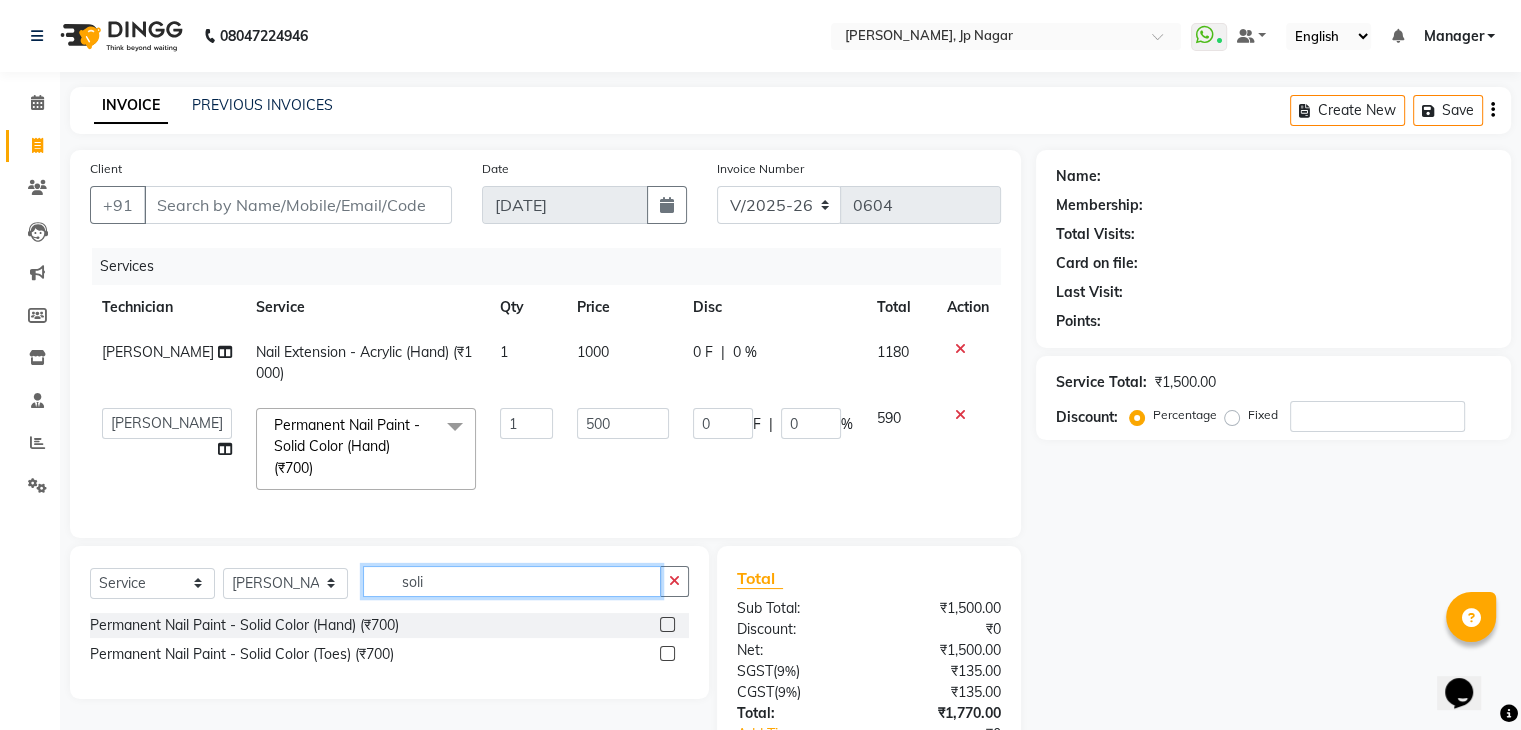 click on "soli" 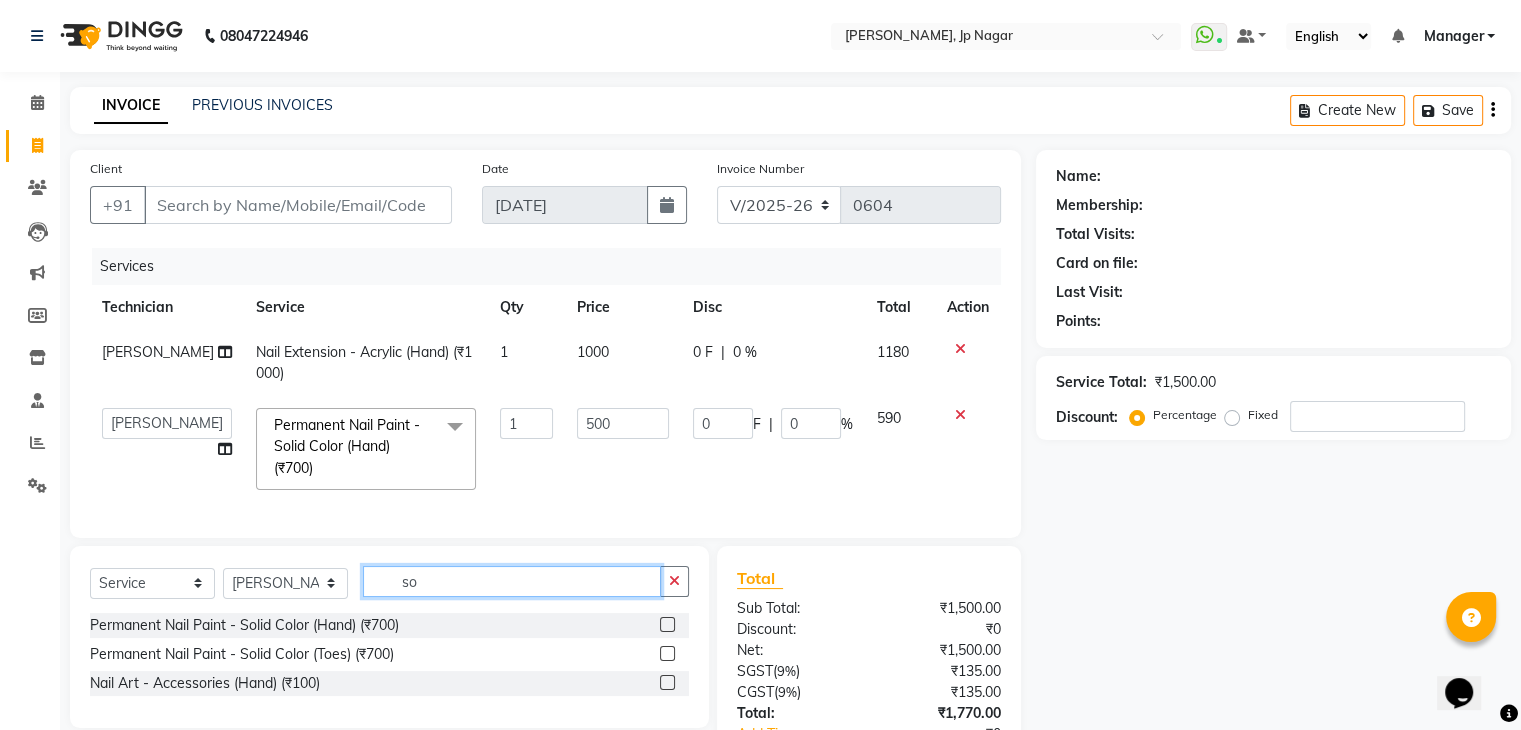 type on "s" 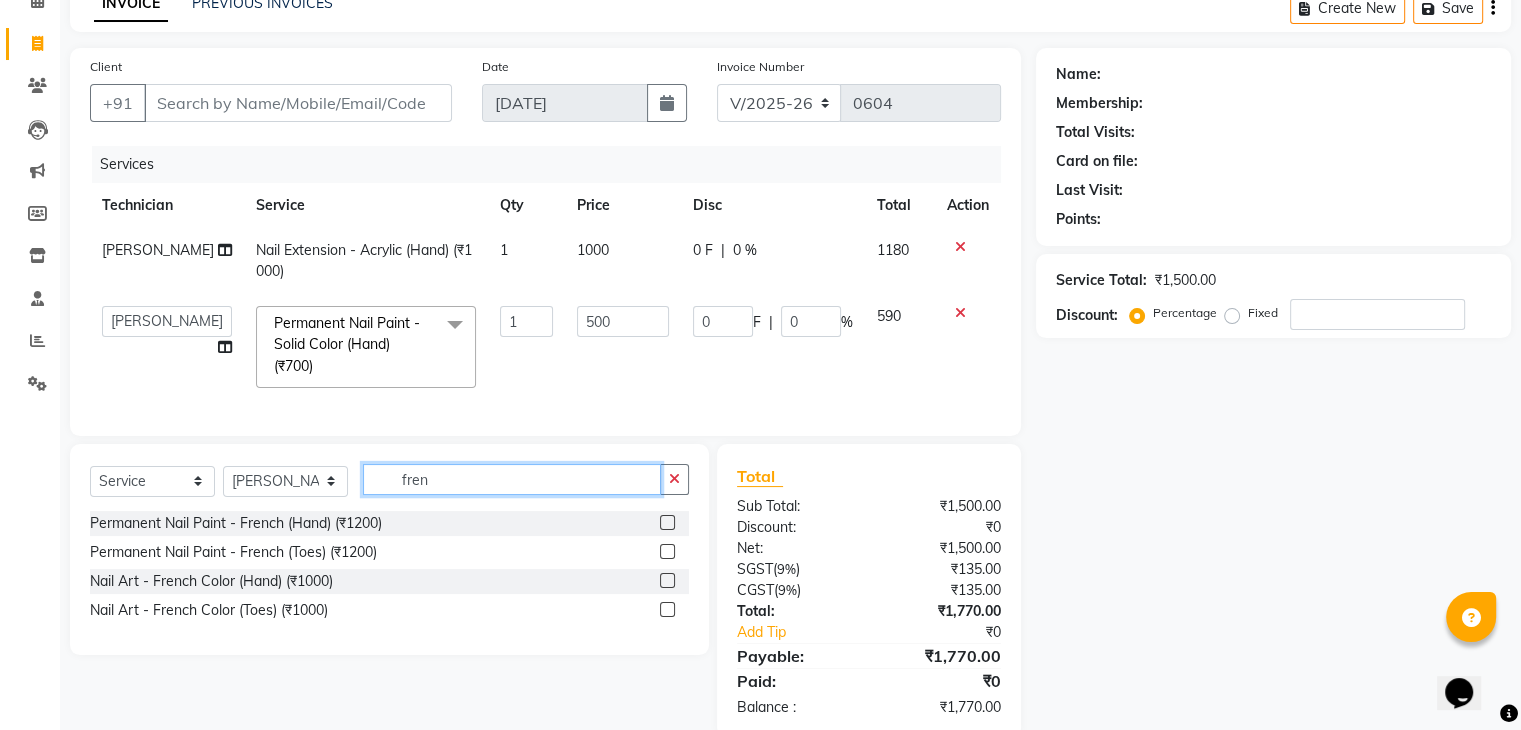 scroll, scrollTop: 100, scrollLeft: 0, axis: vertical 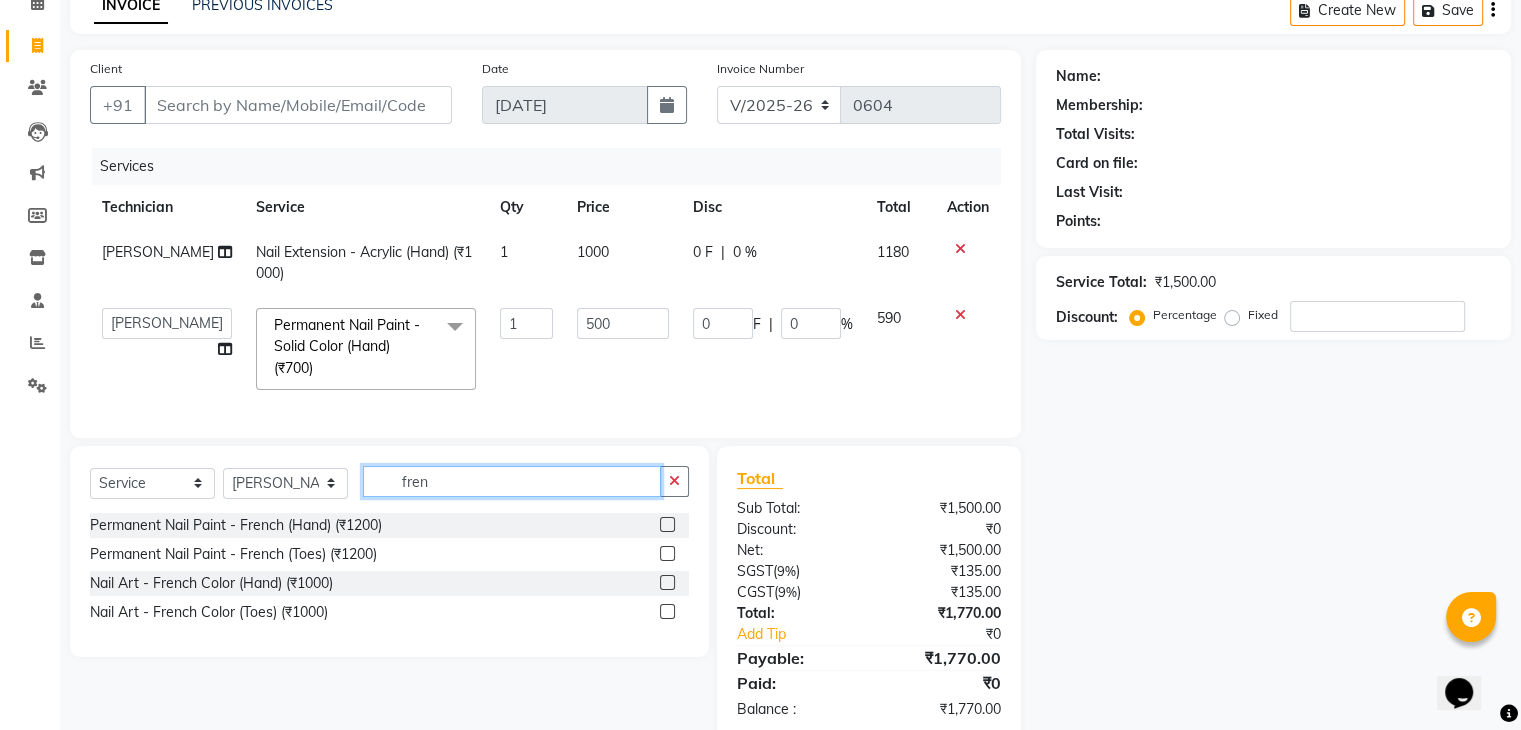 type on "fren" 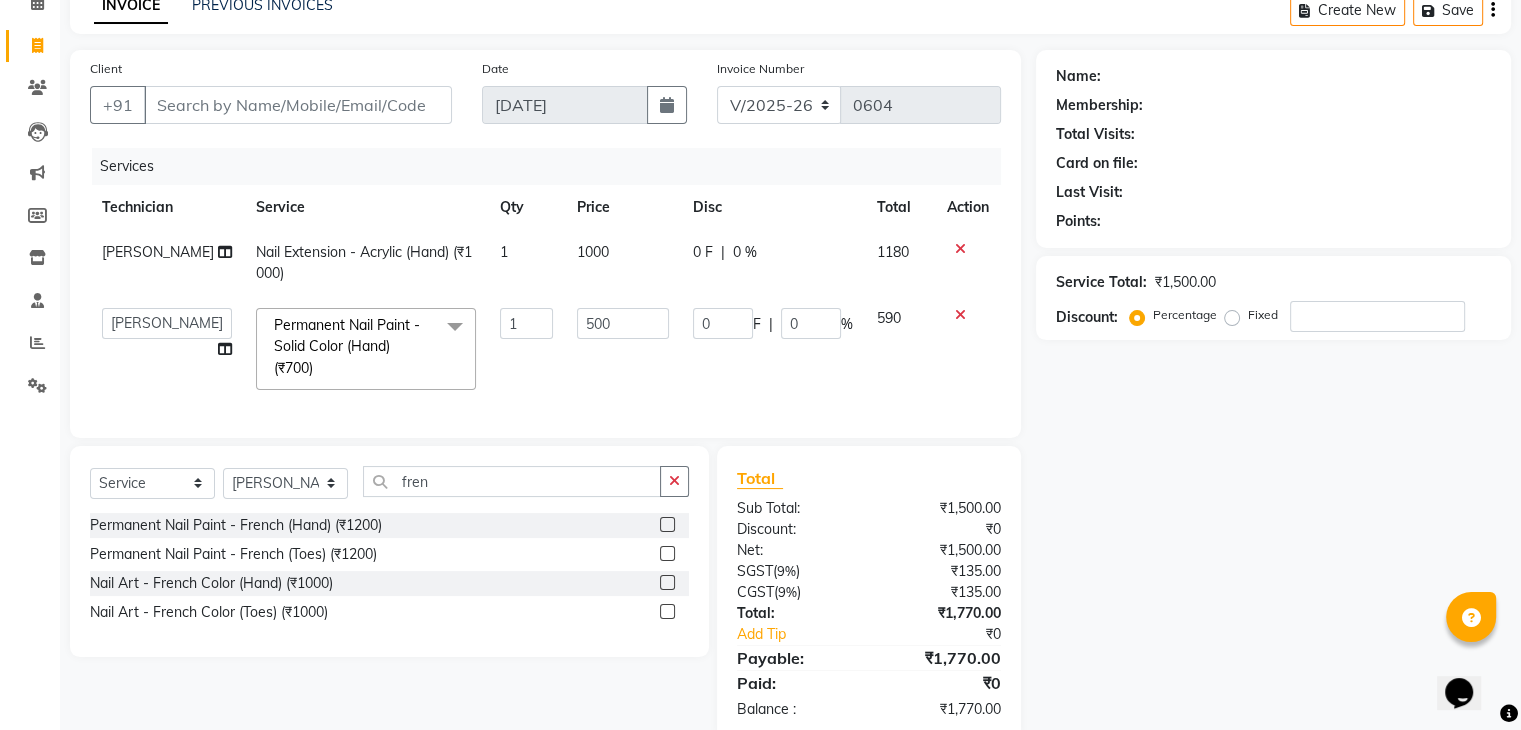 click 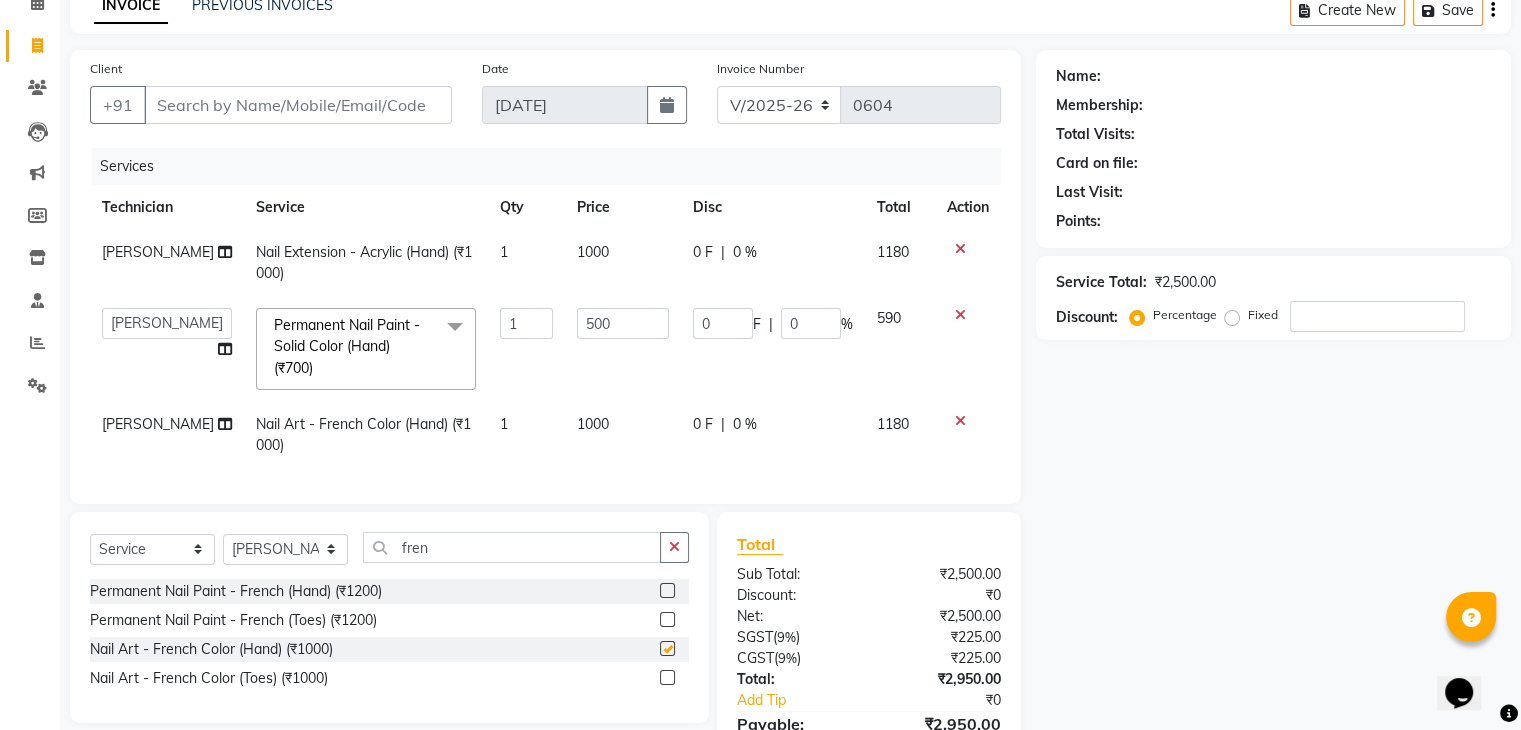 checkbox on "false" 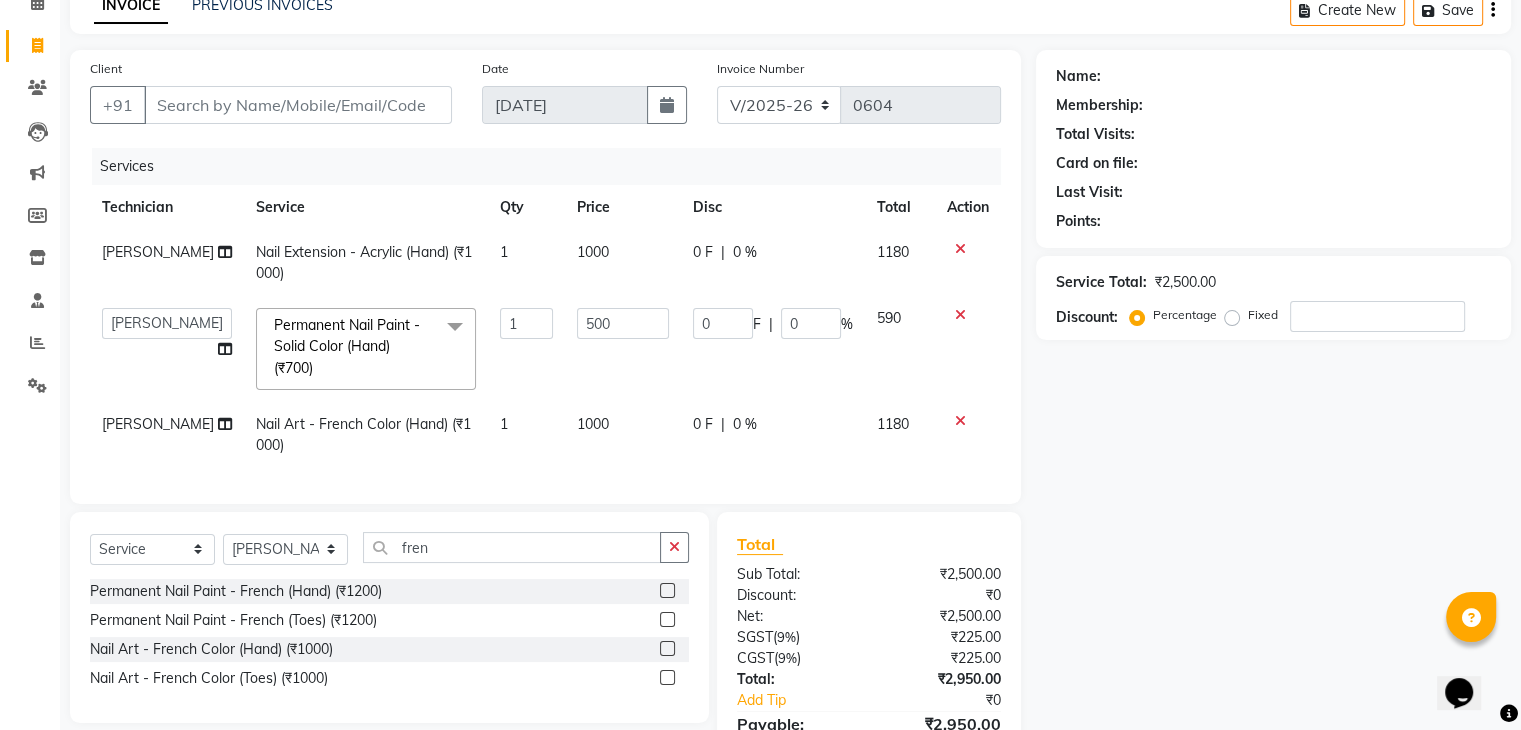 click on "1000" 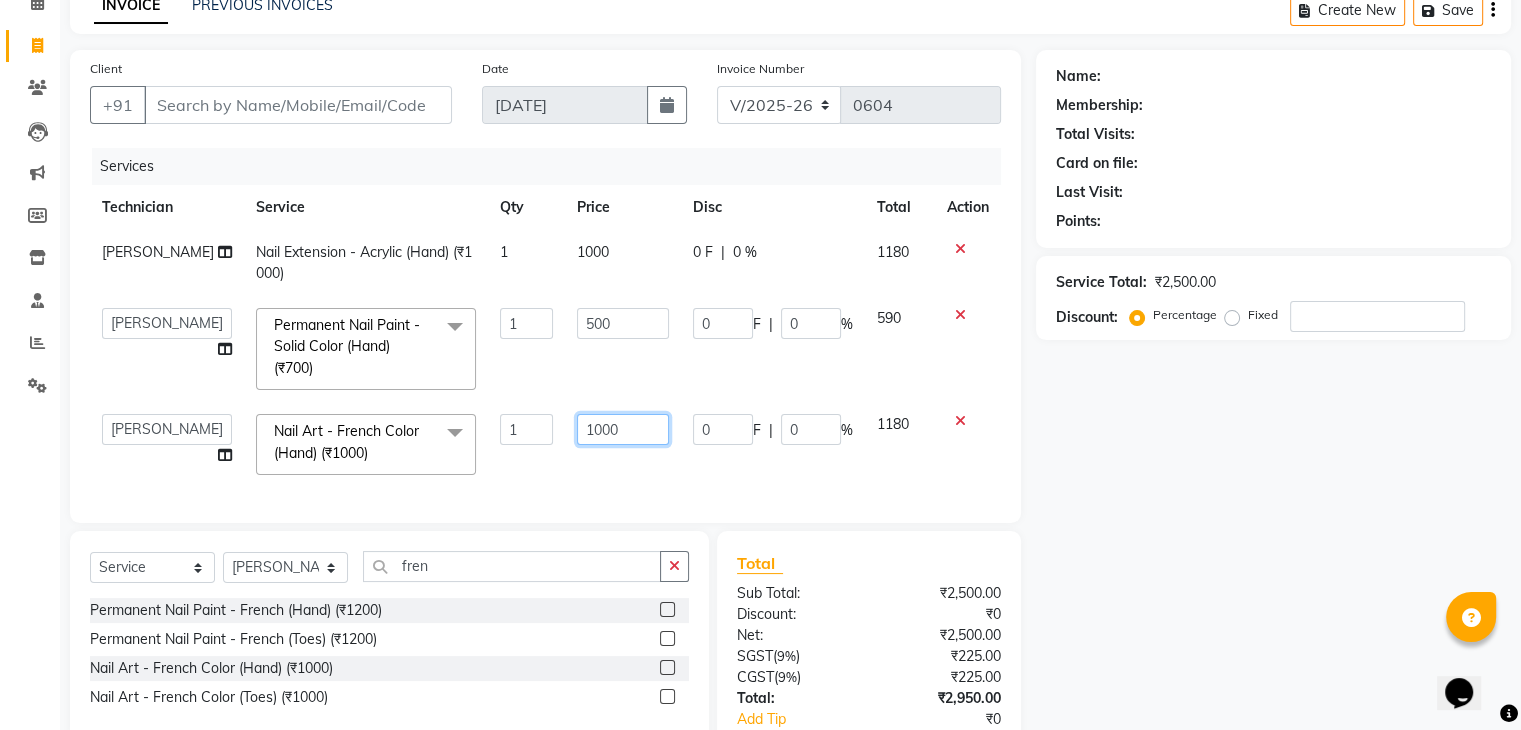 click on "1000" 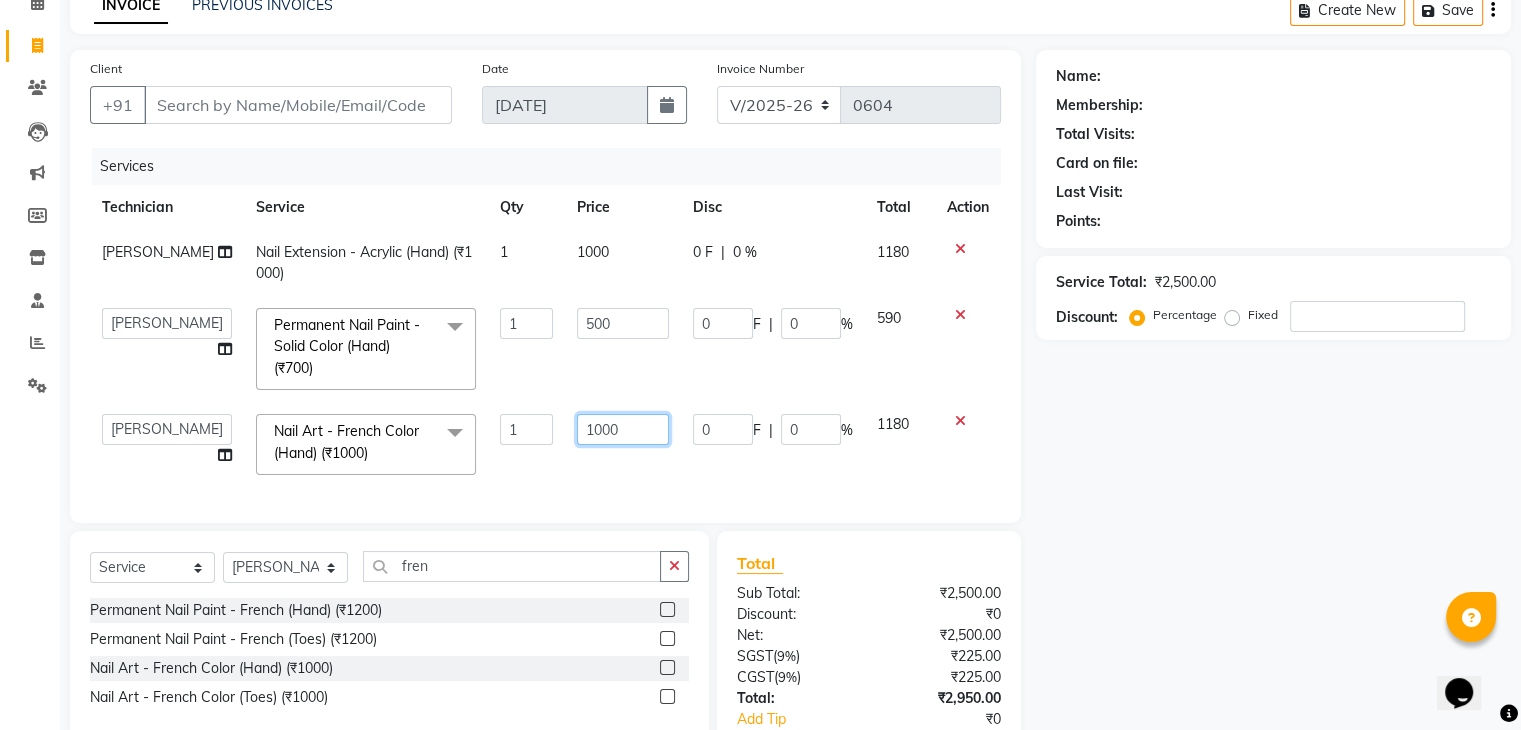 click on "1000" 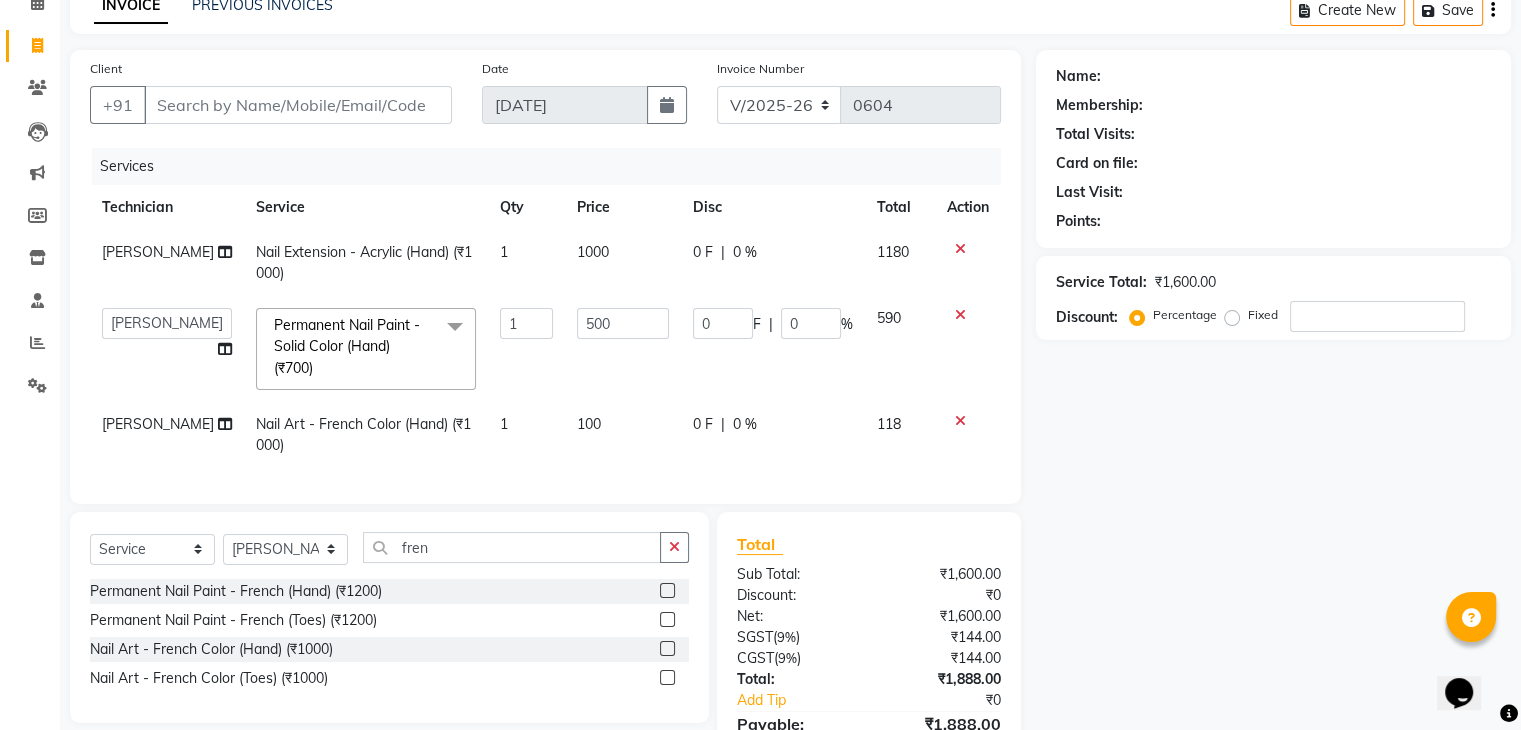 click on "1" 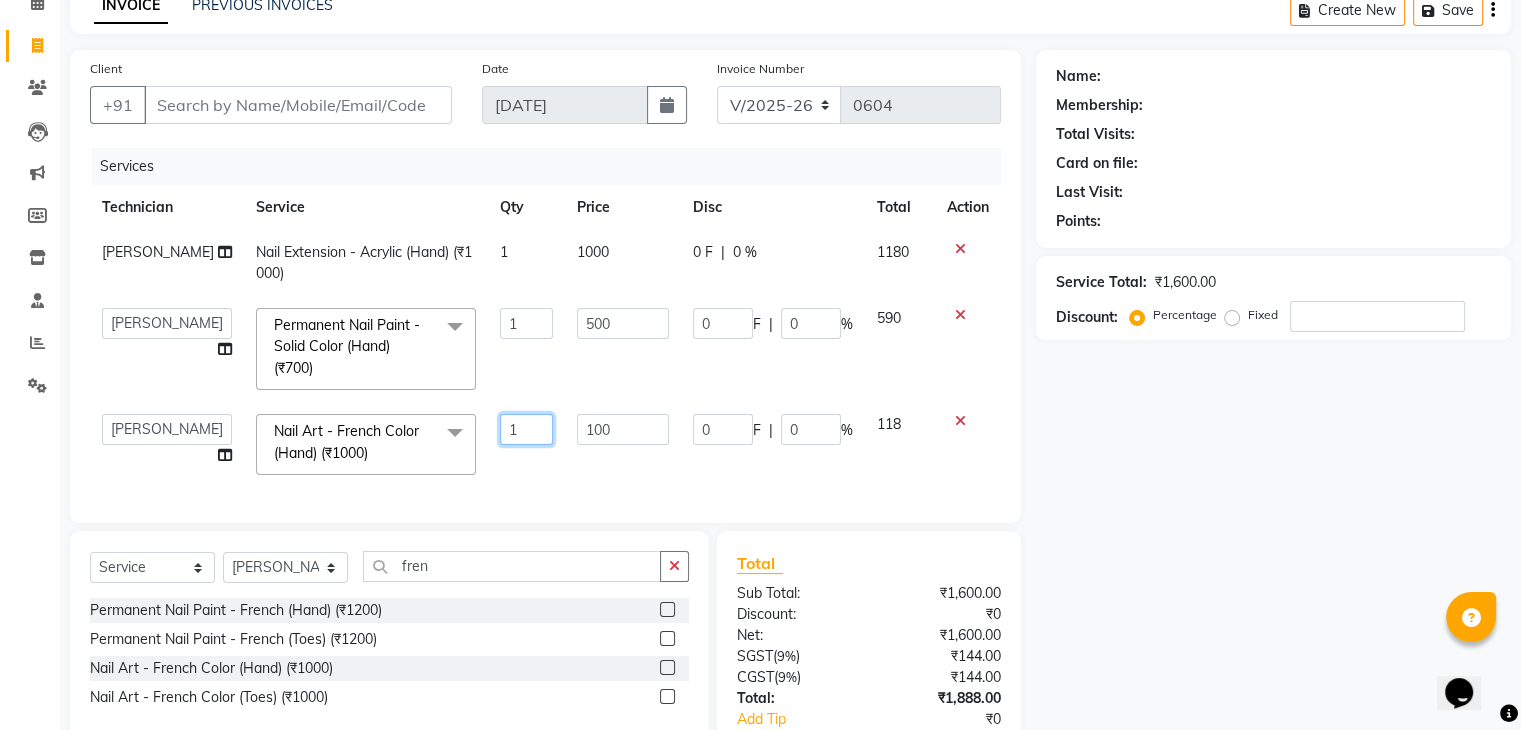 click on "1" 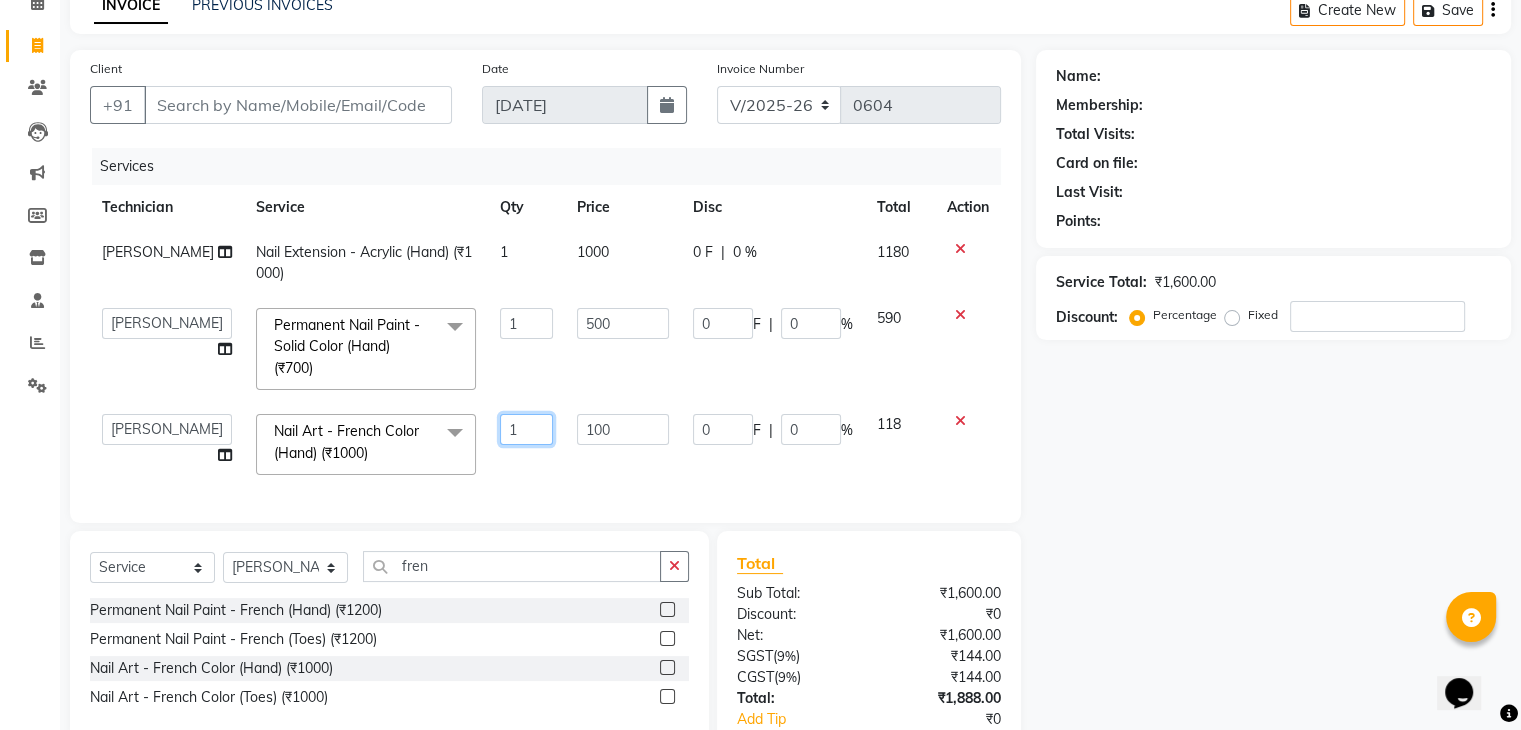 click on "1" 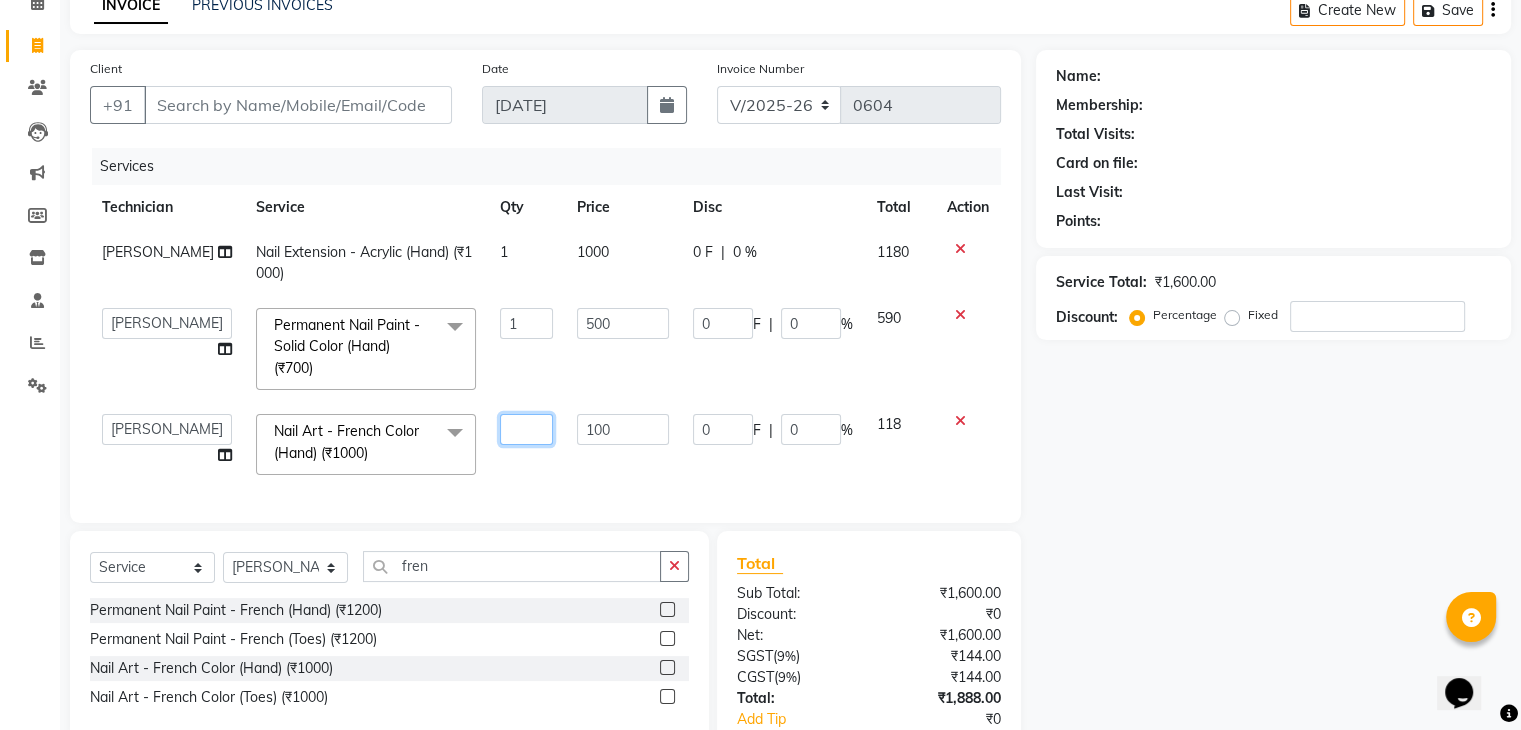 type on "2" 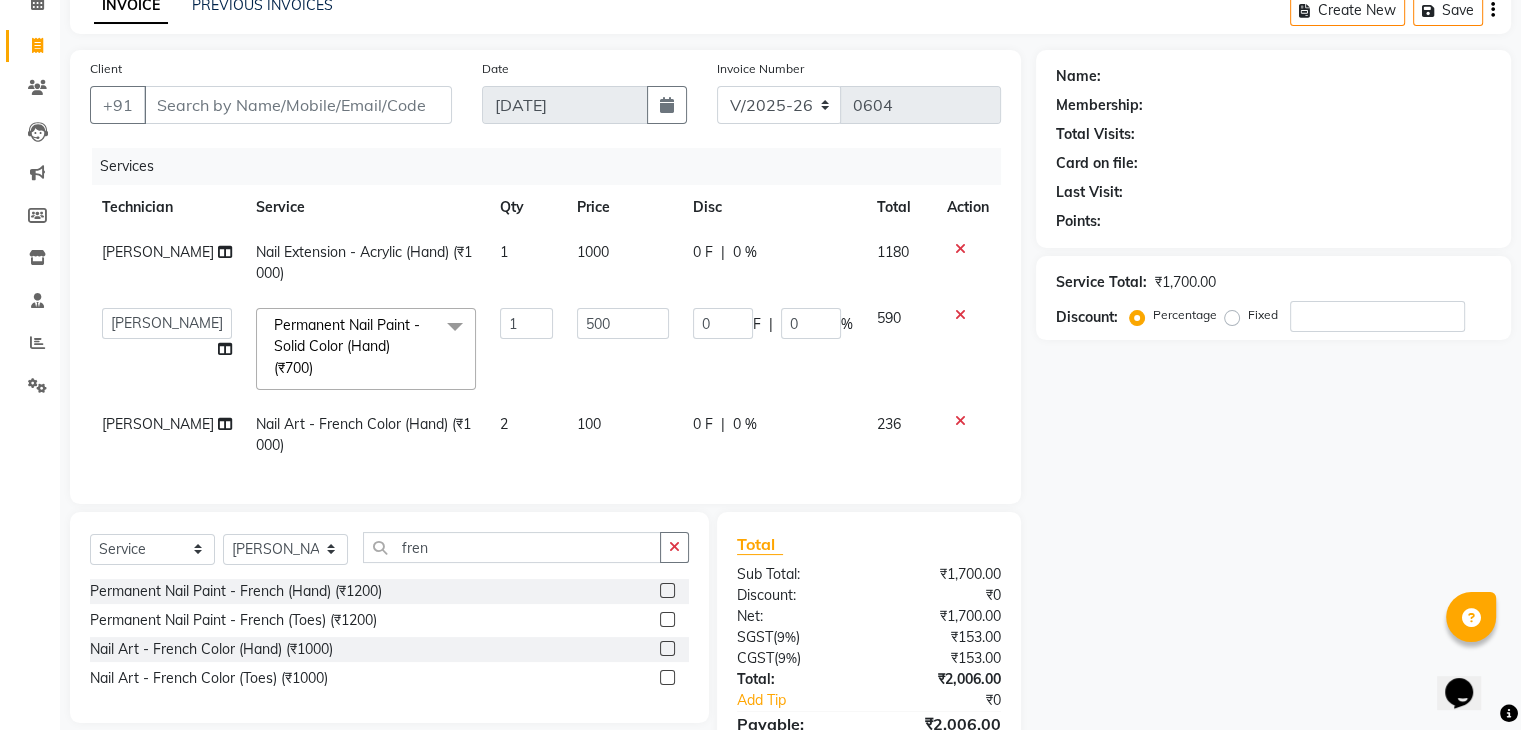 click on "Services Technician Service Qty Price Disc Total Action [PERSON_NAME] Nail Extension - Acrylic (Hand) (₹1000) 1 1000 0 F | 0 % 1180  [PERSON_NAME]   Manager   [PERSON_NAME]   [PERSON_NAME]   Suma   Suraj   Vikas   [PERSON_NAME]   Vishnu  Permanent Nail Paint - Solid Color (Hand) (₹700)  x Permanent Nail Paint - Solid Color (Hand) (₹700) Permanent Nail Paint - French (Hand) (₹1200) Permanent Nail Paint - Solid Color (Toes) (₹700) Permanent Nail Paint - French (Toes) (₹1200) Nail course Basic (₹40000) Nail Course Advance (₹60000) Cuticle Oil (₹750) Restoration - Gel (Hand) (₹100) Restoration - Tip Replacement (Hand) (₹100) Restoration - Touch -up (Hand) (₹300) Restoration - Gel Color Changes (Hand) (₹700) Restoration - Removal of Extension (Hand) (₹500) Restoration - Removal of Nail Paint (Hand) (₹500) Restoration - Gel (Toes) (₹100) Restoration - Tip Replacement (Toes) (₹100) Restoration - Touch -up (Toes) (₹300) Restoration - Gel Color Changes (Toes) (₹700) Roll On Wax (₹799)" 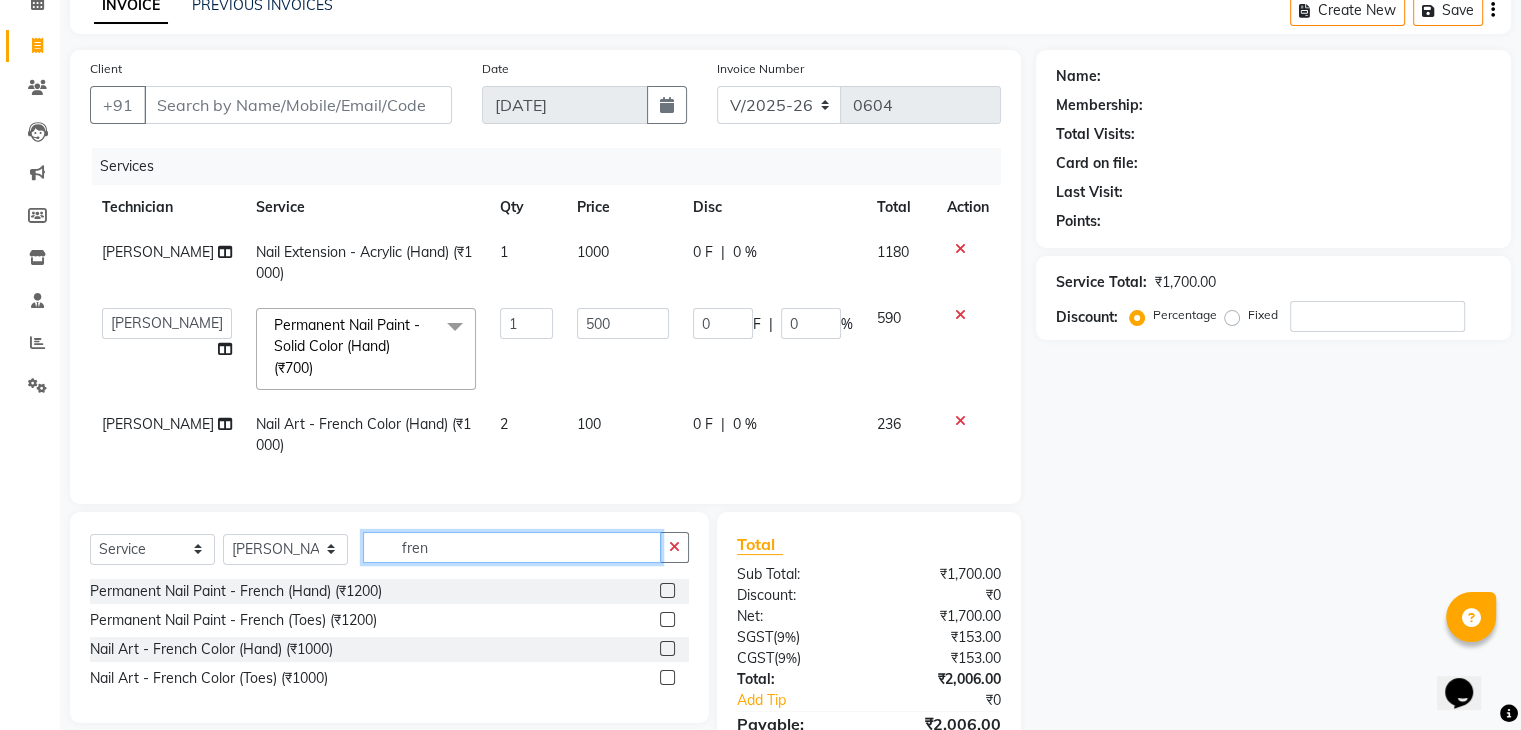 click on "fren" 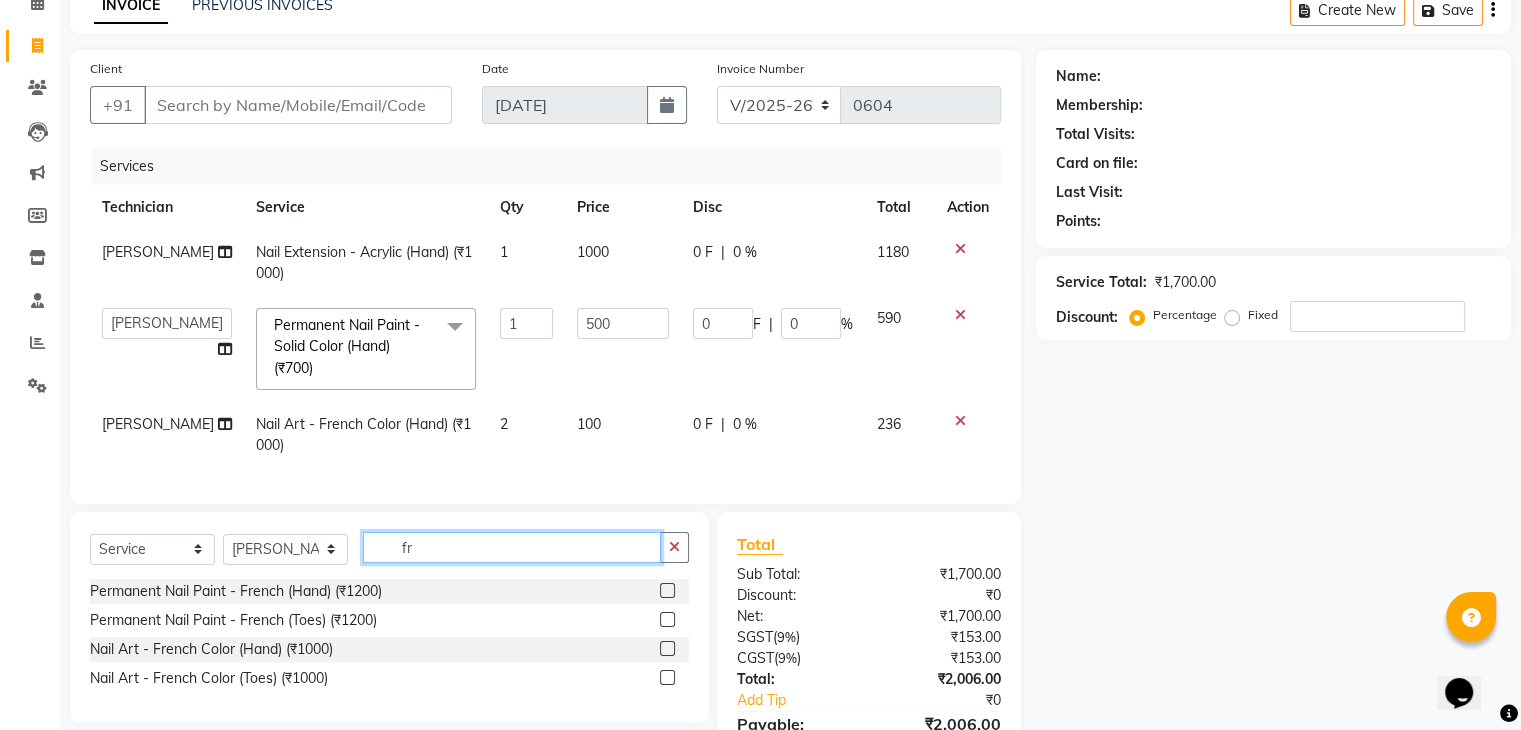type on "f" 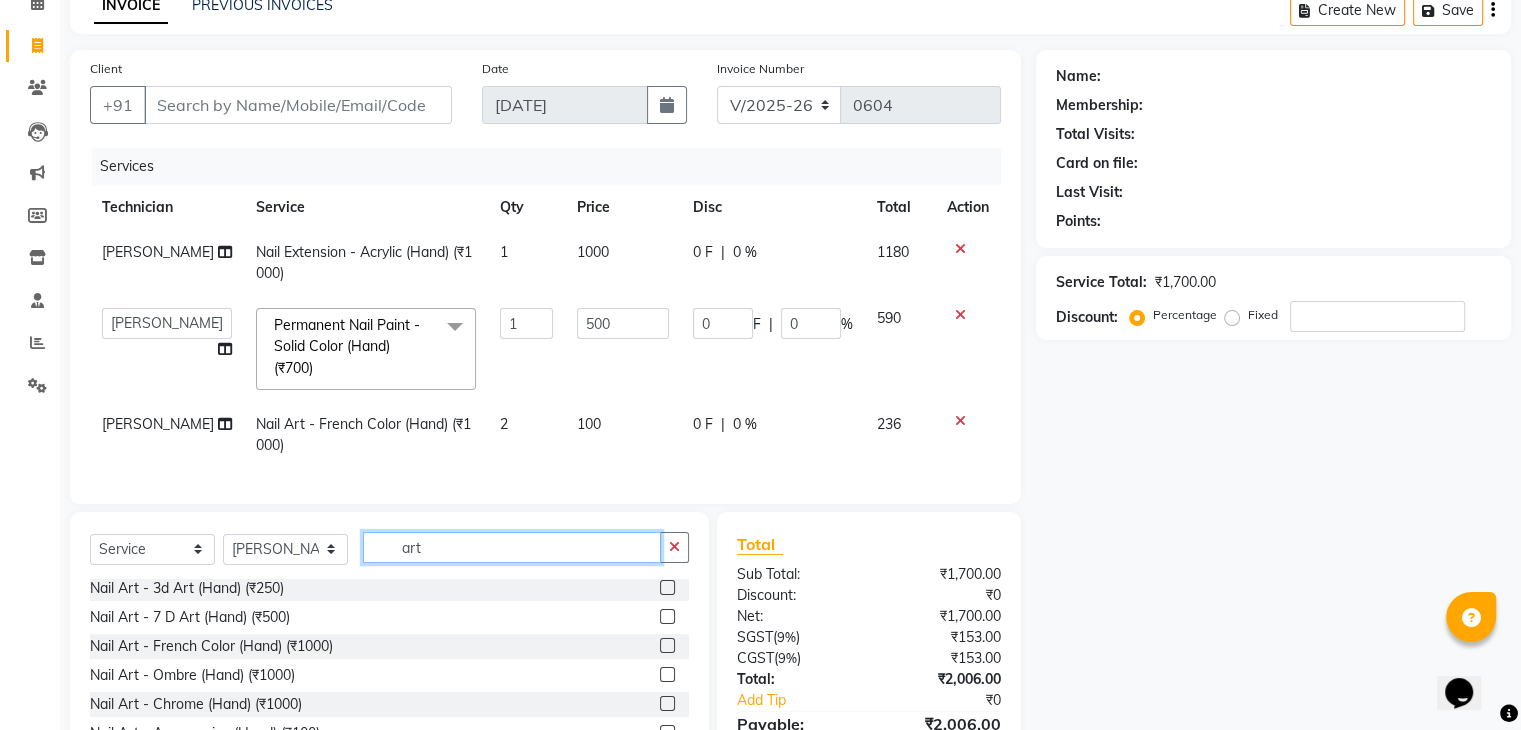 scroll, scrollTop: 0, scrollLeft: 0, axis: both 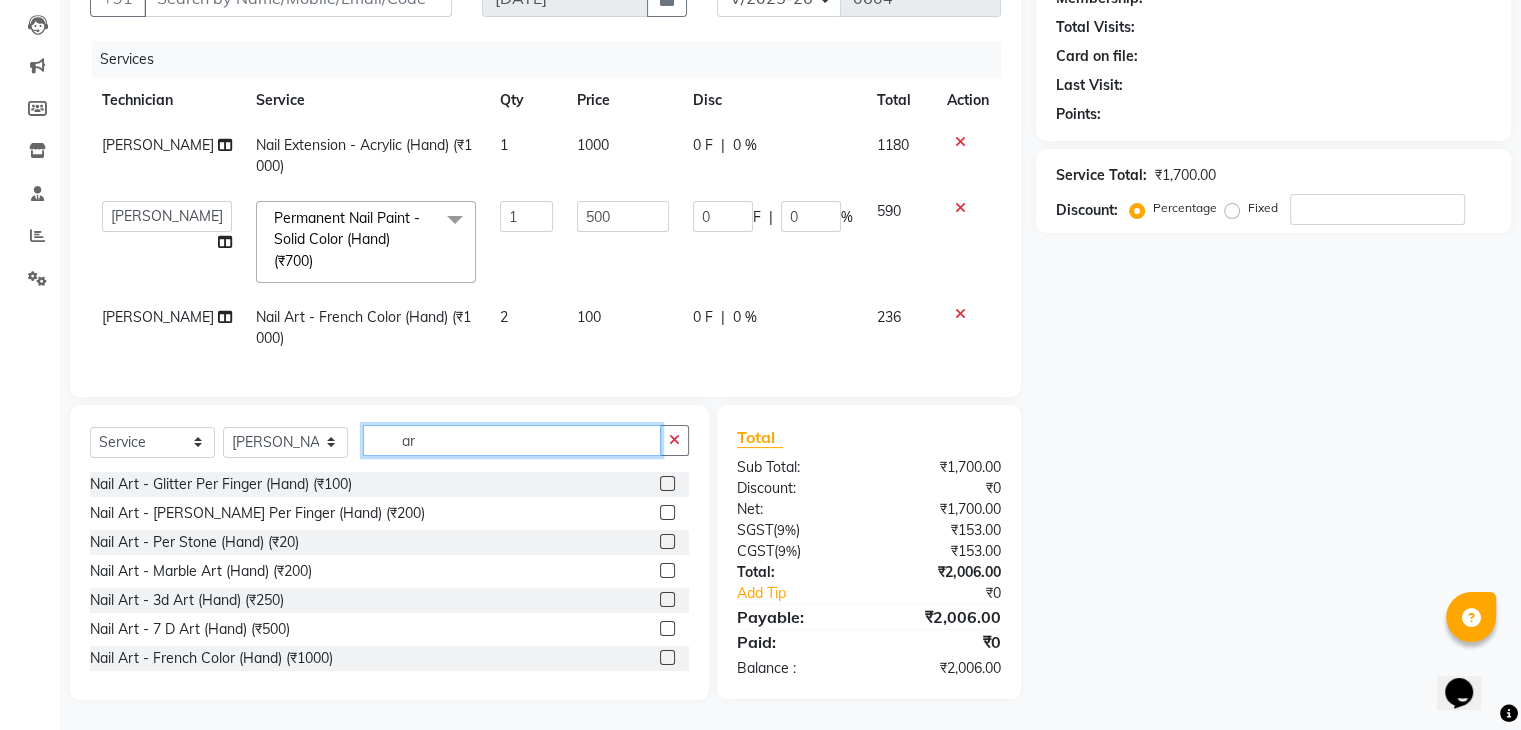 type on "a" 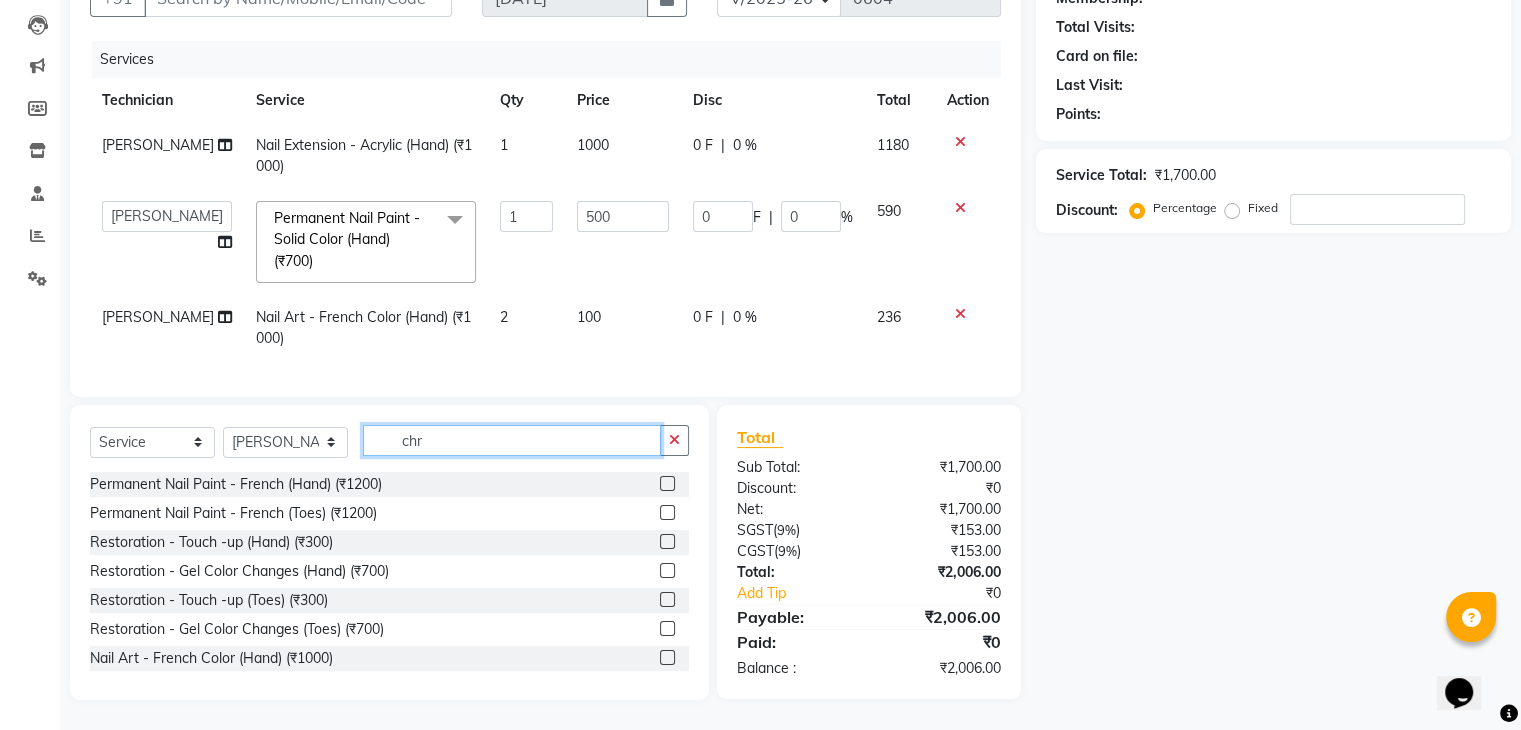 scroll, scrollTop: 222, scrollLeft: 0, axis: vertical 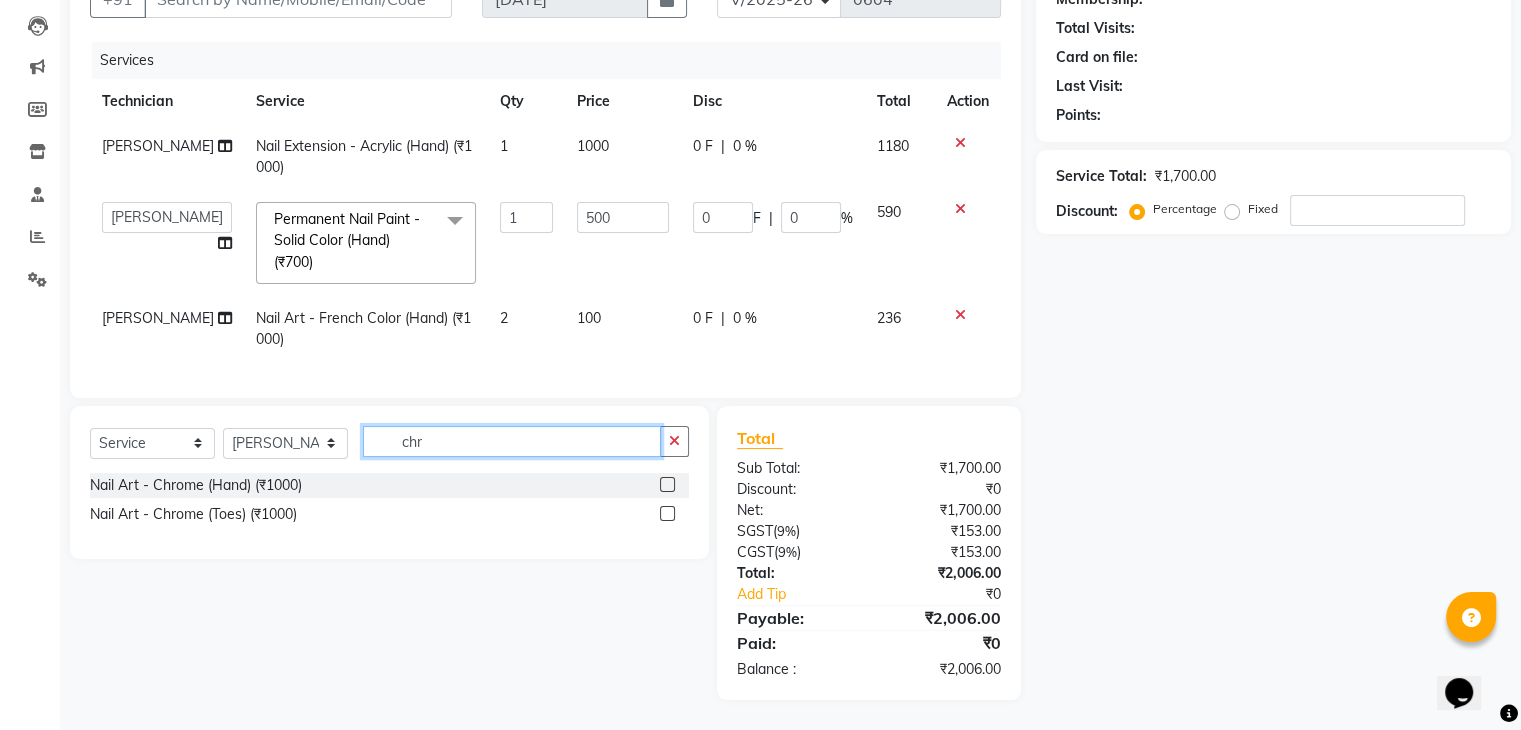 type on "chr" 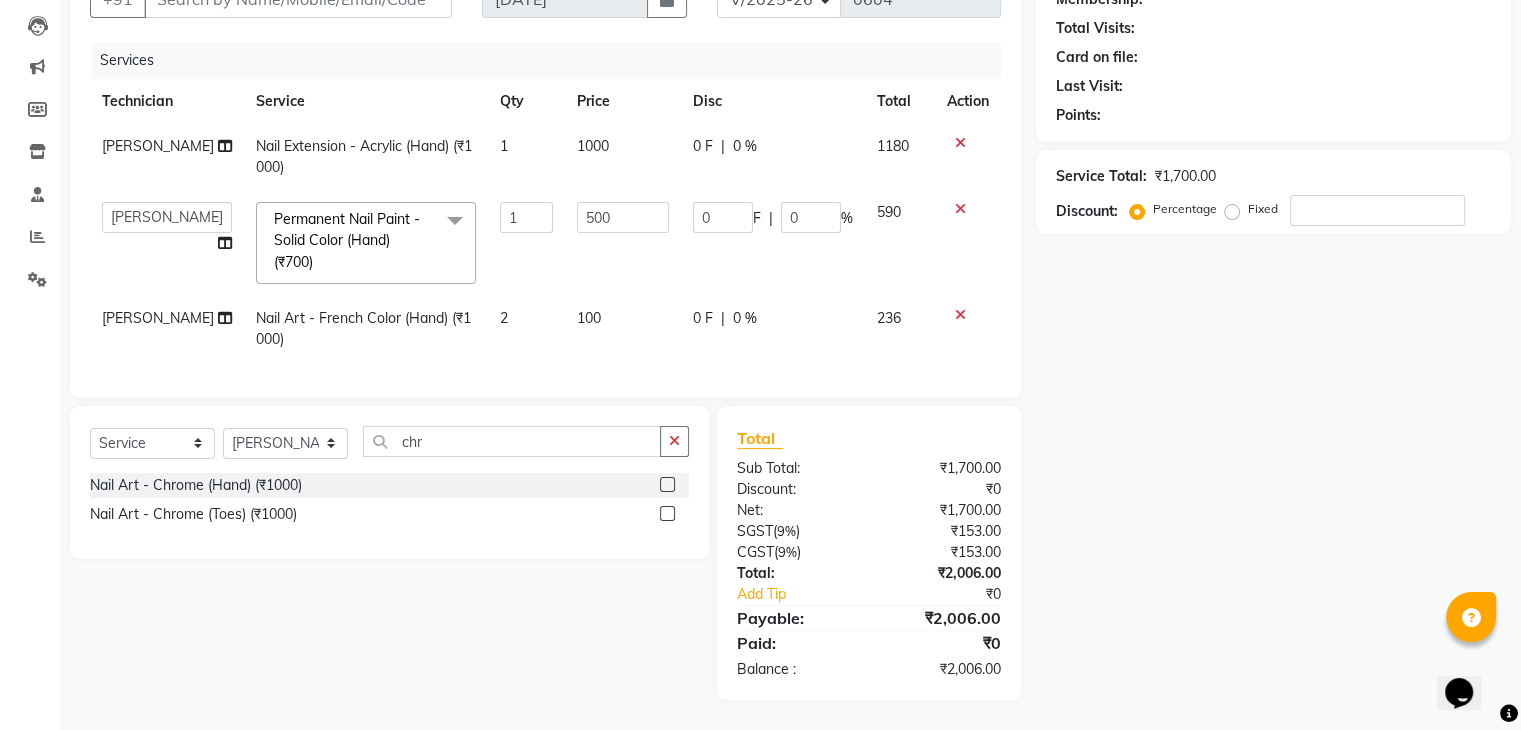 click 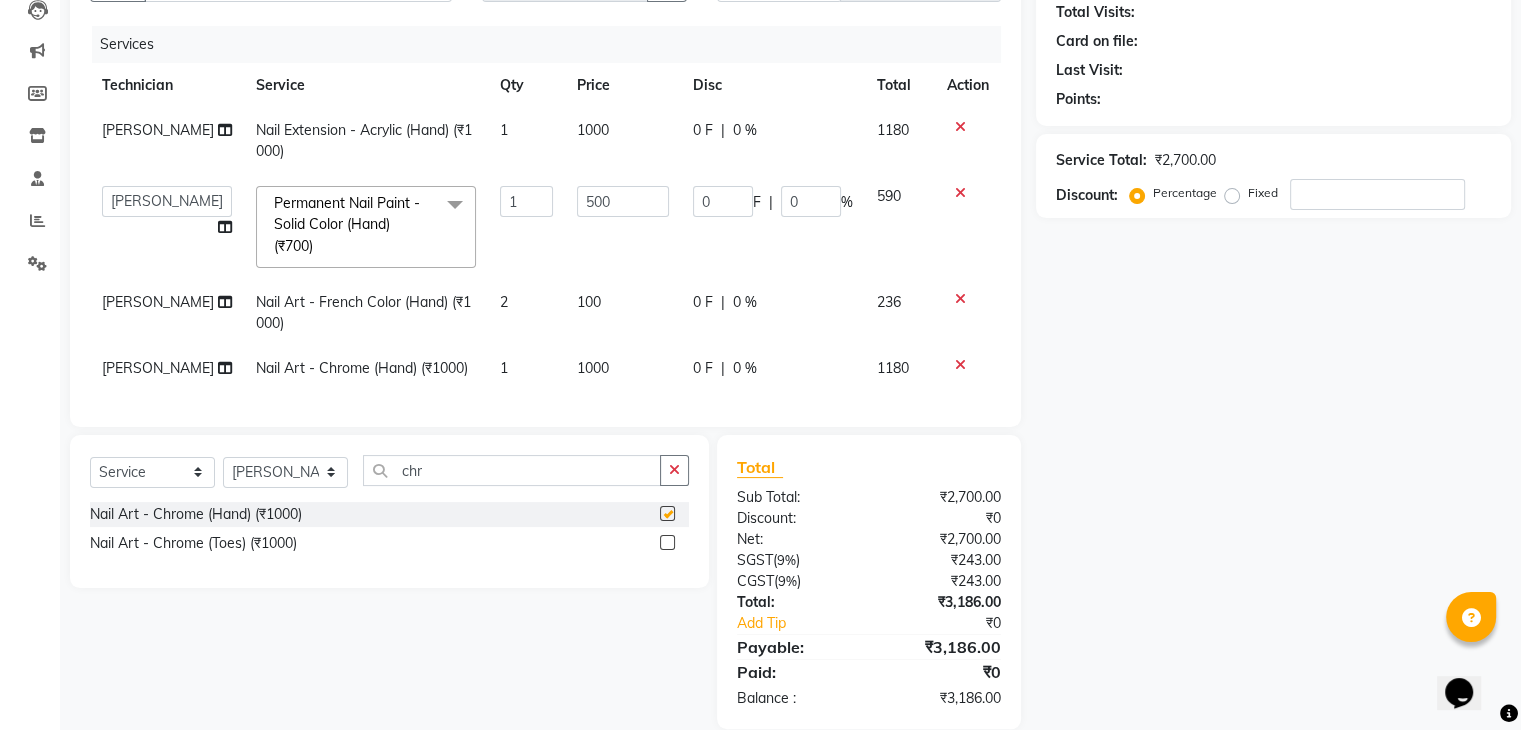 checkbox on "false" 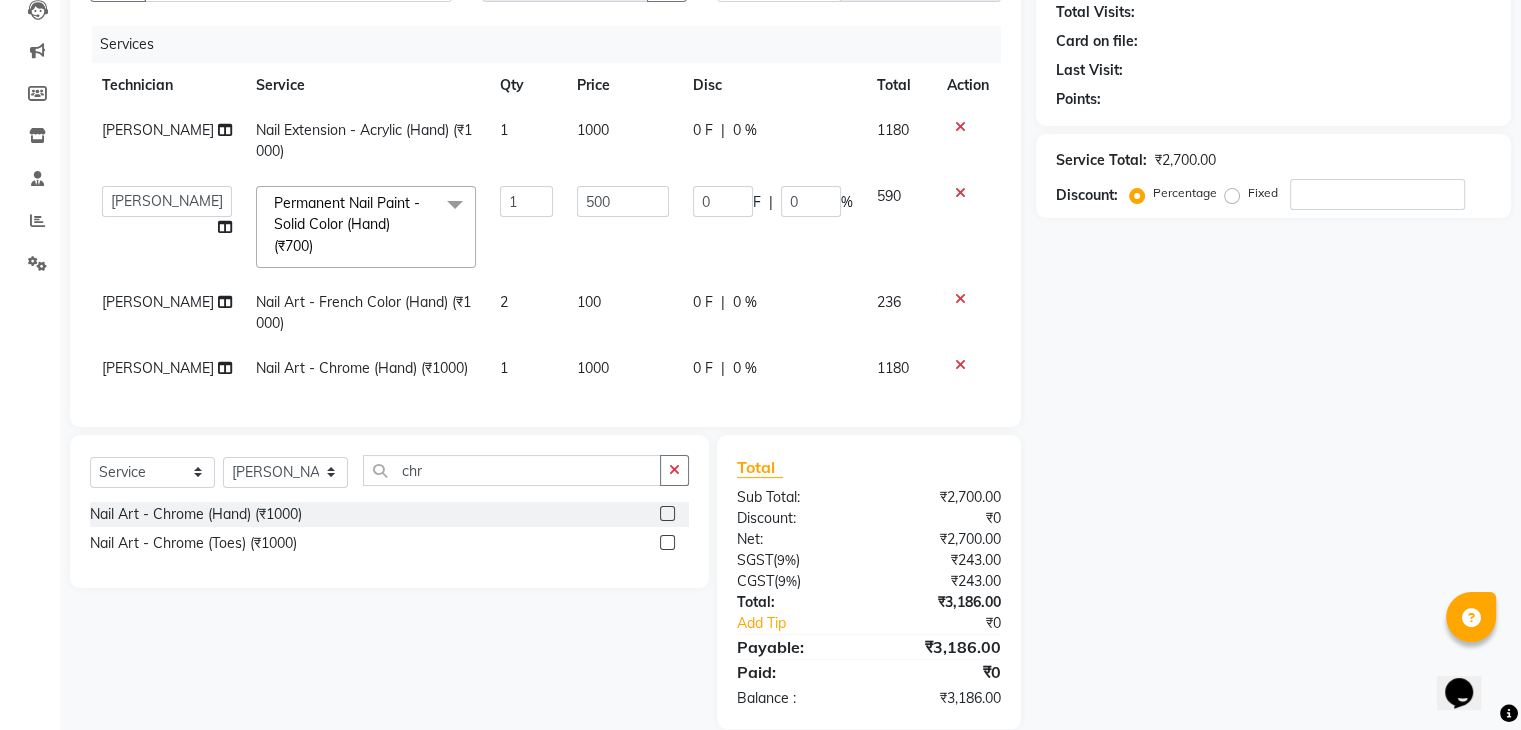 click on "1000" 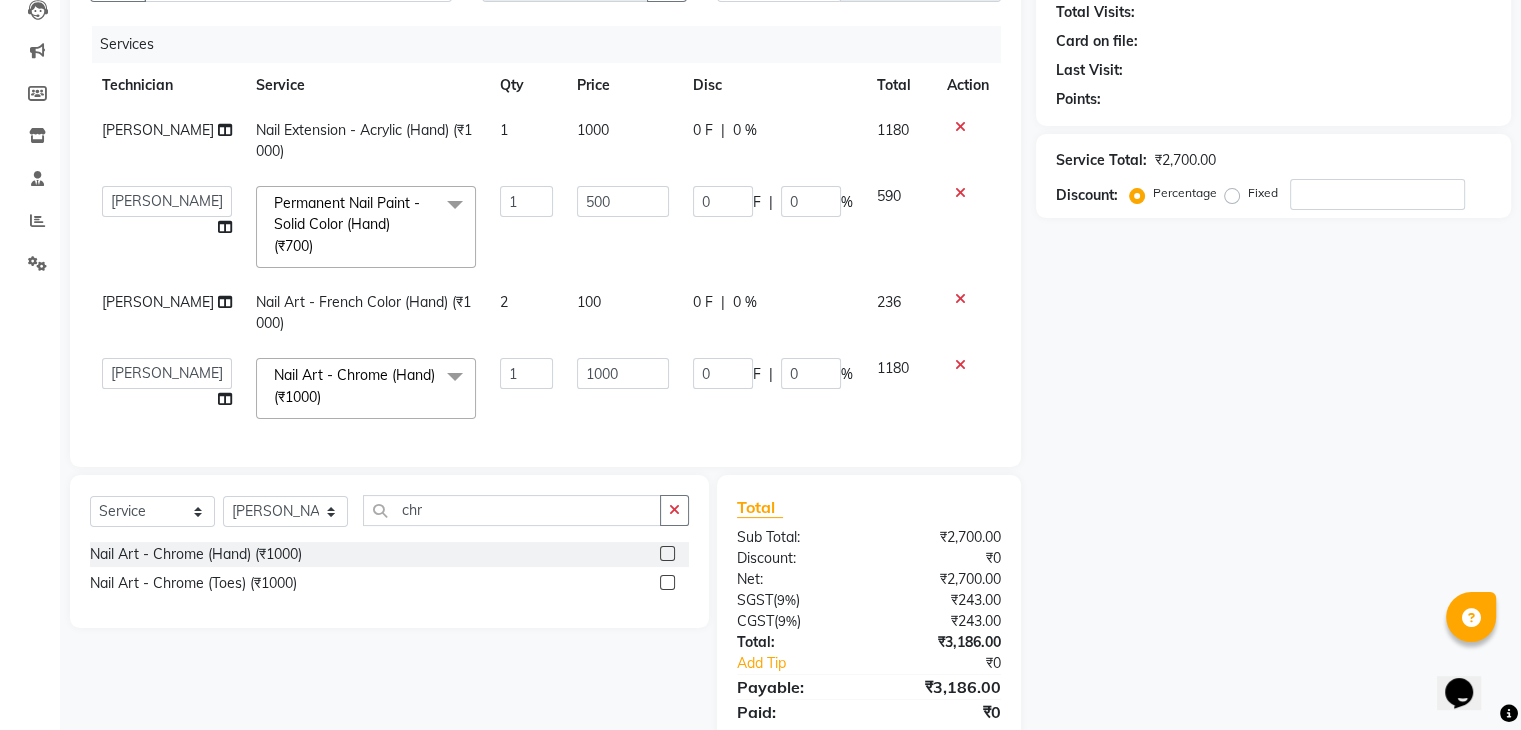 click on "1000" 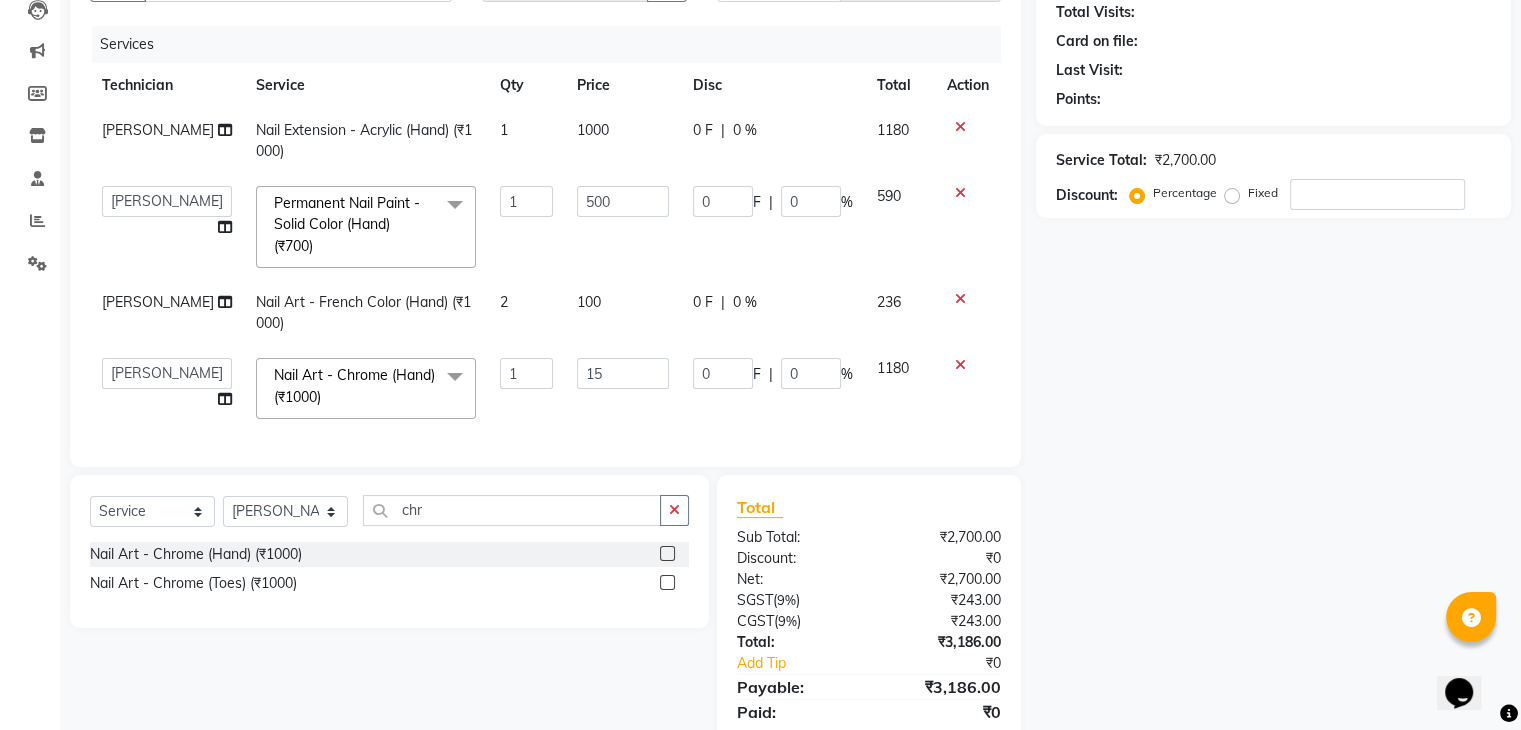 type on "150" 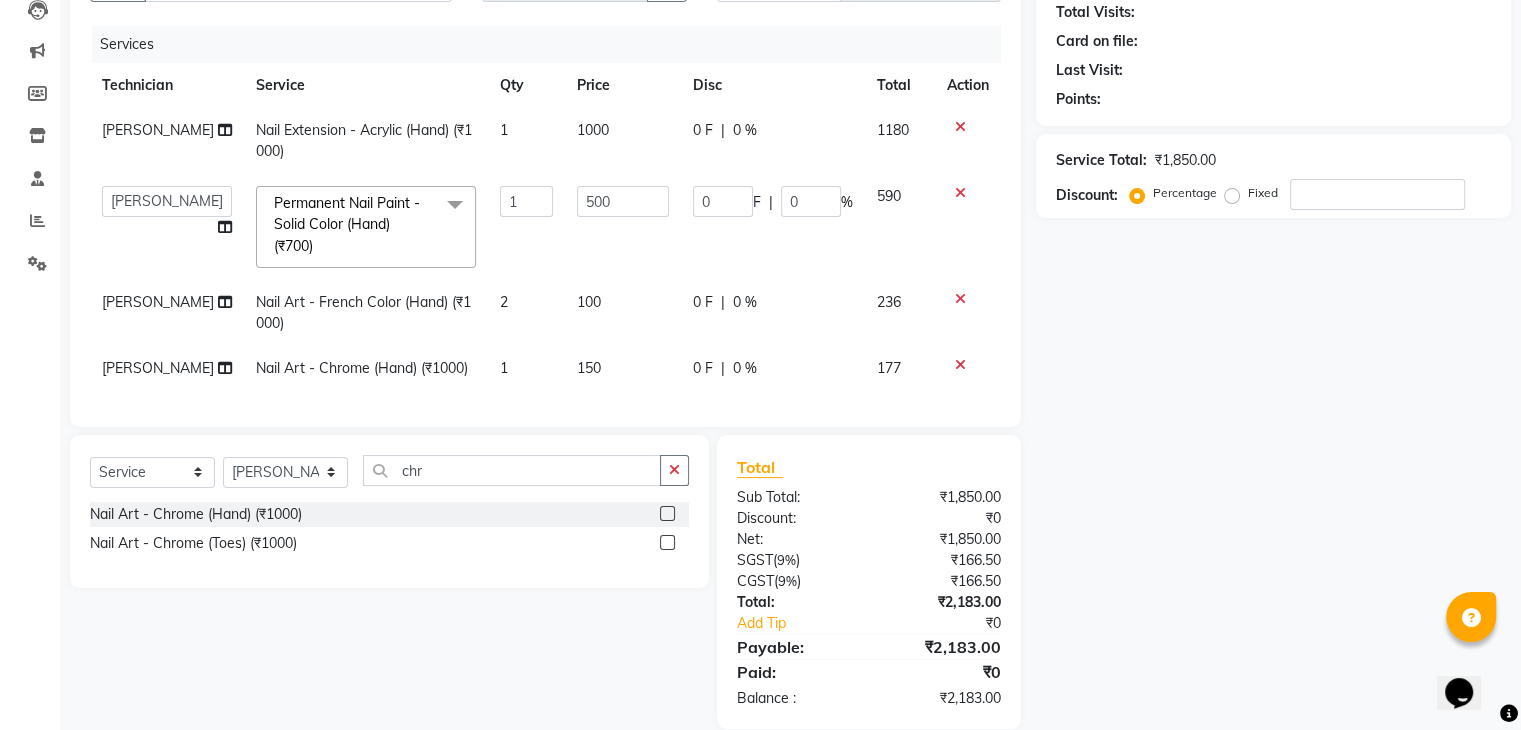 click on "1" 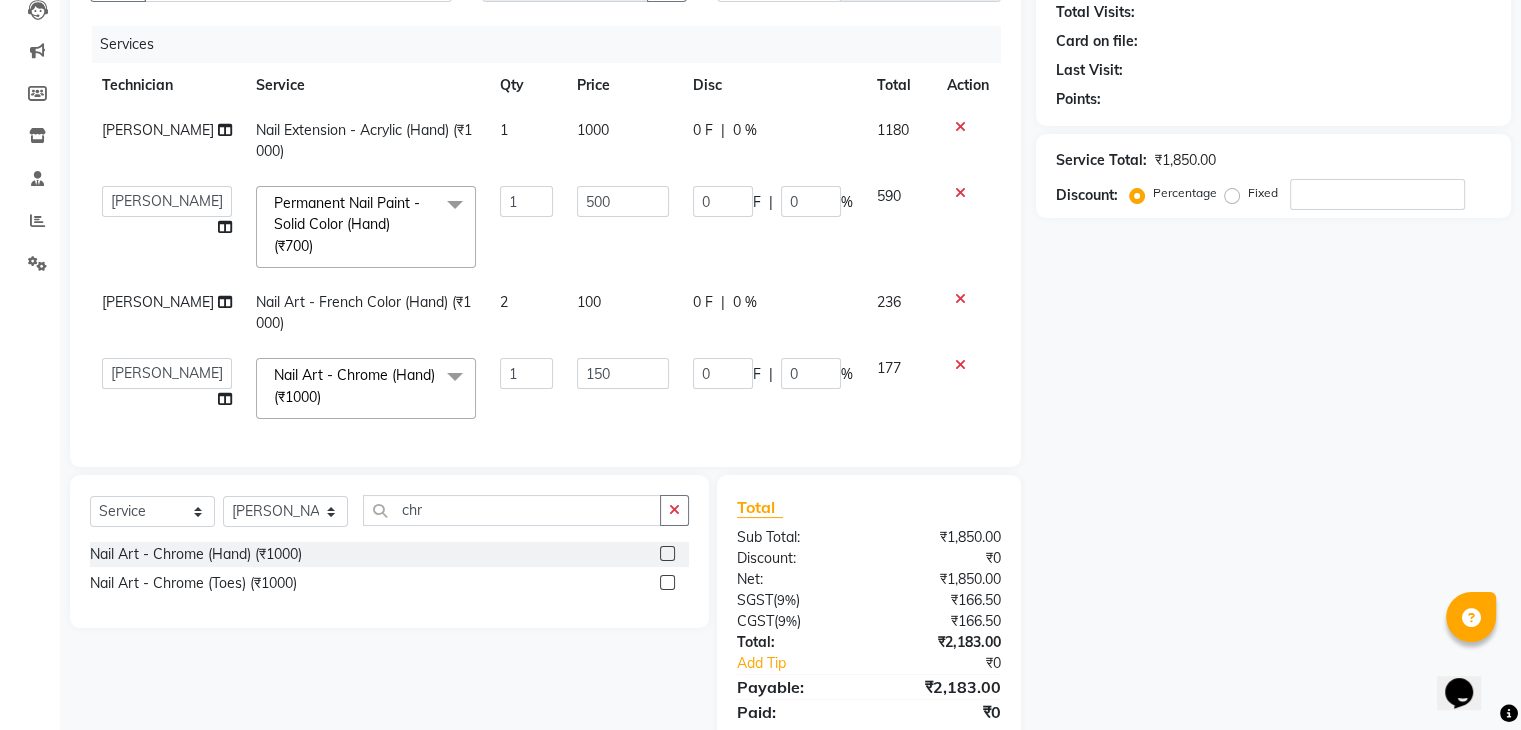 click on "1" 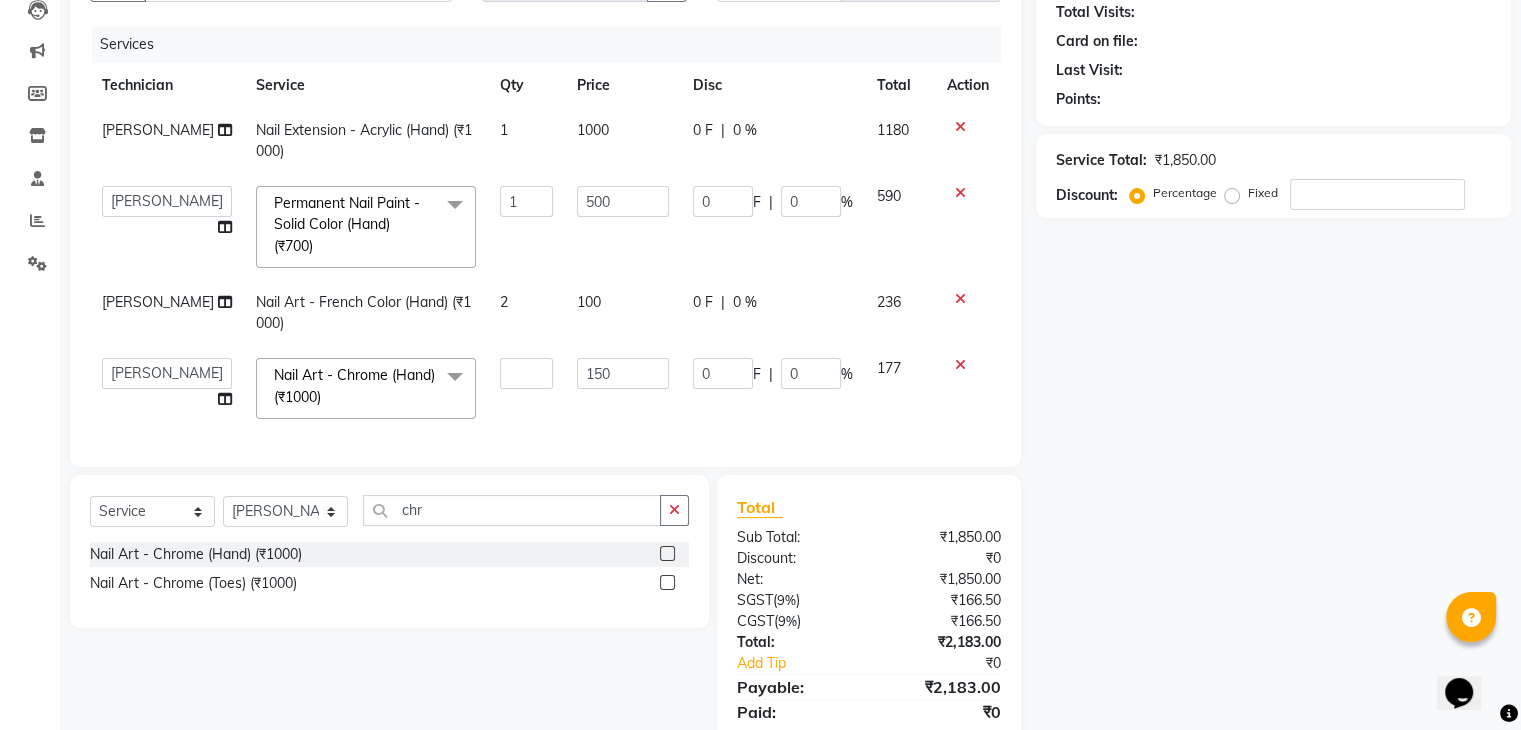 type on "4" 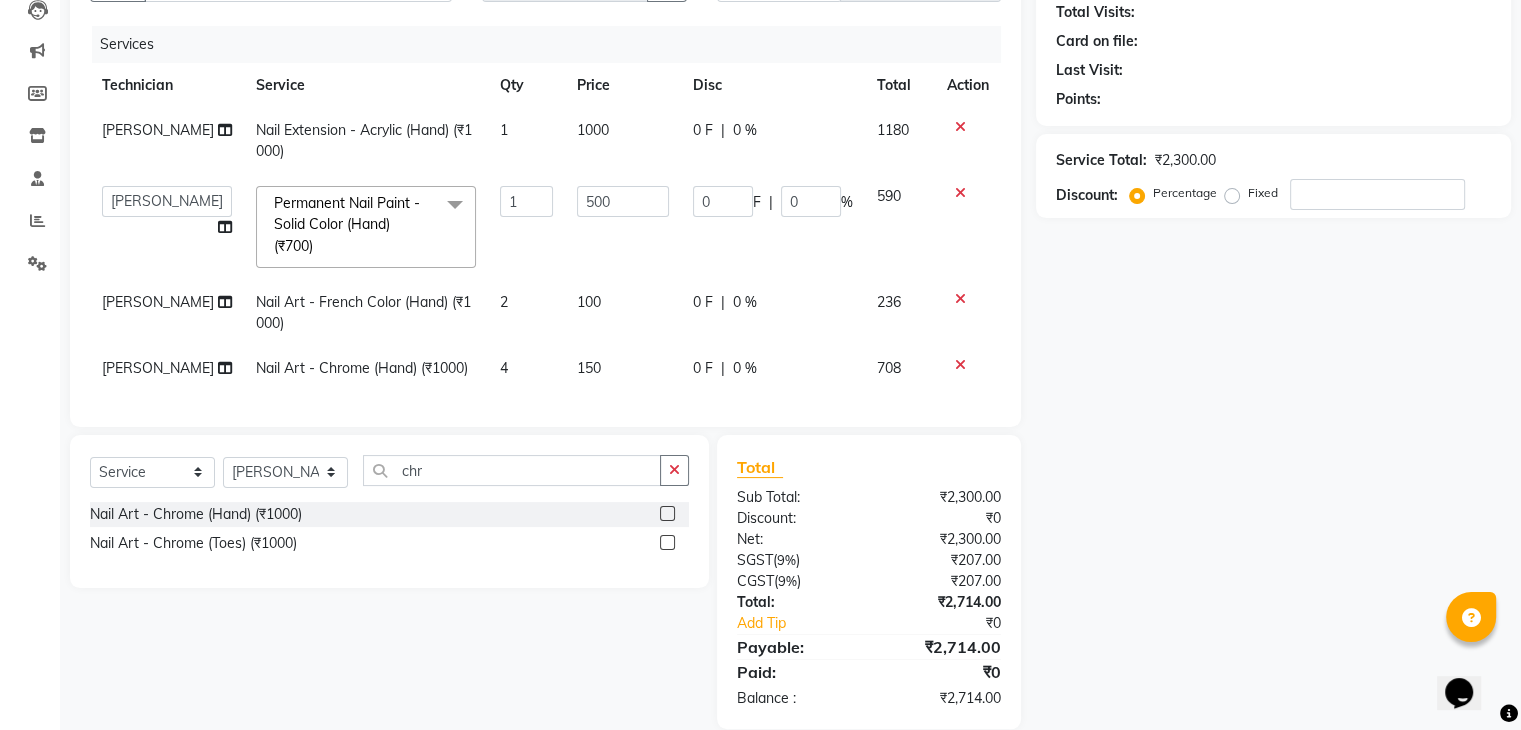 click on "Services Technician Service Qty Price Disc Total Action [PERSON_NAME] Nail Extension - Acrylic (Hand) (₹1000) 1 1000 0 F | 0 % 1180  [PERSON_NAME]   Manager   [PERSON_NAME]   [PERSON_NAME]   Suma   Suraj   Vikas   [PERSON_NAME]   Vishnu  Permanent Nail Paint - Solid Color (Hand) (₹700)  x Permanent Nail Paint - Solid Color (Hand) (₹700) Permanent Nail Paint - French (Hand) (₹1200) Permanent Nail Paint - Solid Color (Toes) (₹700) Permanent Nail Paint - French (Toes) (₹1200) Nail course Basic (₹40000) Nail Course Advance (₹60000) Cuticle Oil (₹750) Restoration - Gel (Hand) (₹100) Restoration - Tip Replacement (Hand) (₹100) Restoration - Touch -up (Hand) (₹300) Restoration - Gel Color Changes (Hand) (₹700) Restoration - Removal of Extension (Hand) (₹500) Restoration - Removal of Nail Paint (Hand) (₹500) Restoration - Gel (Toes) (₹100) Restoration - Tip Replacement (Toes) (₹100) Restoration - Touch -up (Toes) (₹300) Restoration - Gel Color Changes (Toes) (₹700) Roll On Wax (₹799)" 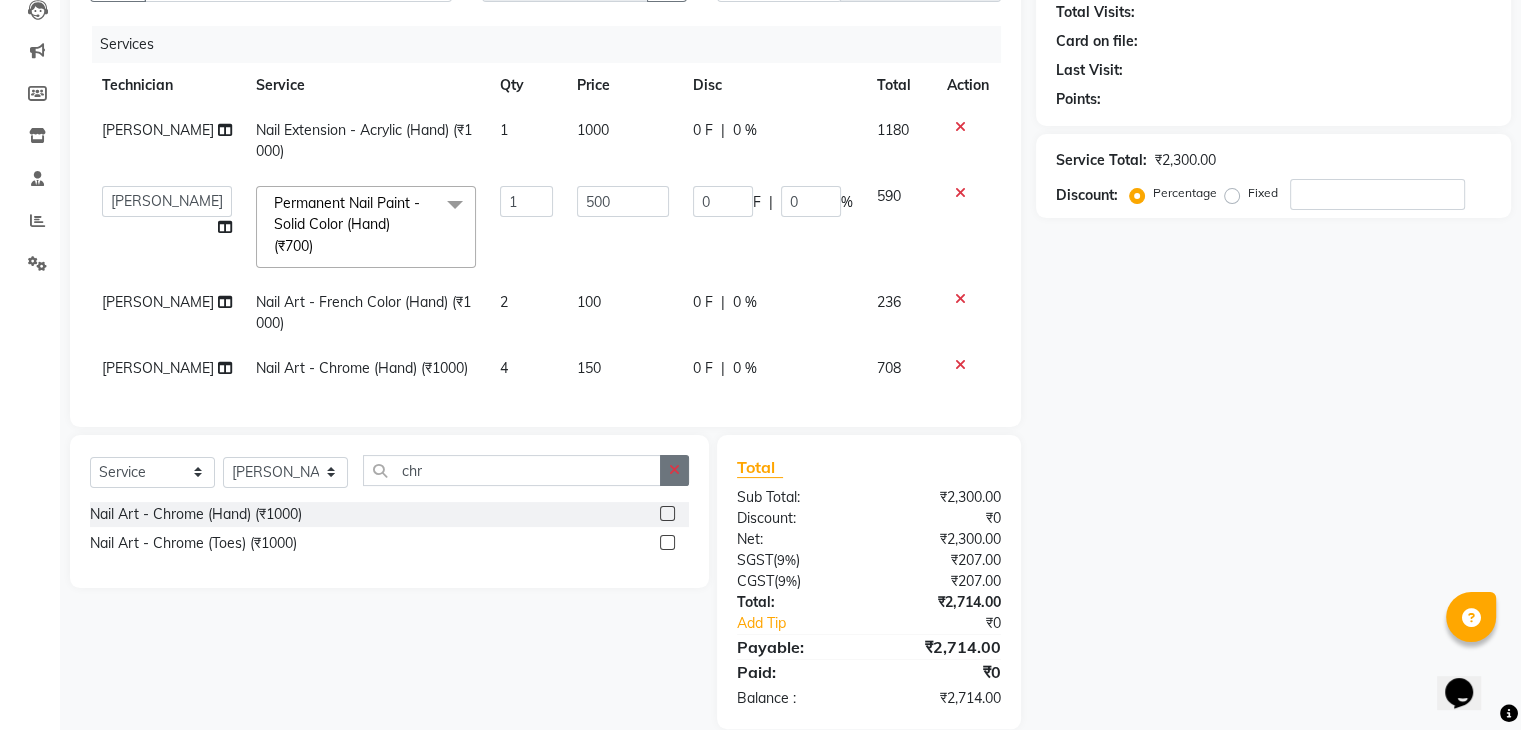 click 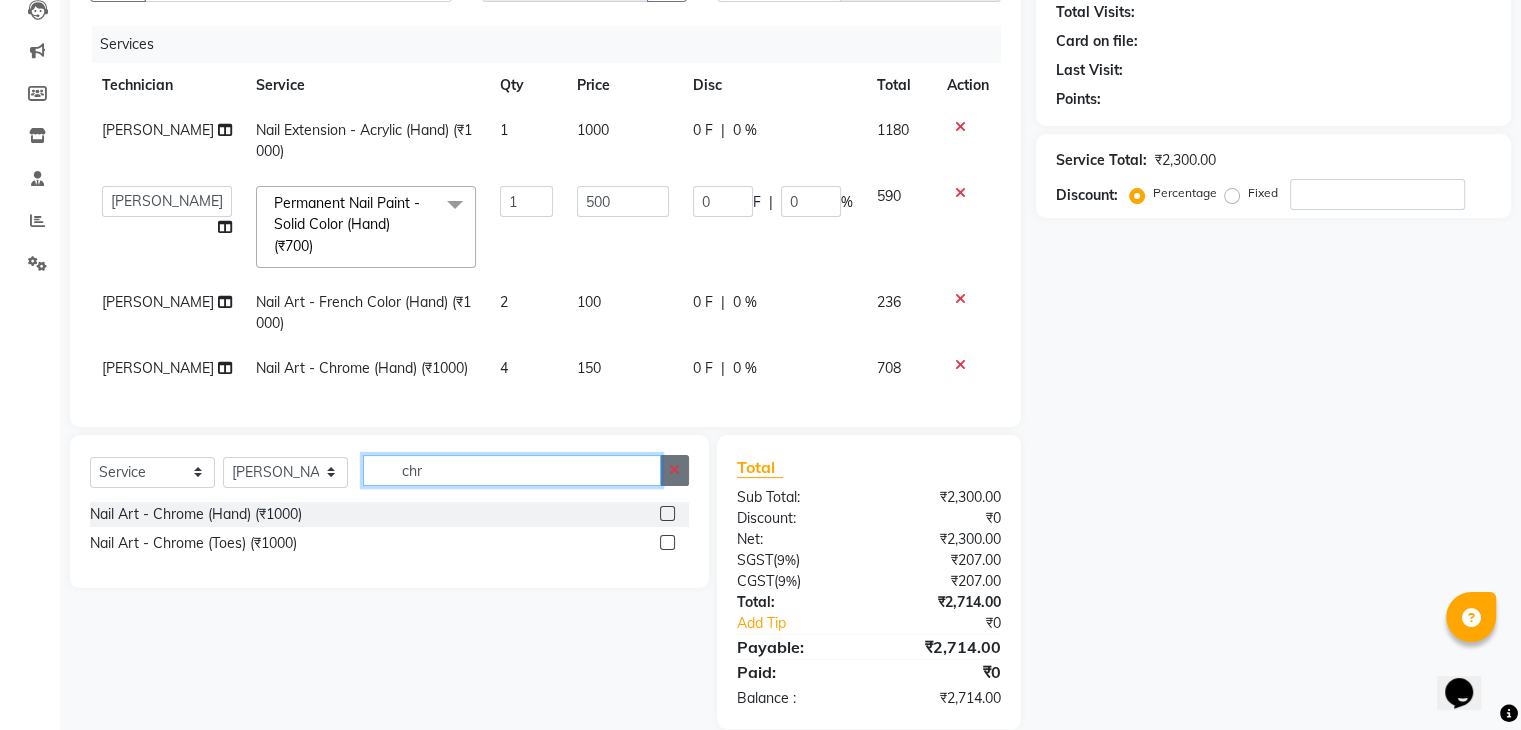 type 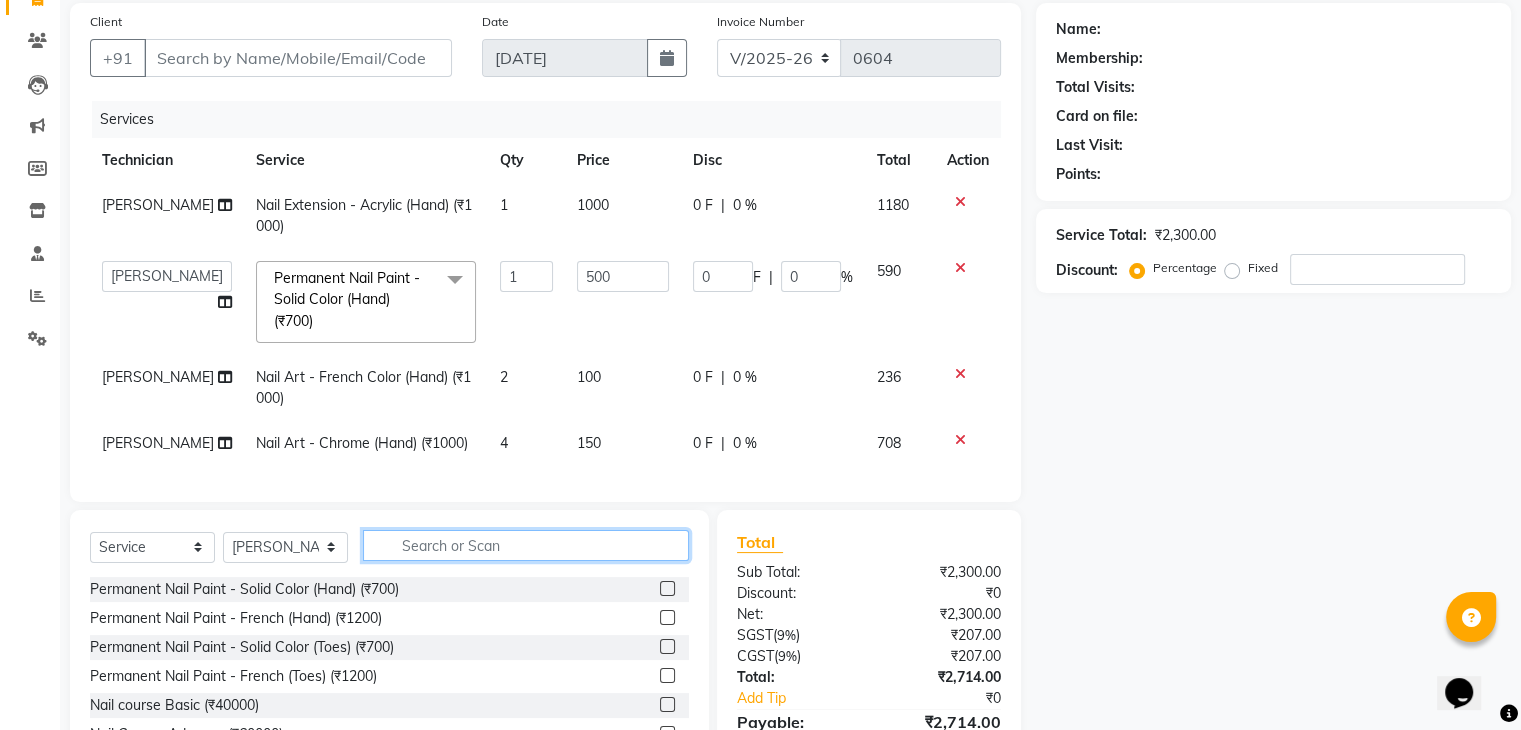scroll, scrollTop: 0, scrollLeft: 0, axis: both 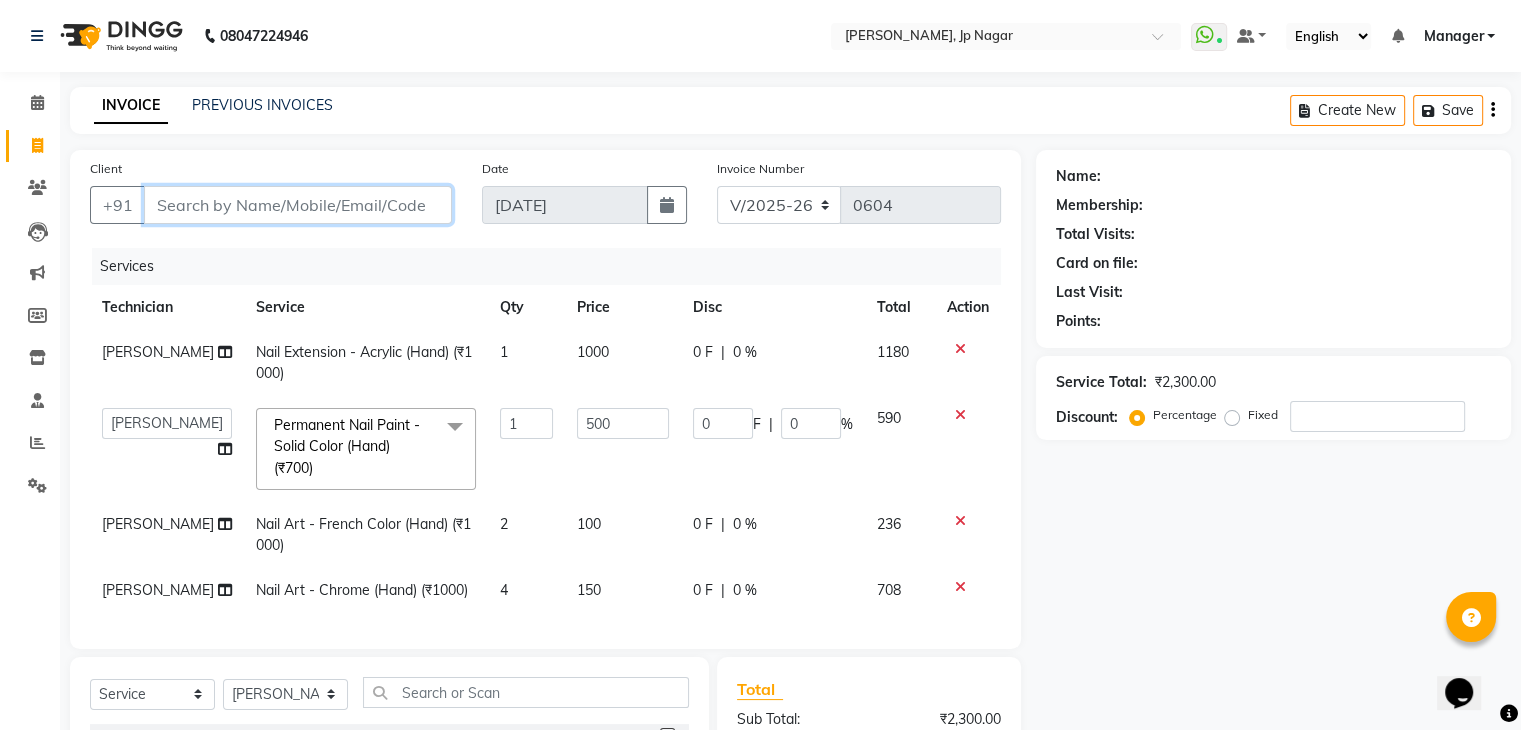 click on "Client" at bounding box center [298, 205] 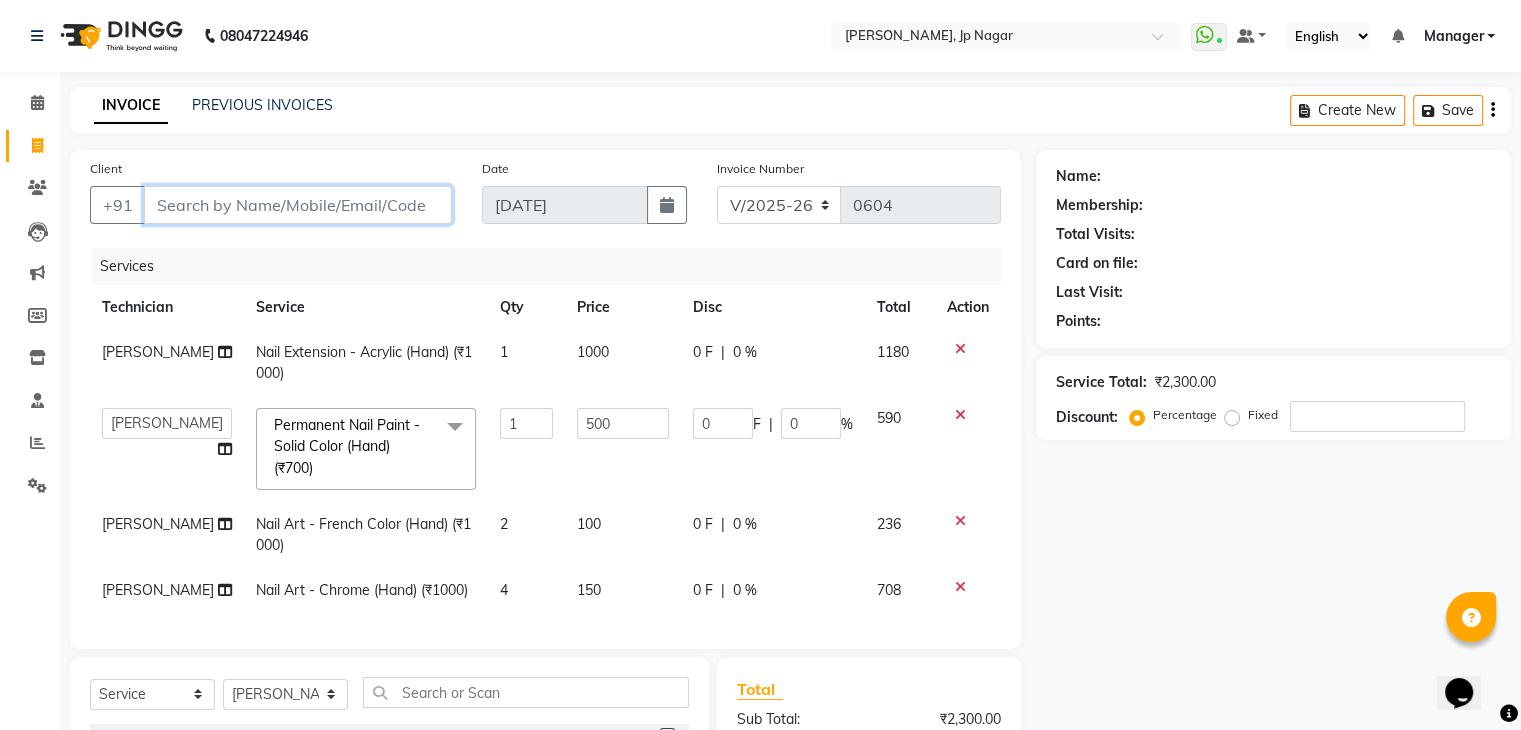 type on "9" 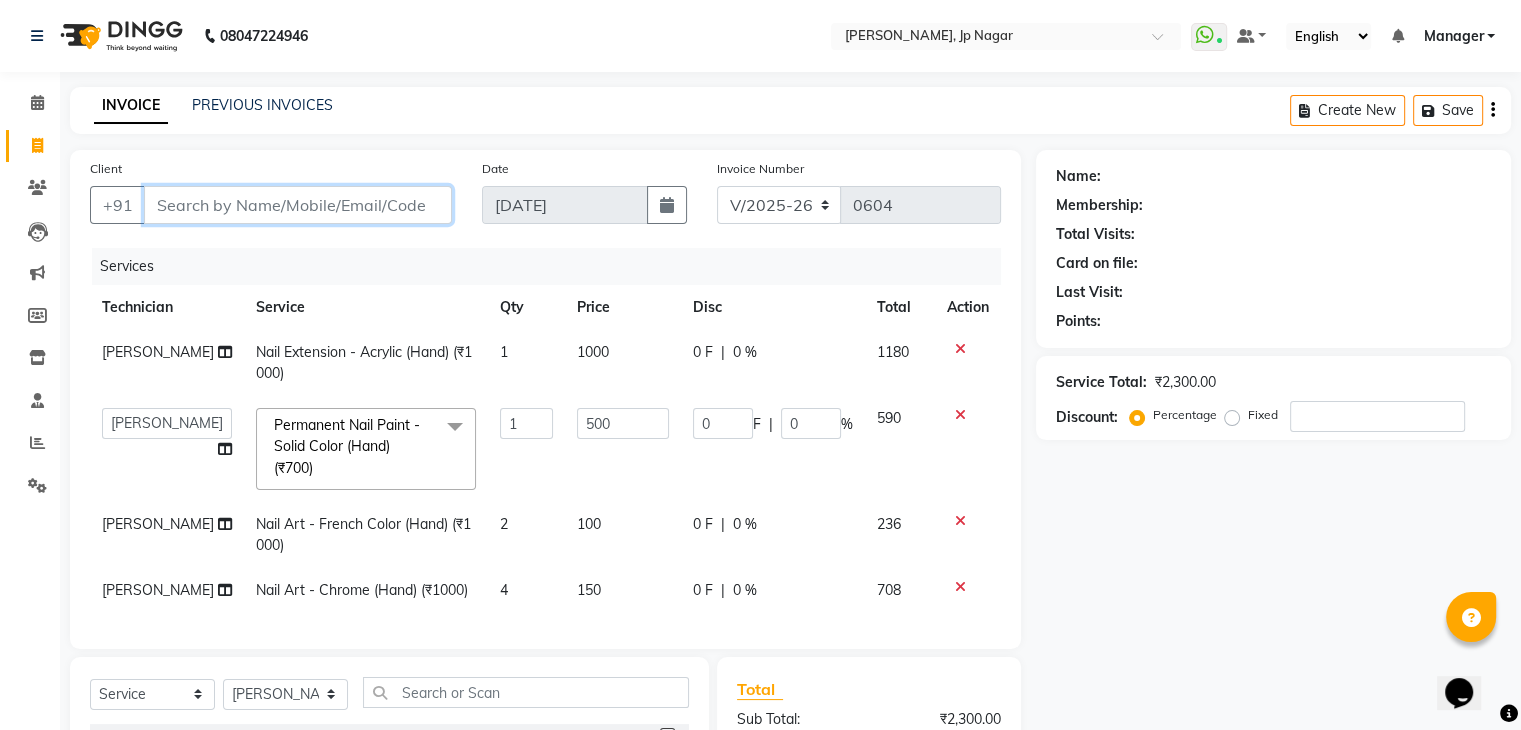 type on "0" 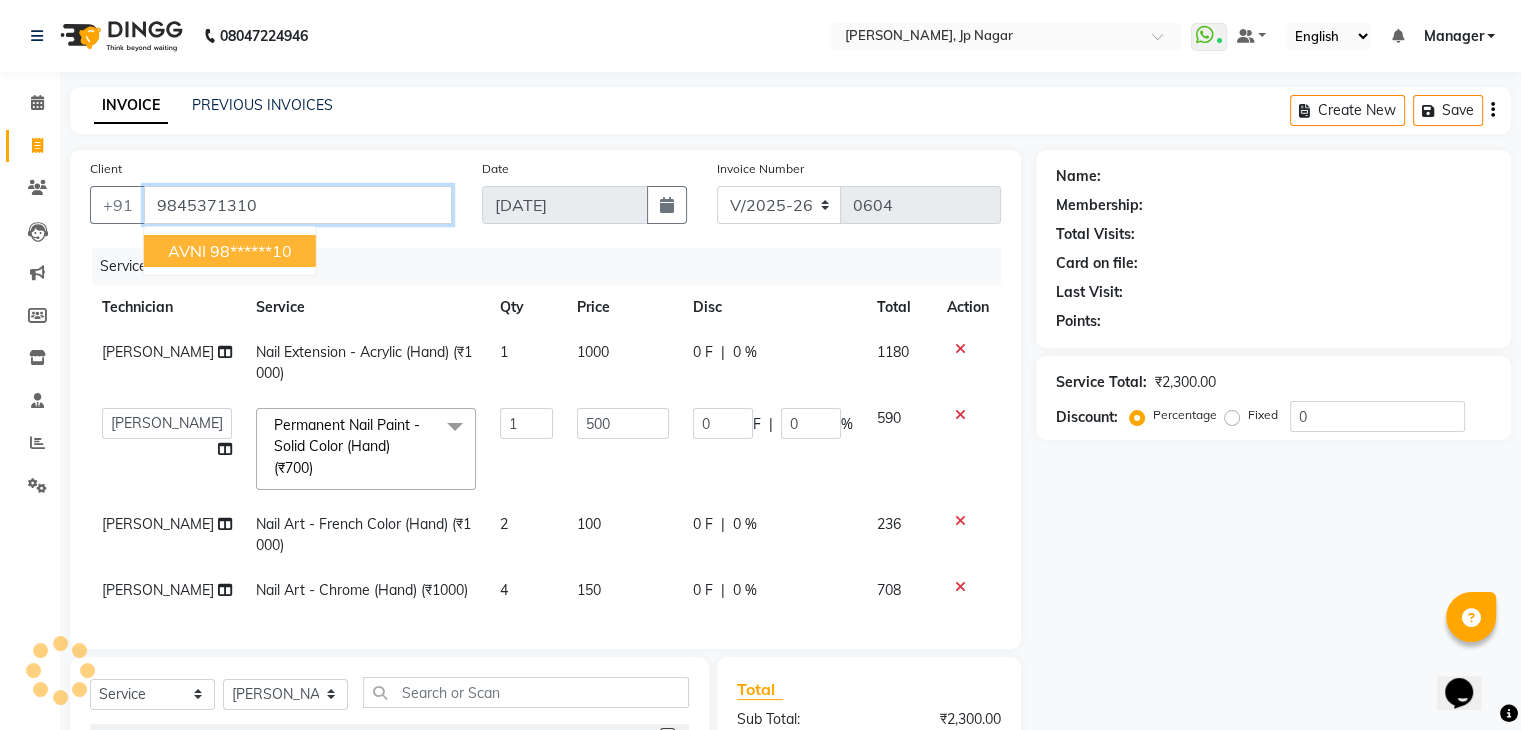 type on "9845371310" 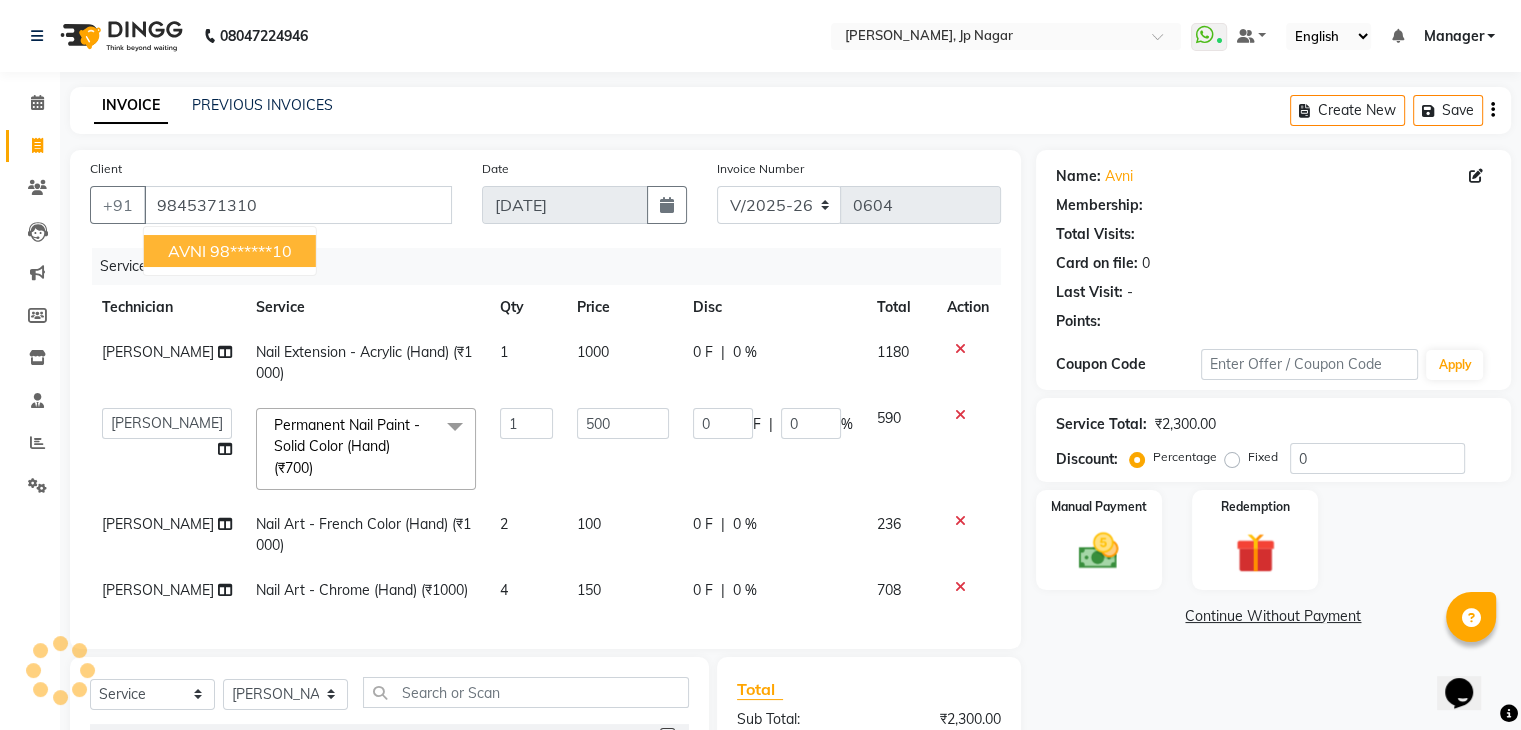 select on "1: Object" 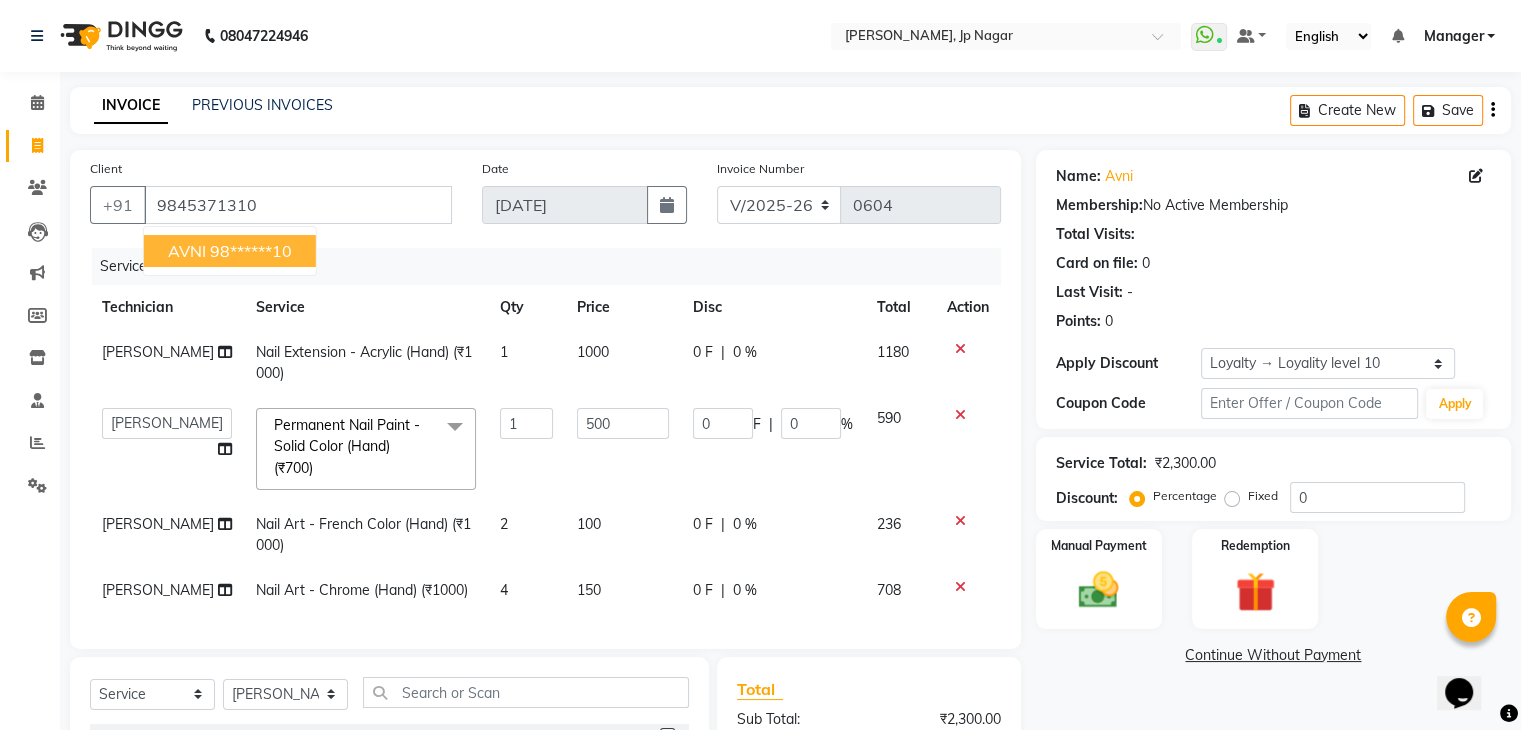 click on "AVNI" at bounding box center (187, 251) 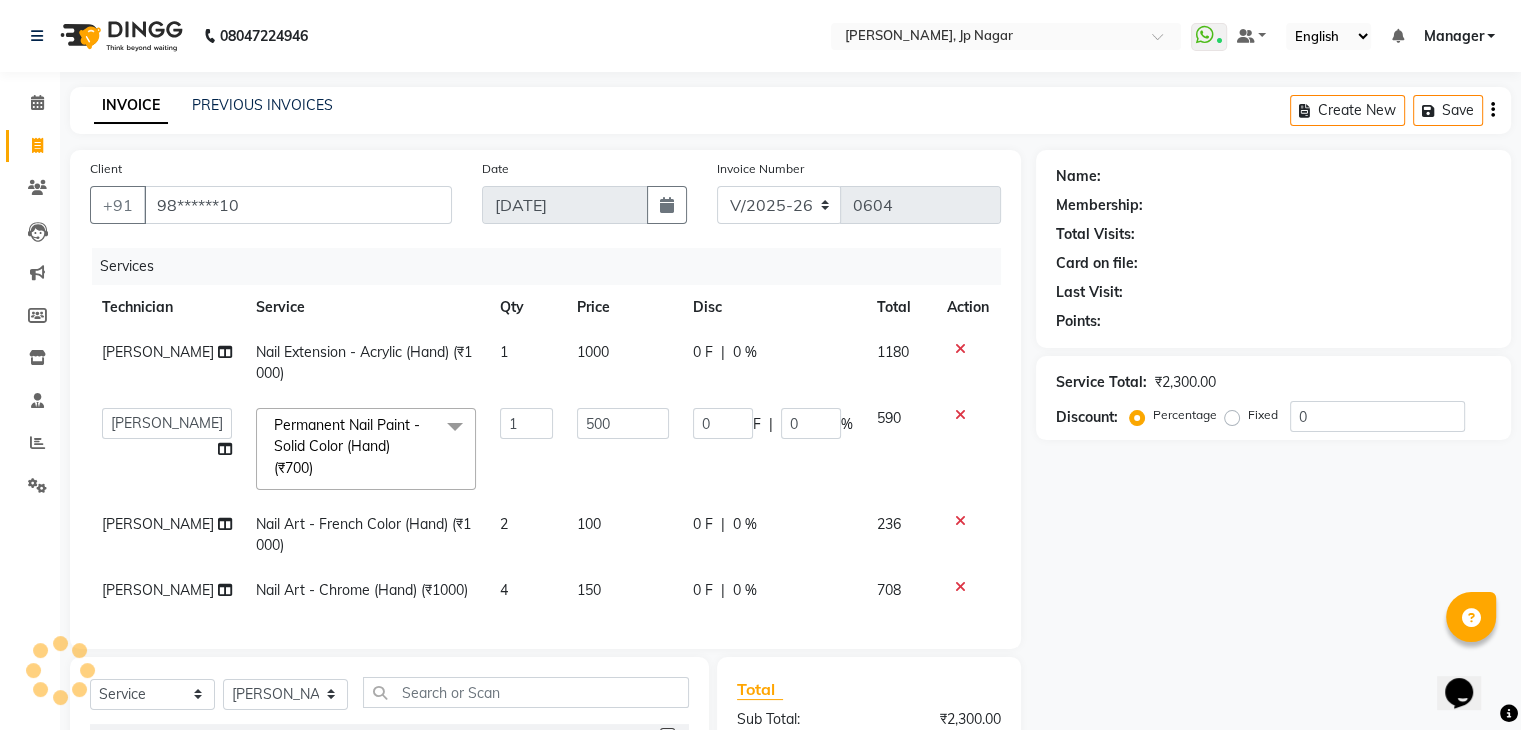select on "1: Object" 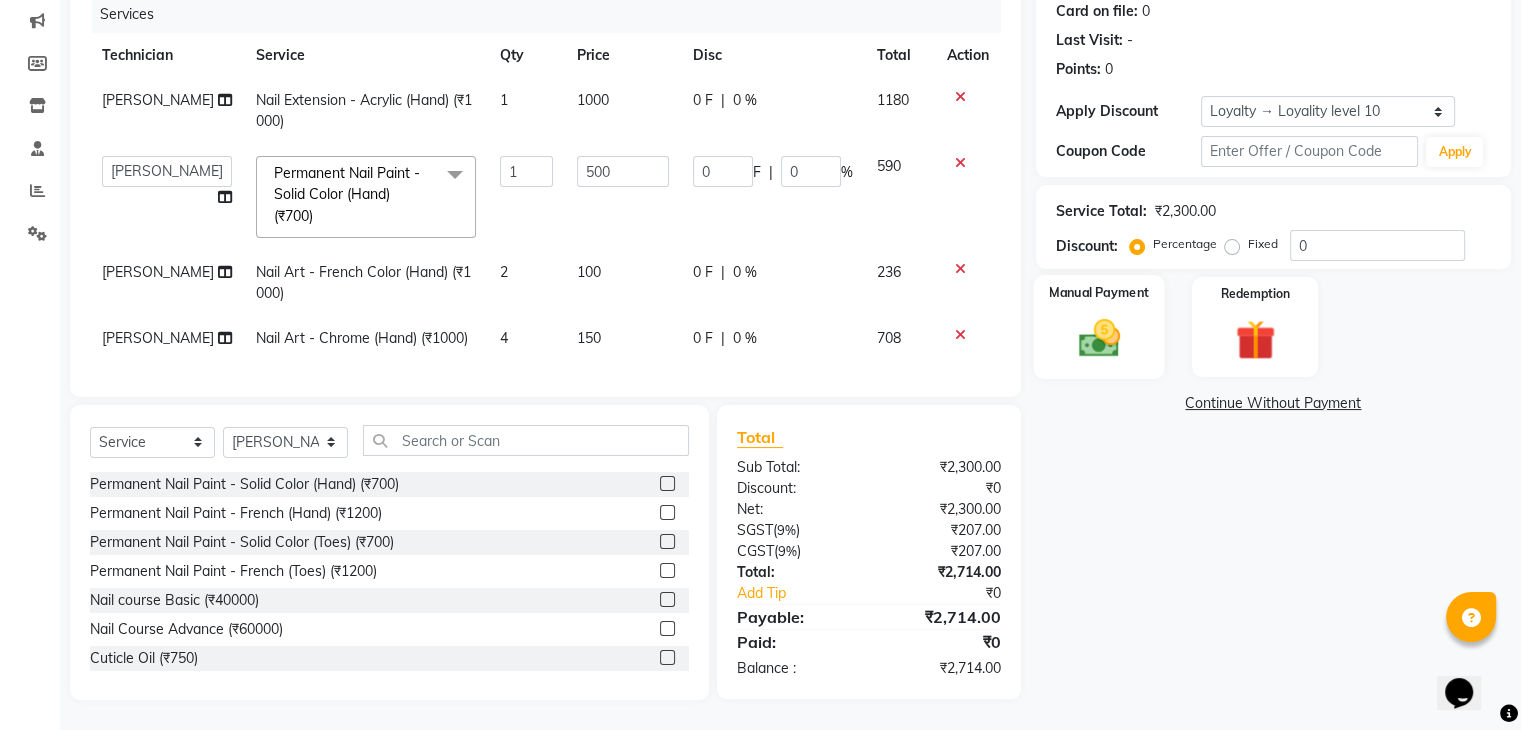 scroll, scrollTop: 267, scrollLeft: 0, axis: vertical 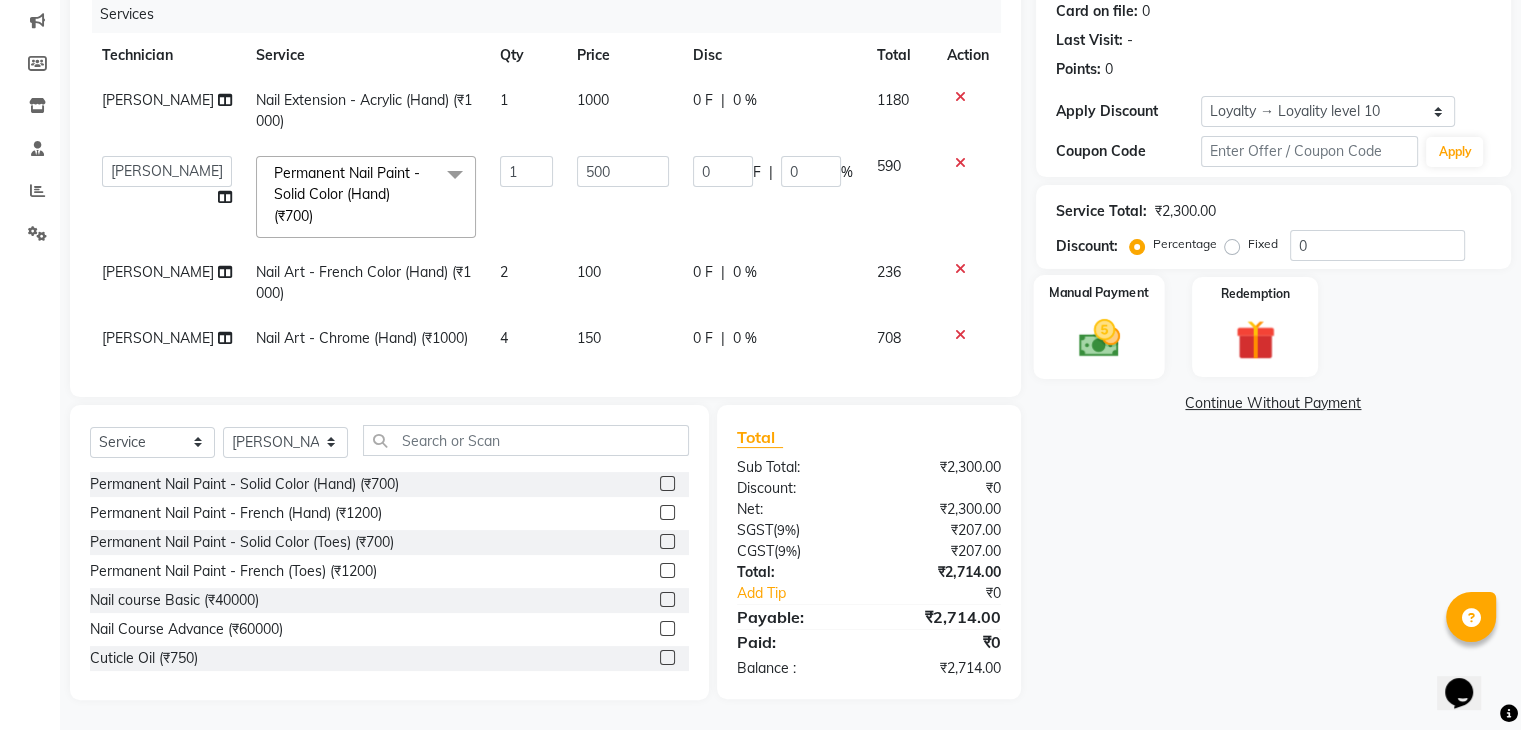 click 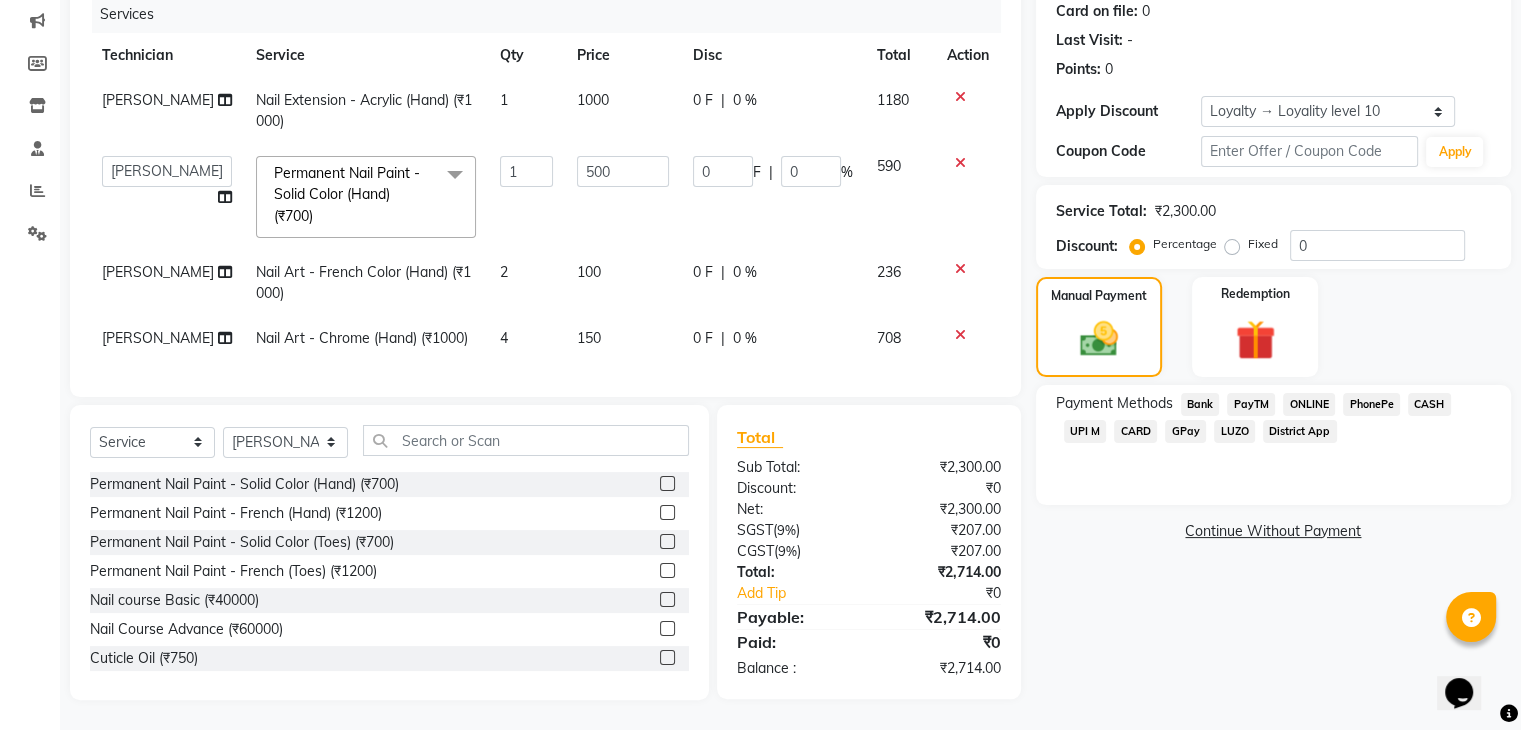 click on "UPI M" 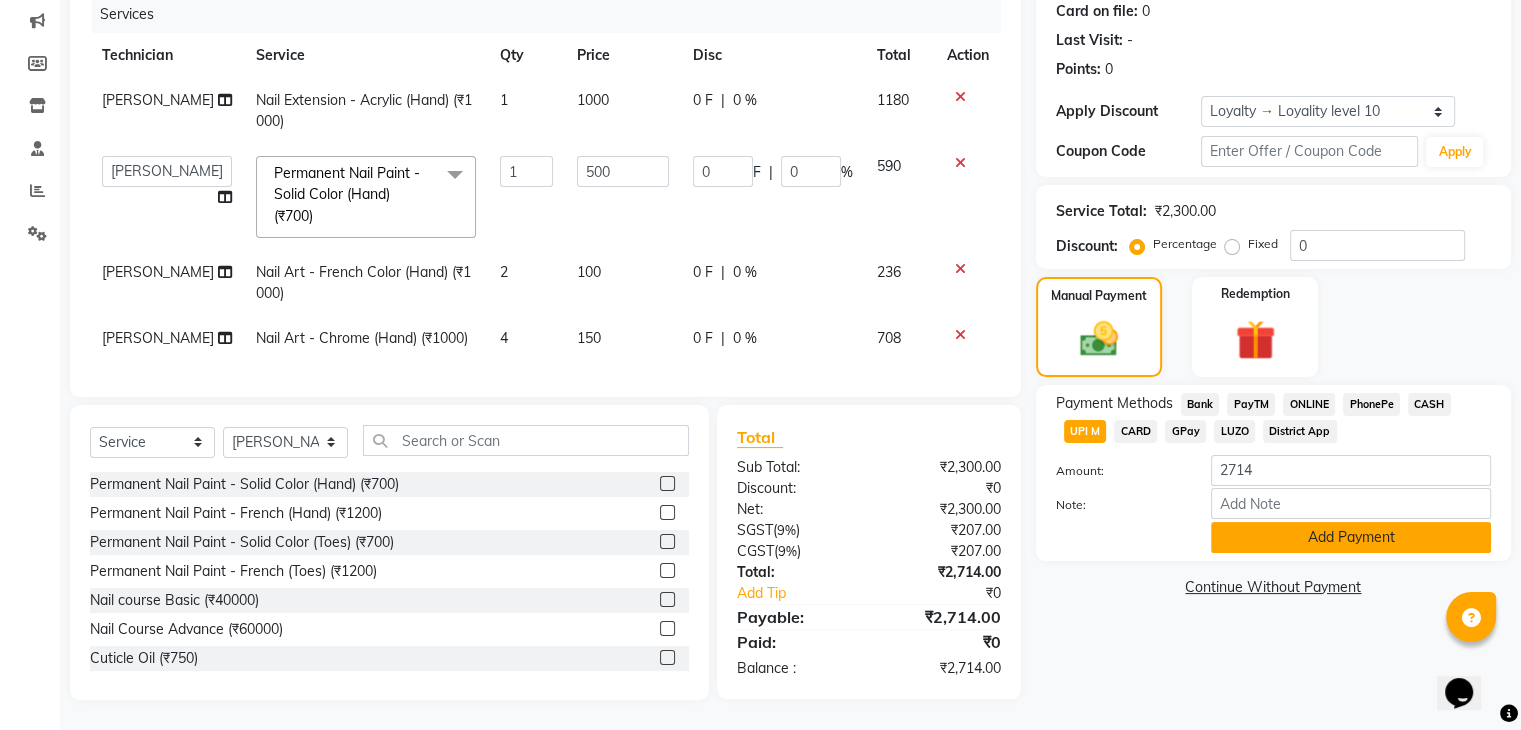 click on "Add Payment" 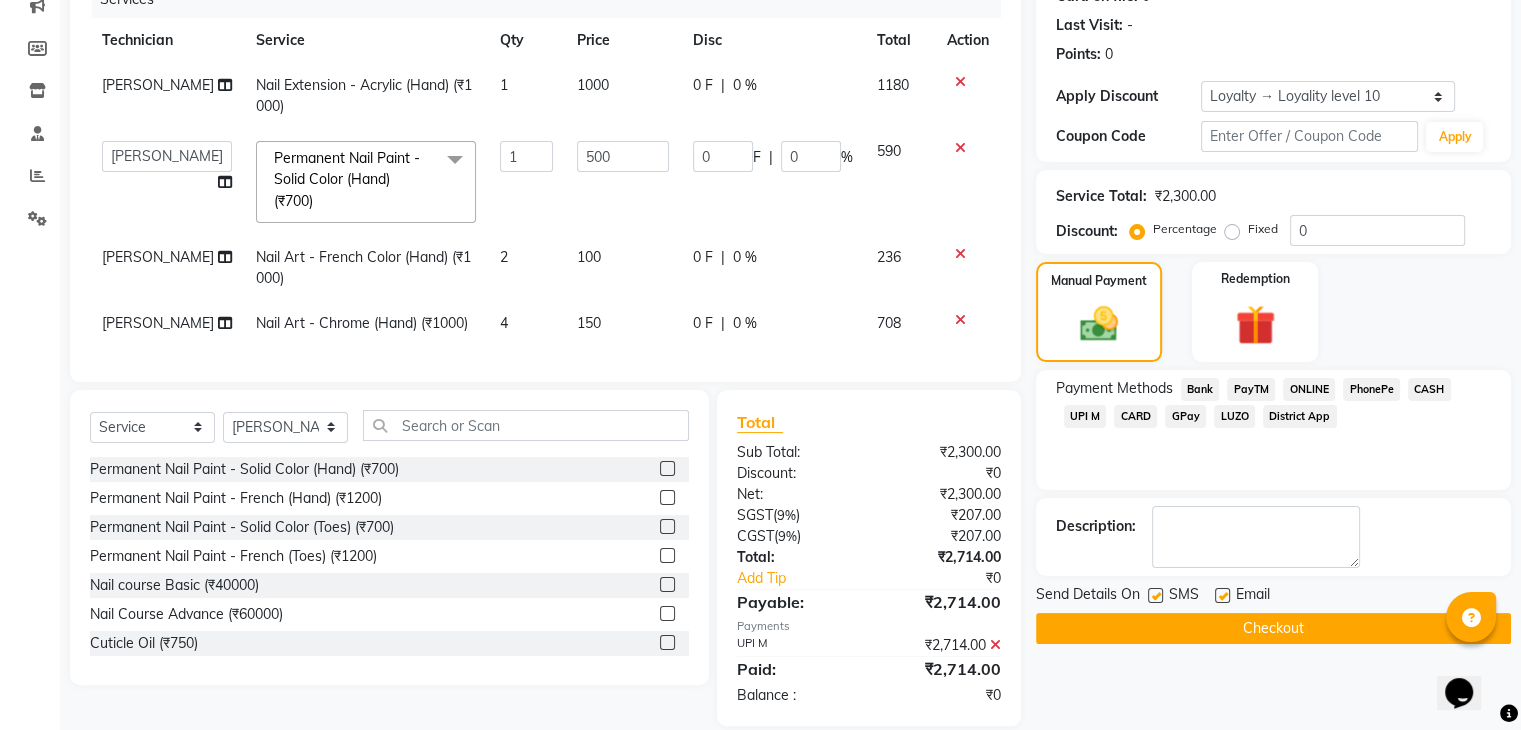 scroll, scrollTop: 399, scrollLeft: 0, axis: vertical 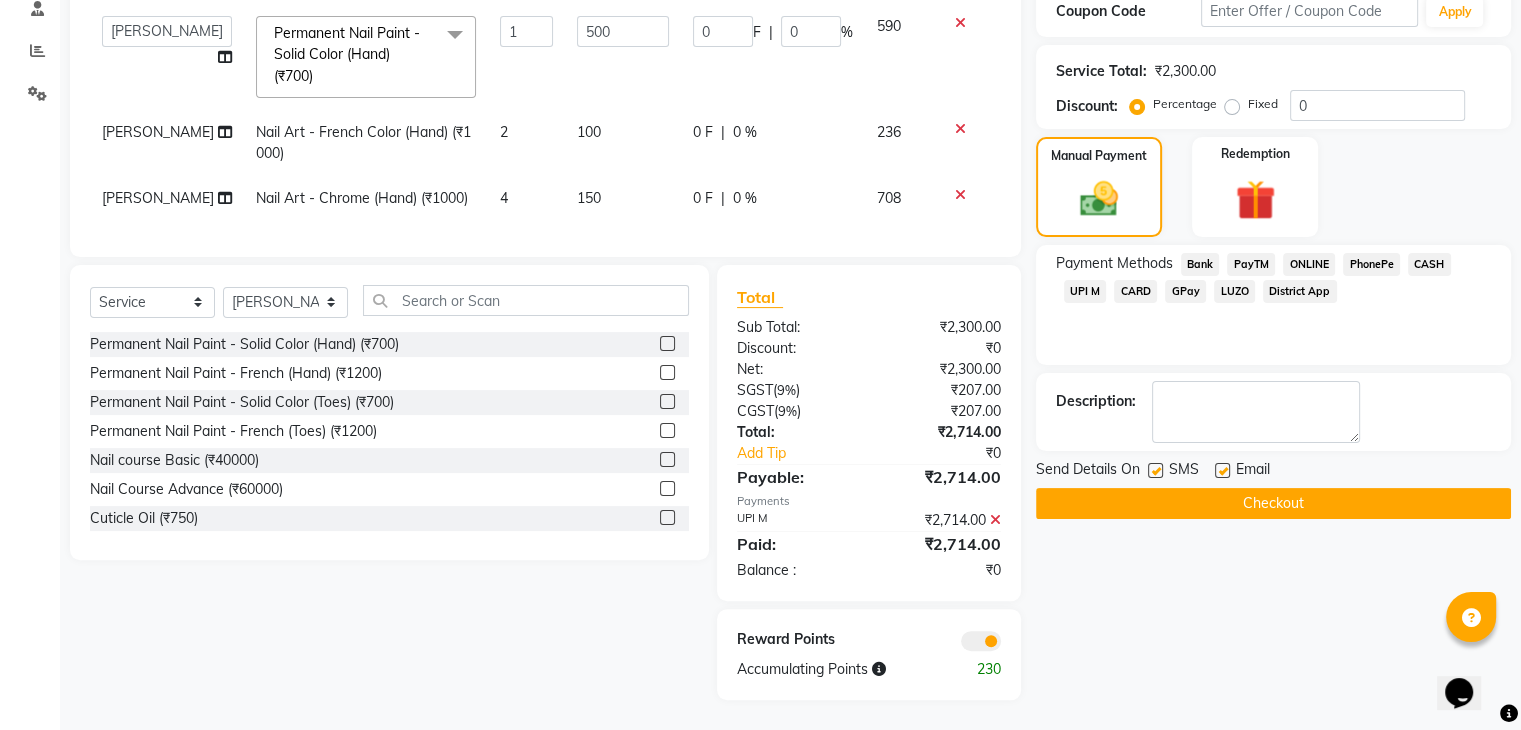 click on "Checkout" 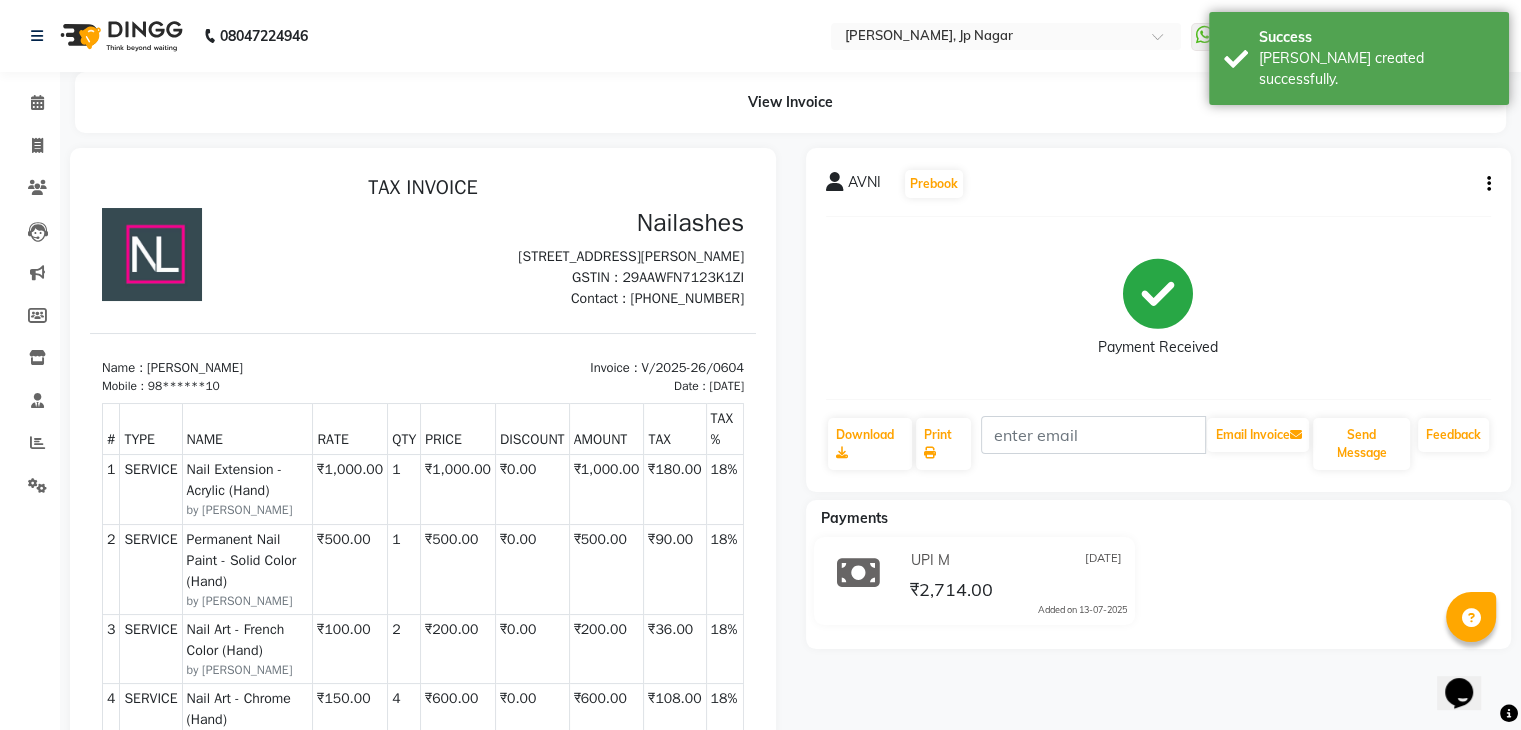 scroll, scrollTop: 0, scrollLeft: 0, axis: both 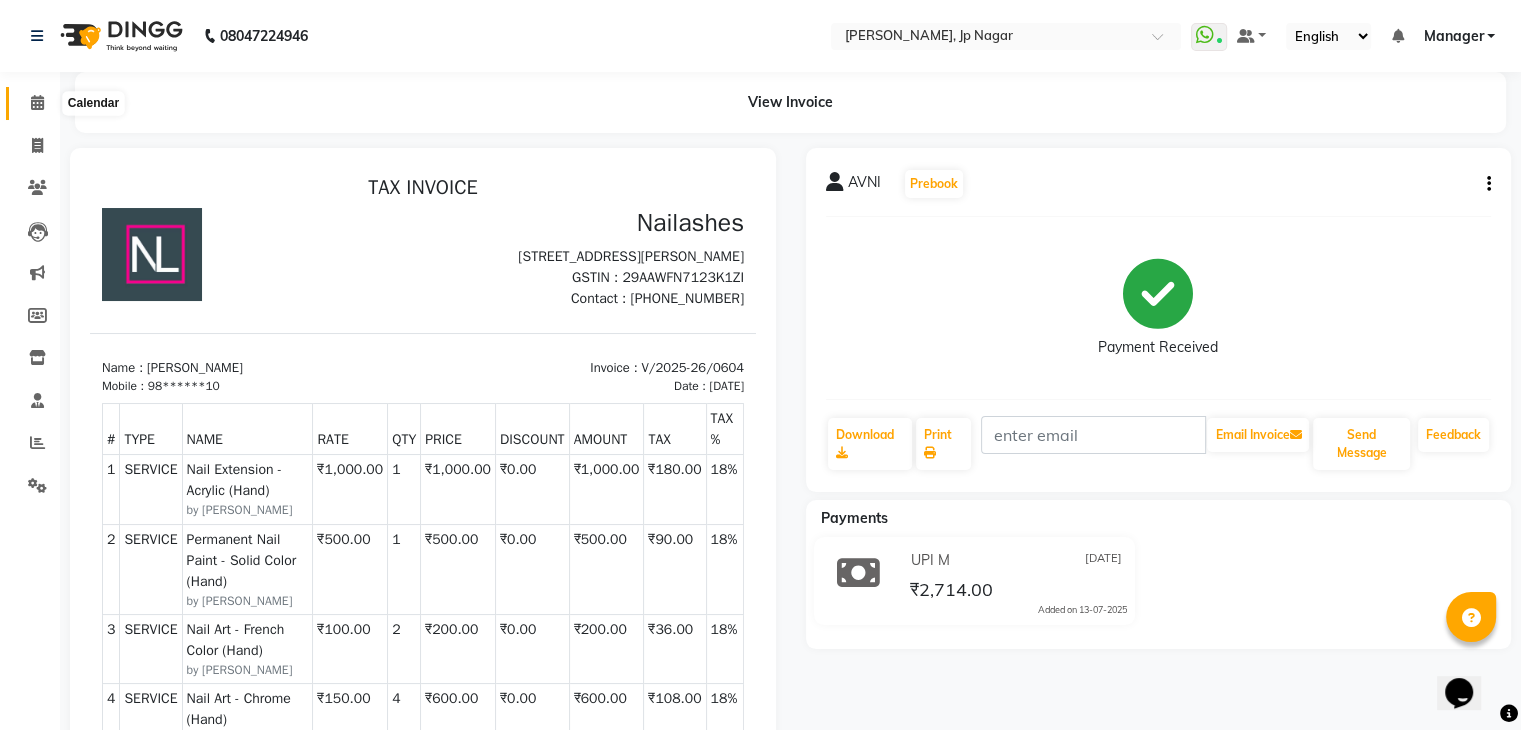 click 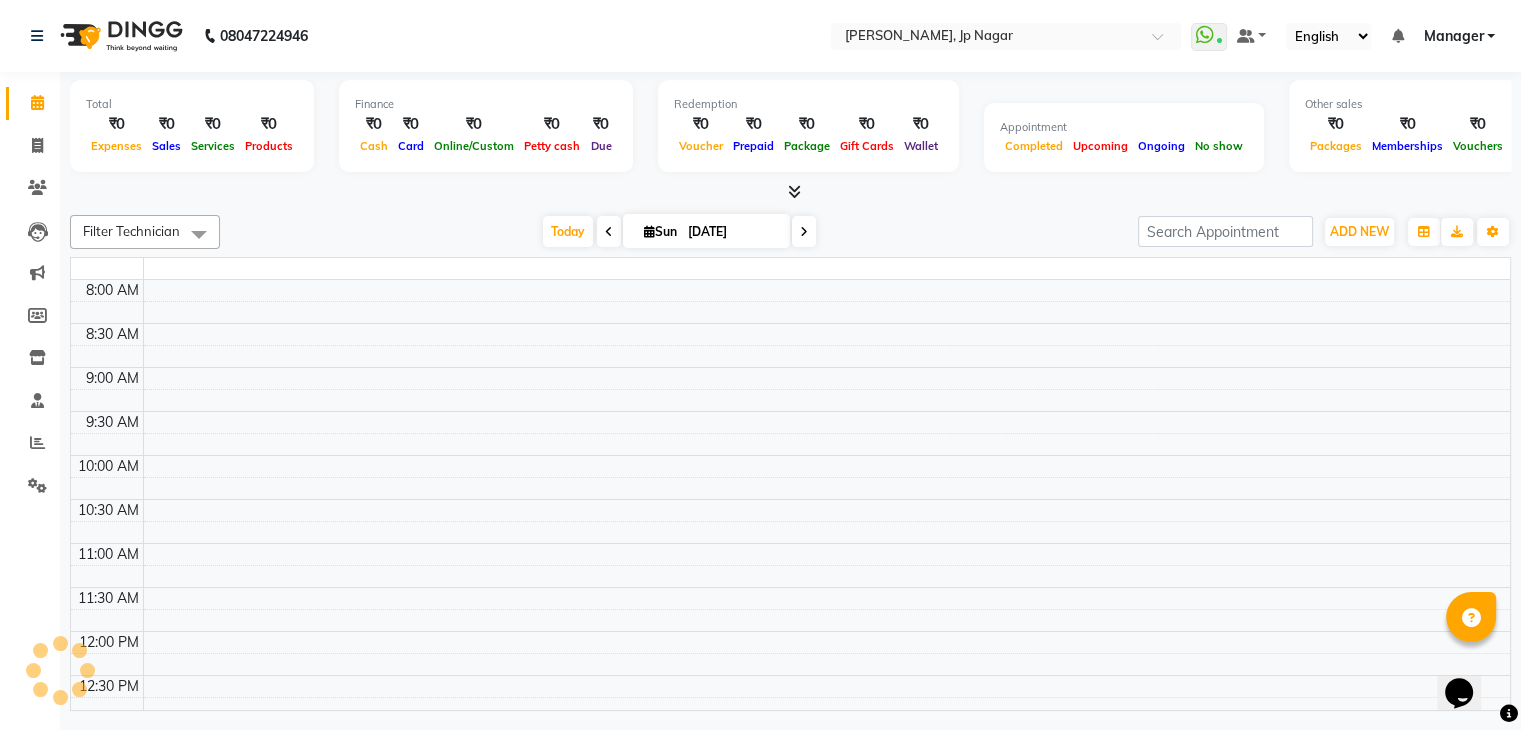 scroll, scrollTop: 0, scrollLeft: 0, axis: both 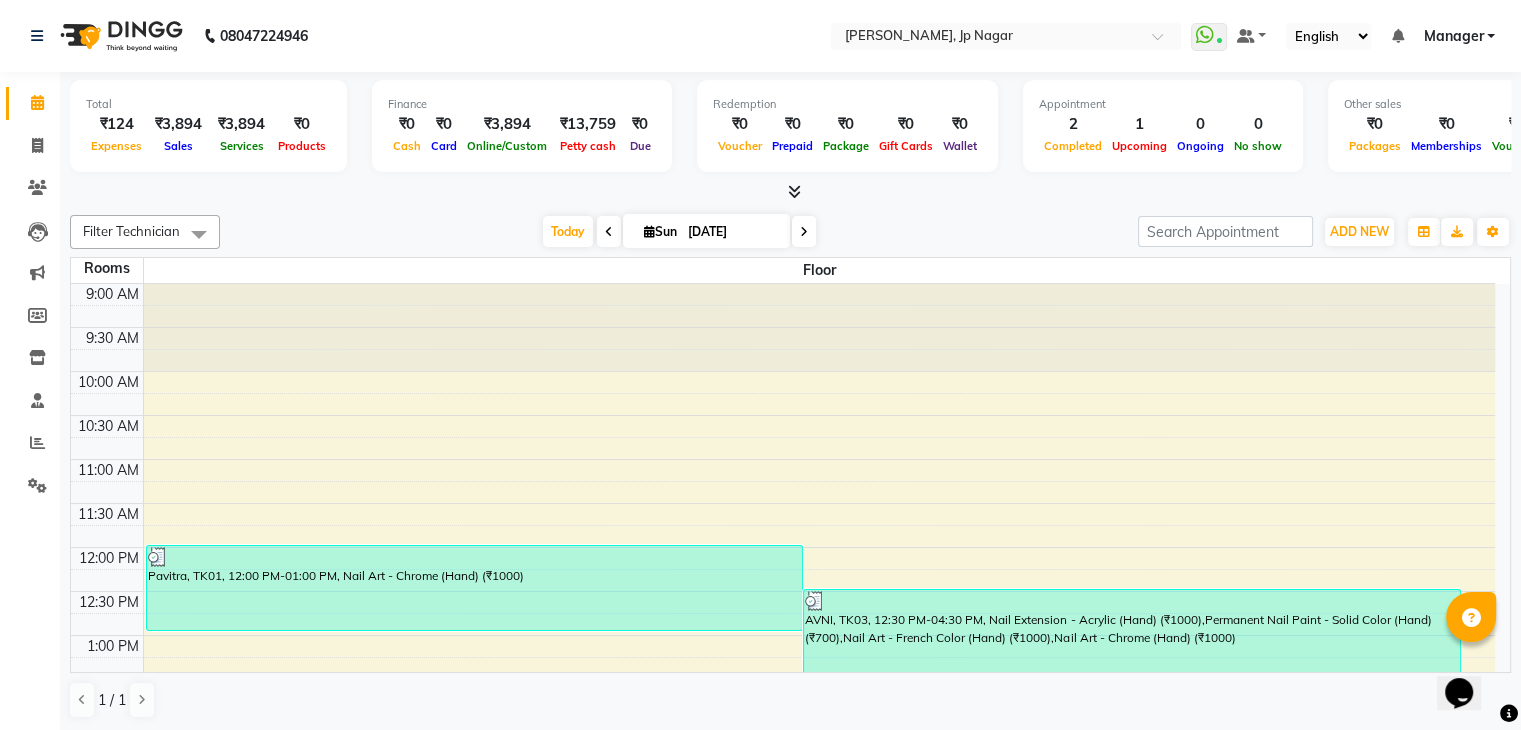 click at bounding box center (790, 192) 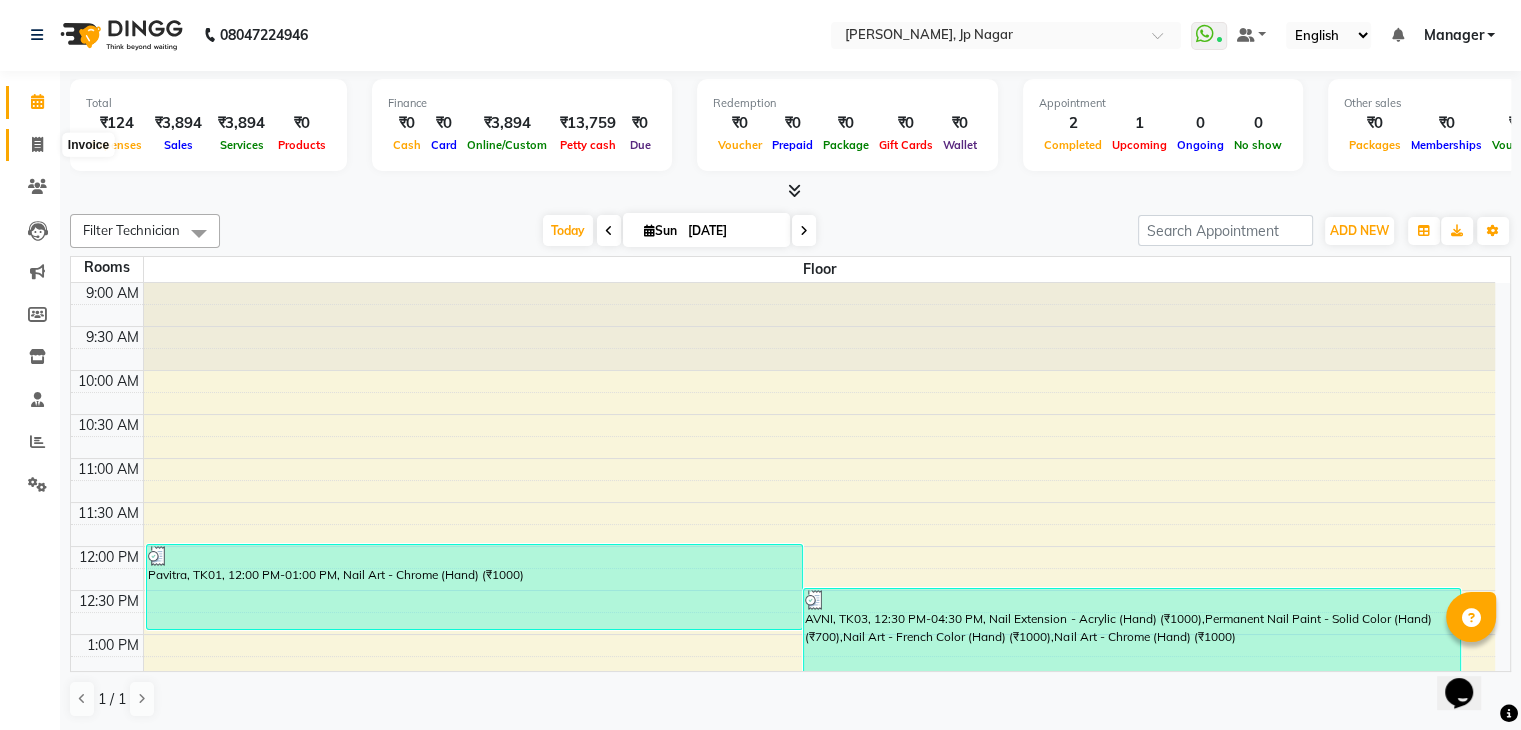 click 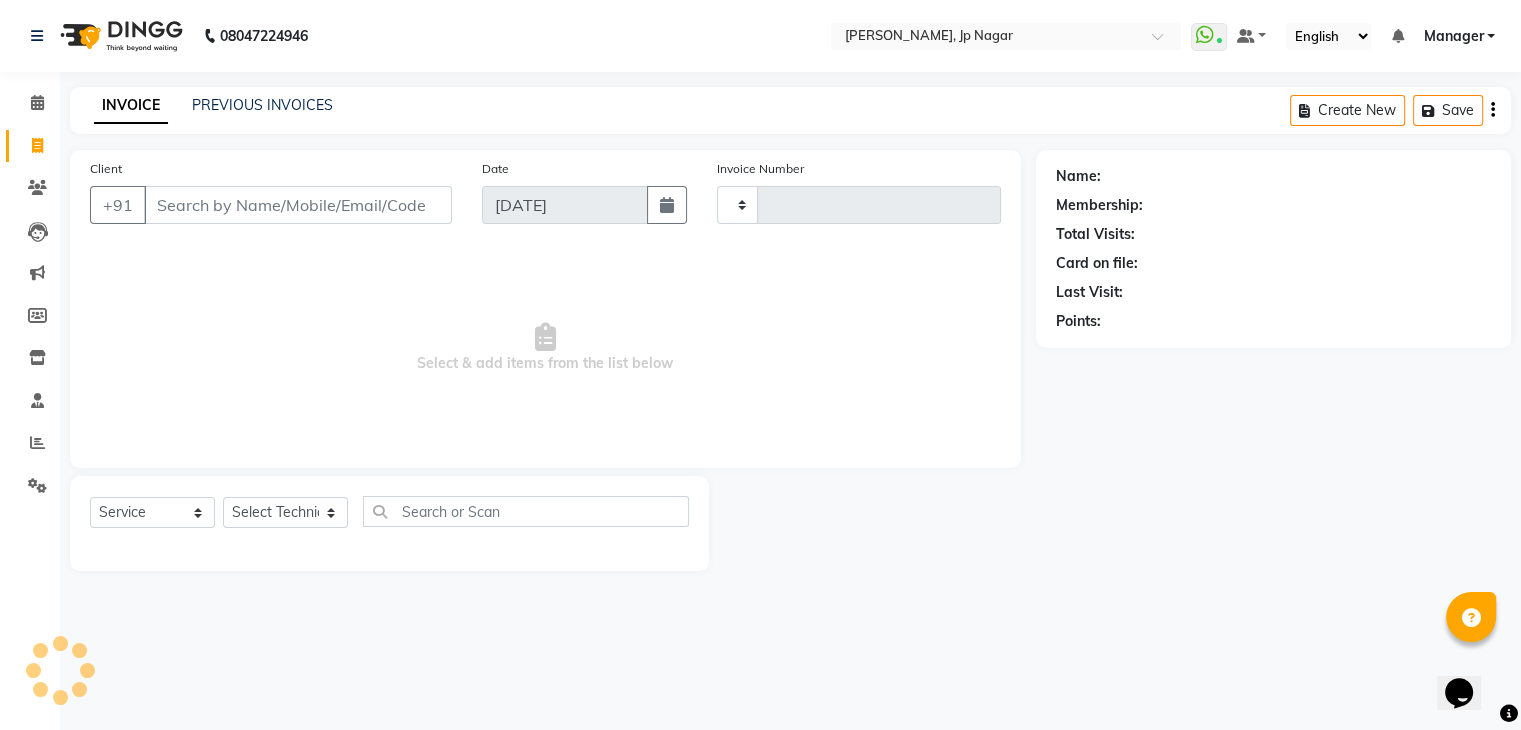 scroll, scrollTop: 0, scrollLeft: 0, axis: both 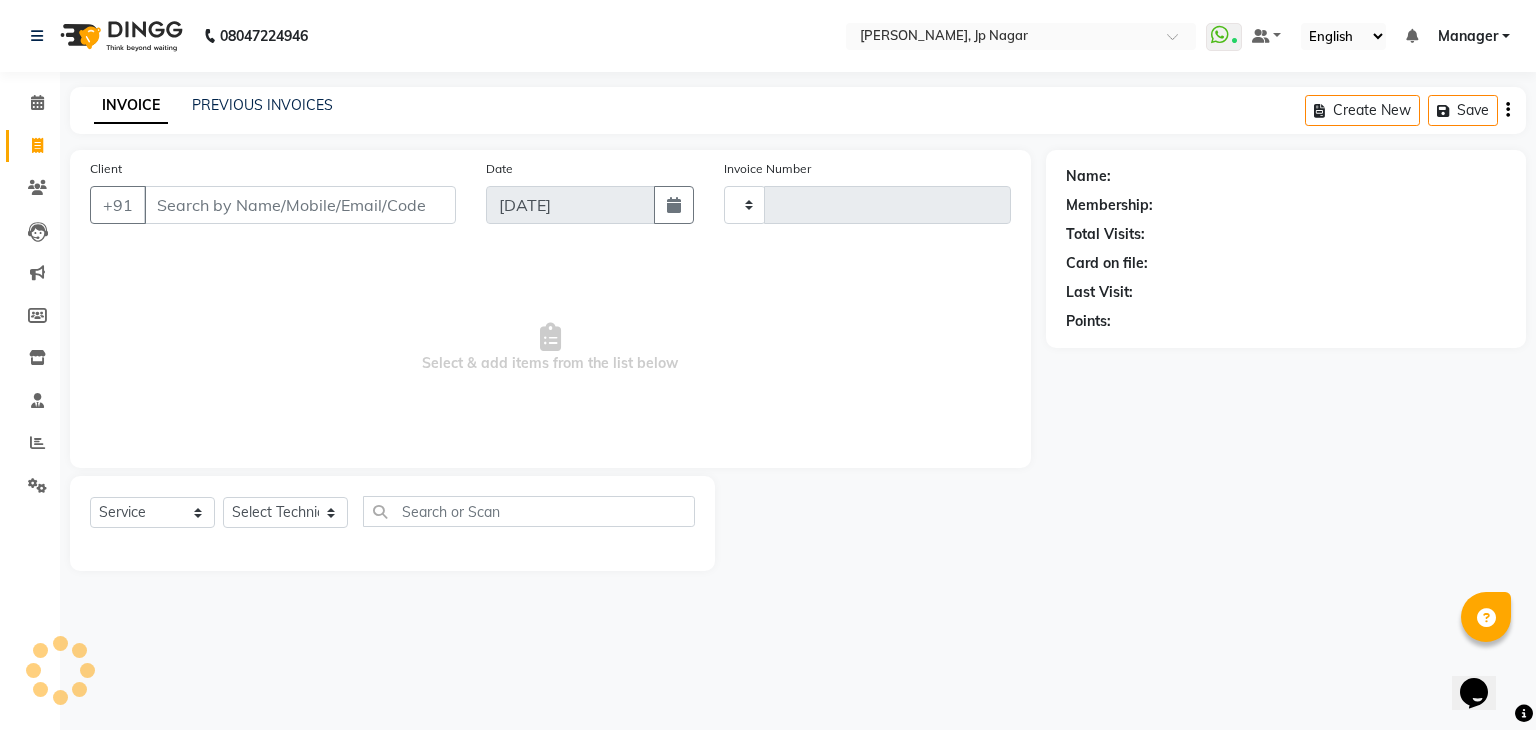 type on "0605" 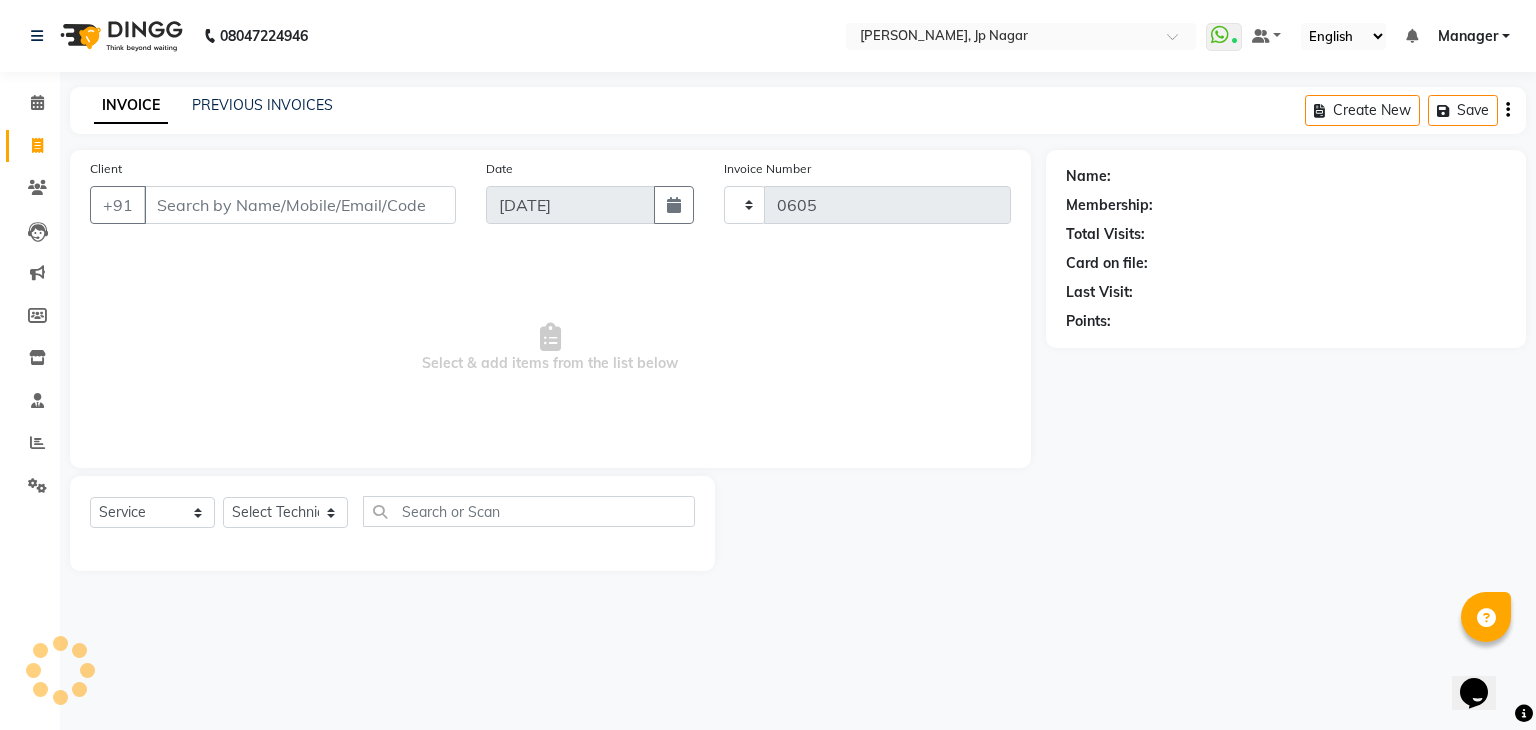 select on "6318" 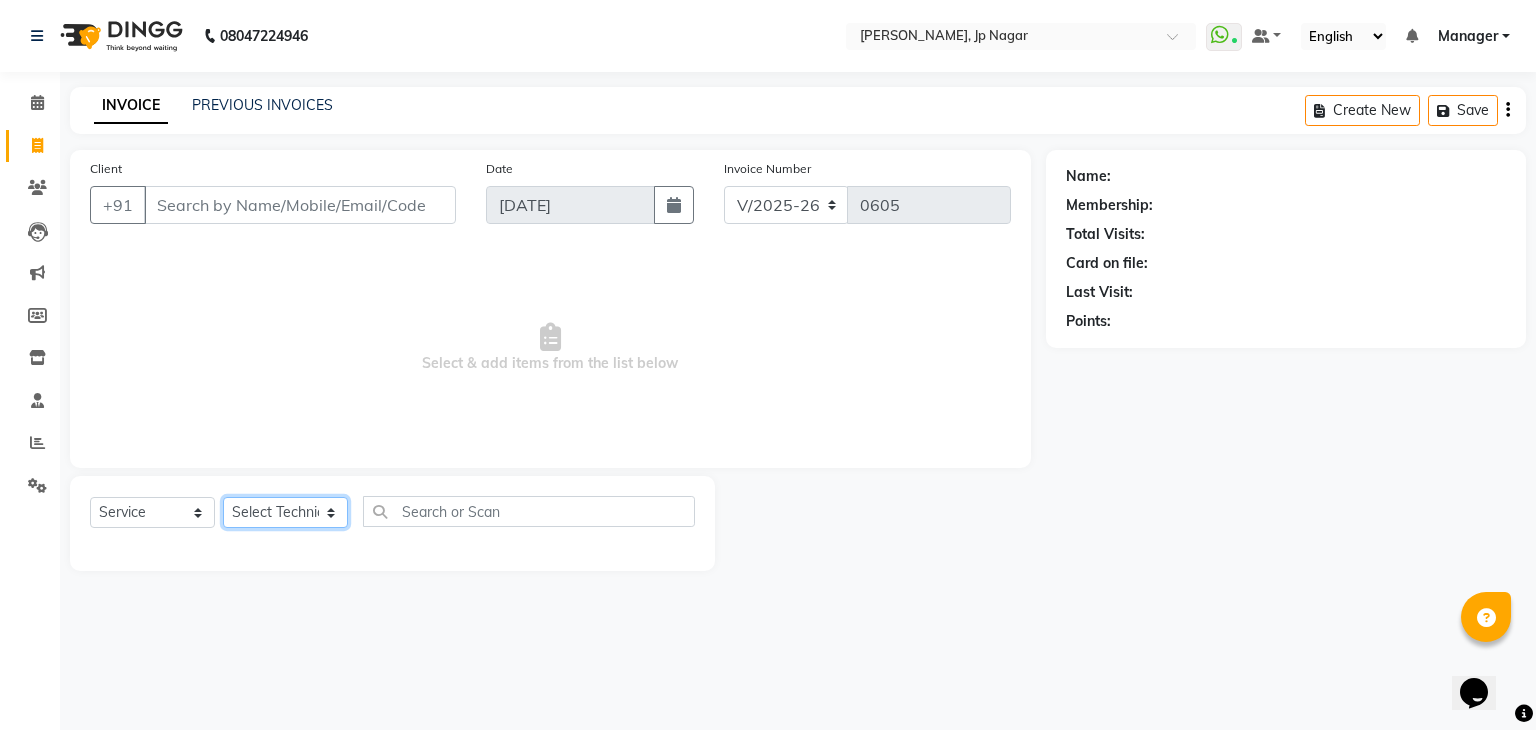 click on "Select Technician [PERSON_NAME] Manager Prince Rohit [PERSON_NAME] [PERSON_NAME] Vishnu" 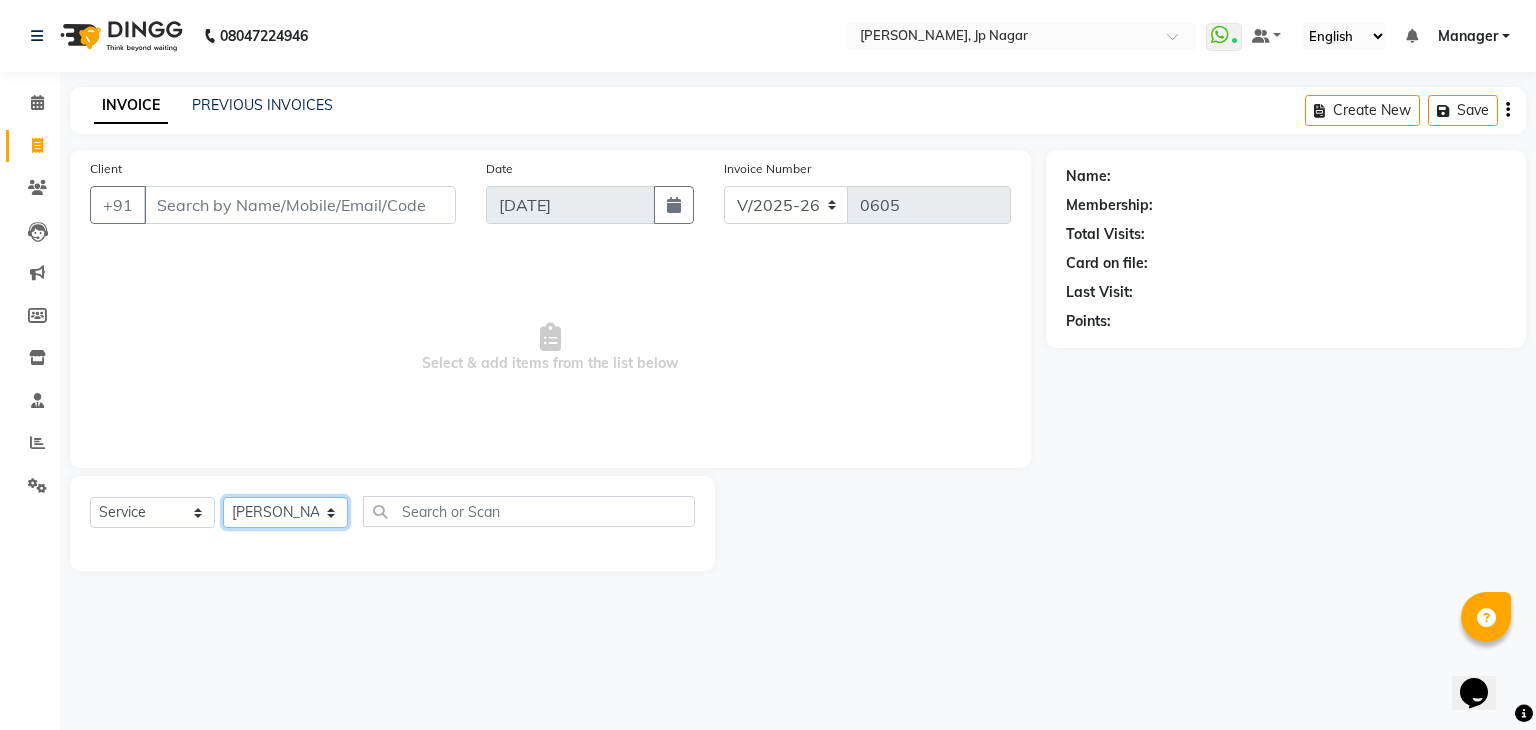 click on "Select Technician [PERSON_NAME] Manager Prince Rohit [PERSON_NAME] [PERSON_NAME] Vishnu" 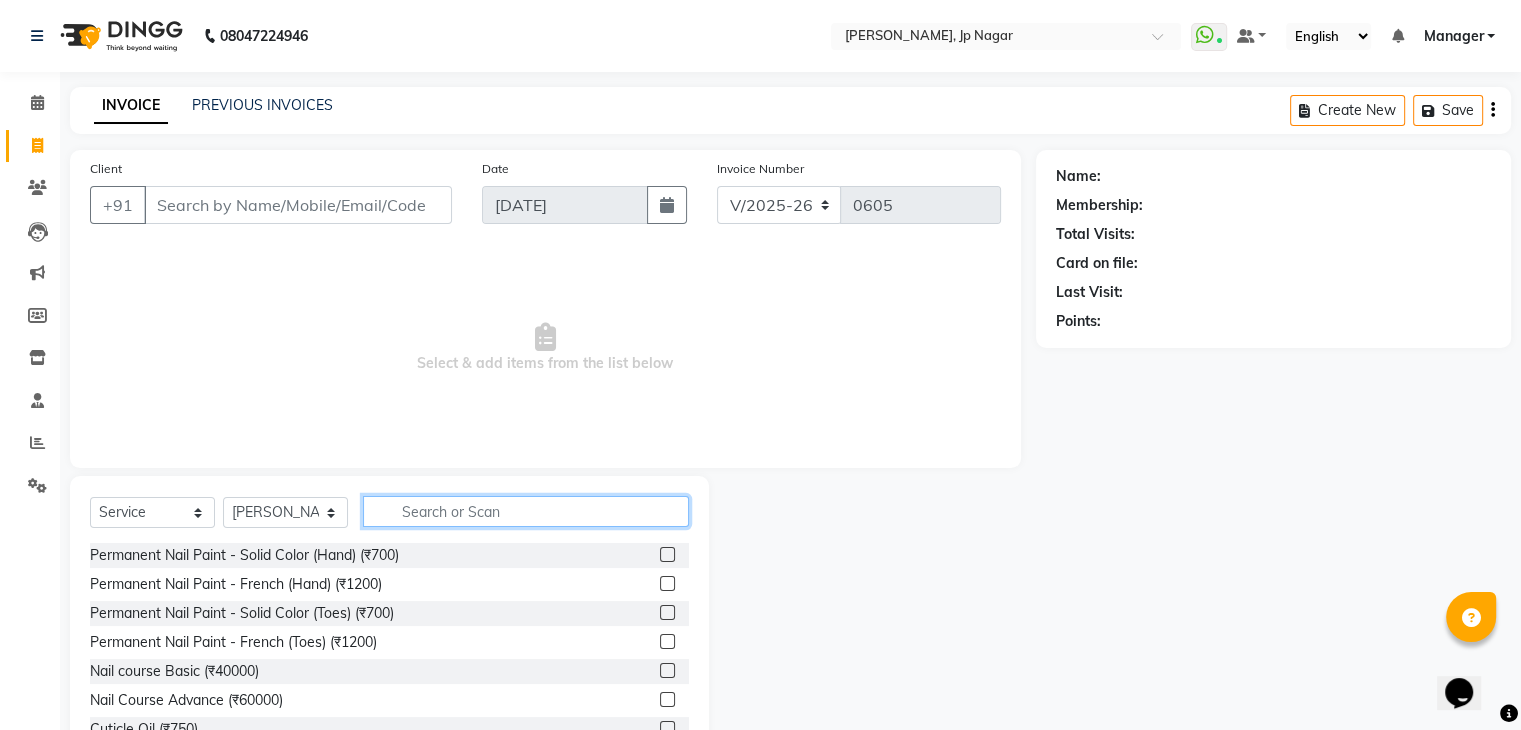 click 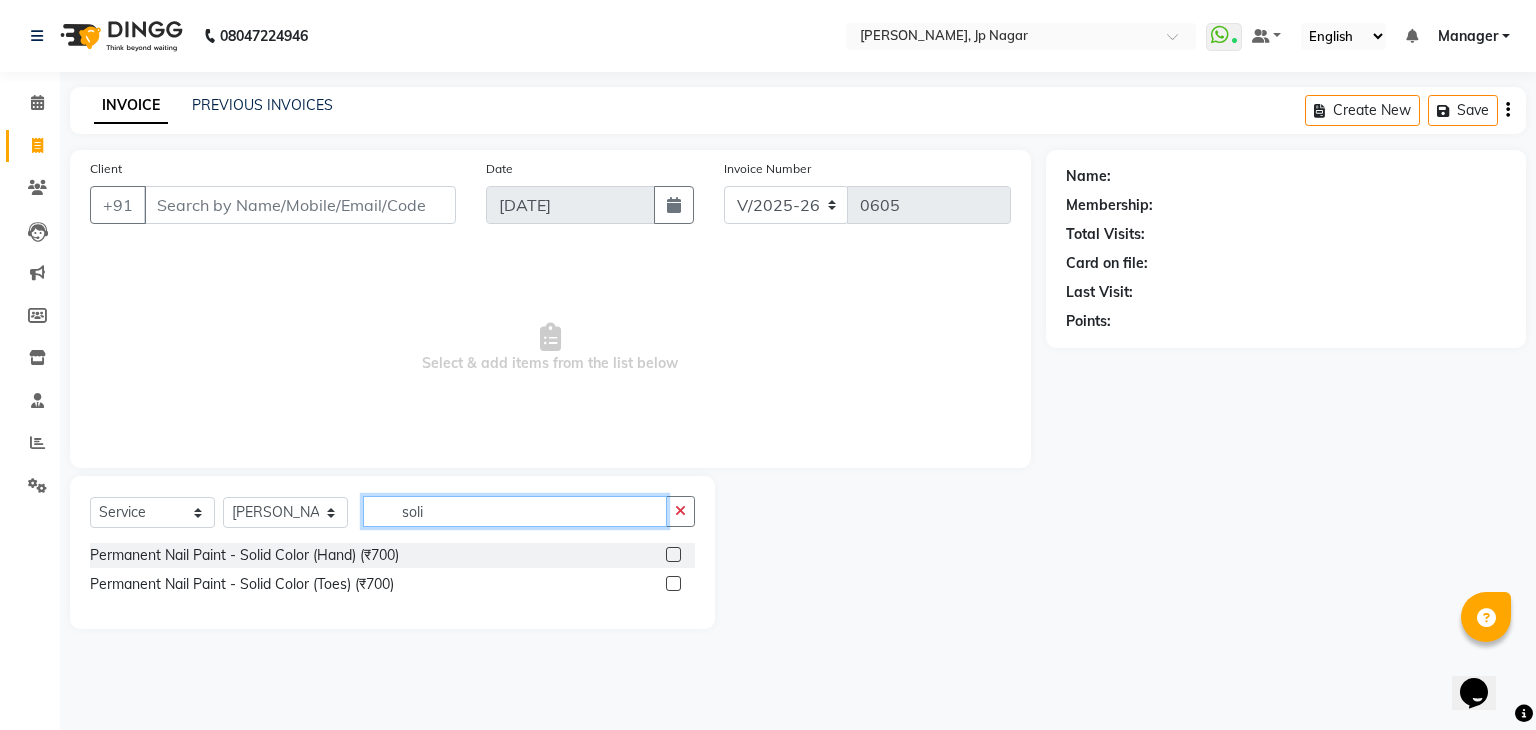type on "soli" 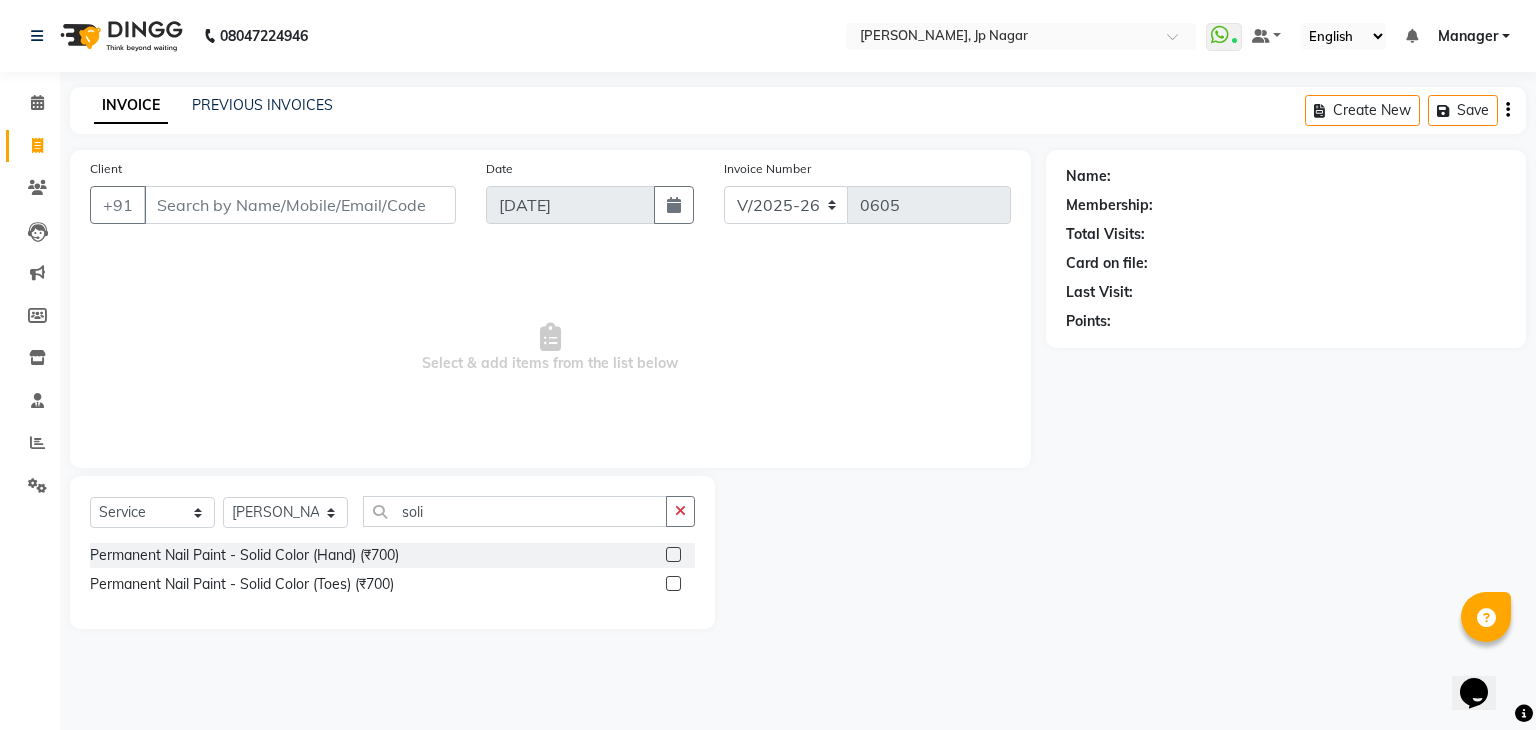 click 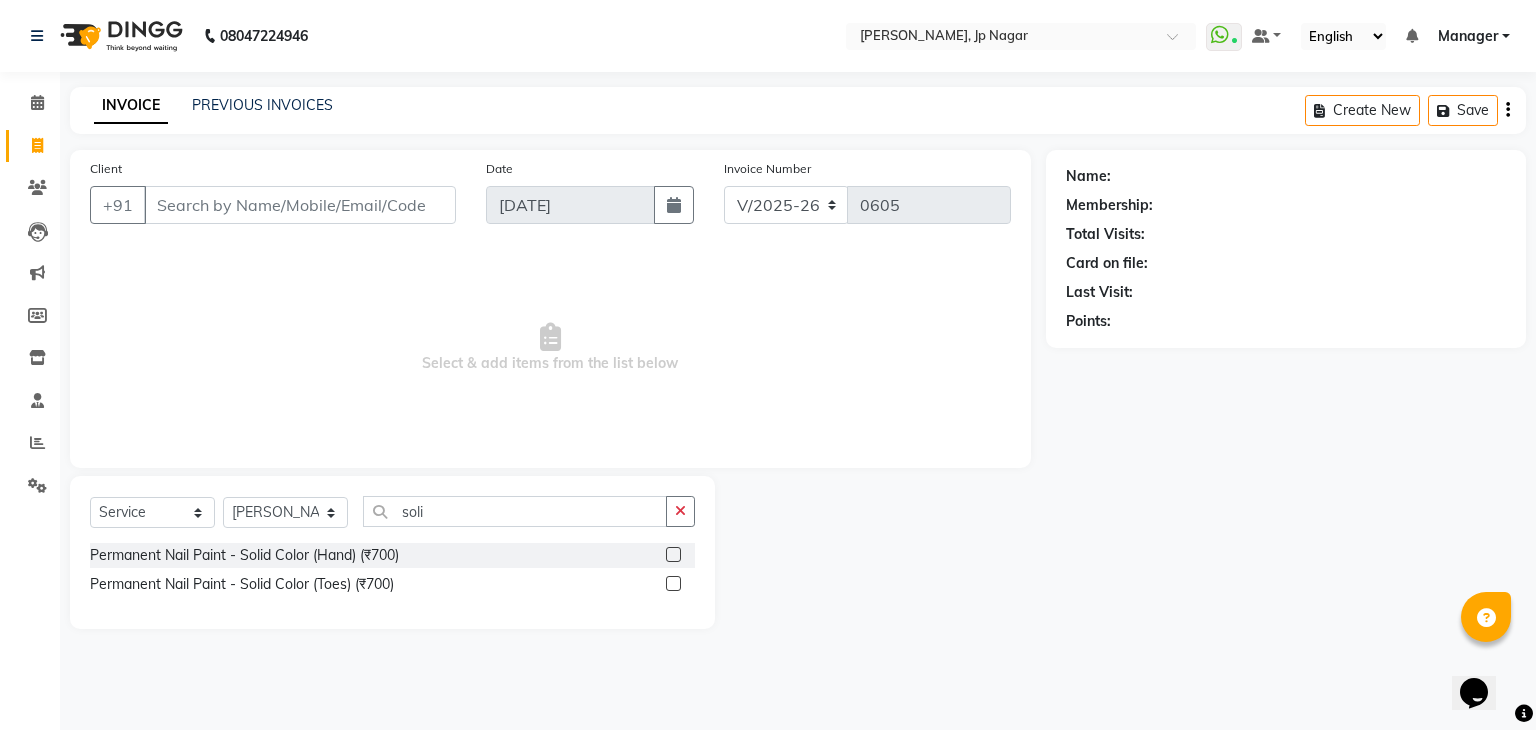 click 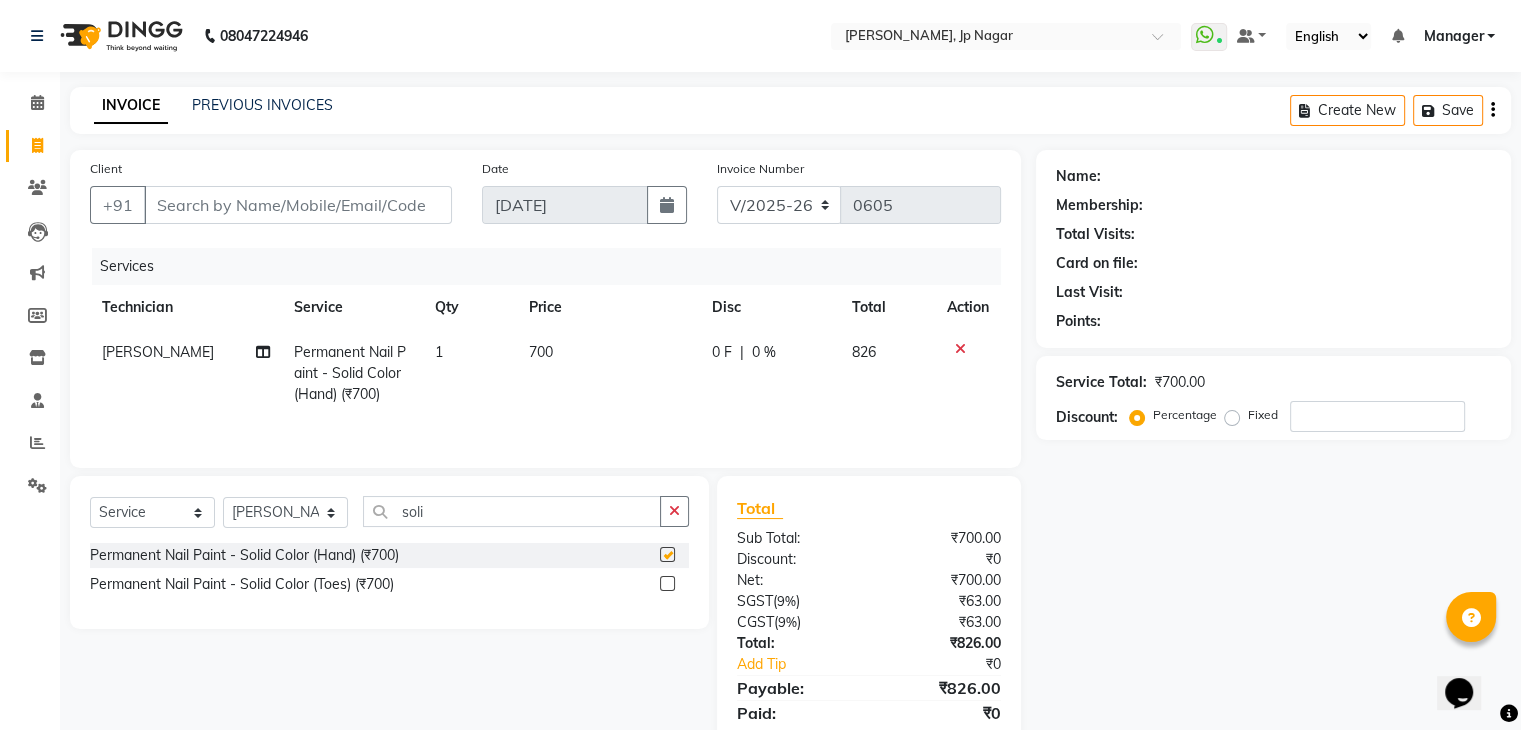 checkbox on "false" 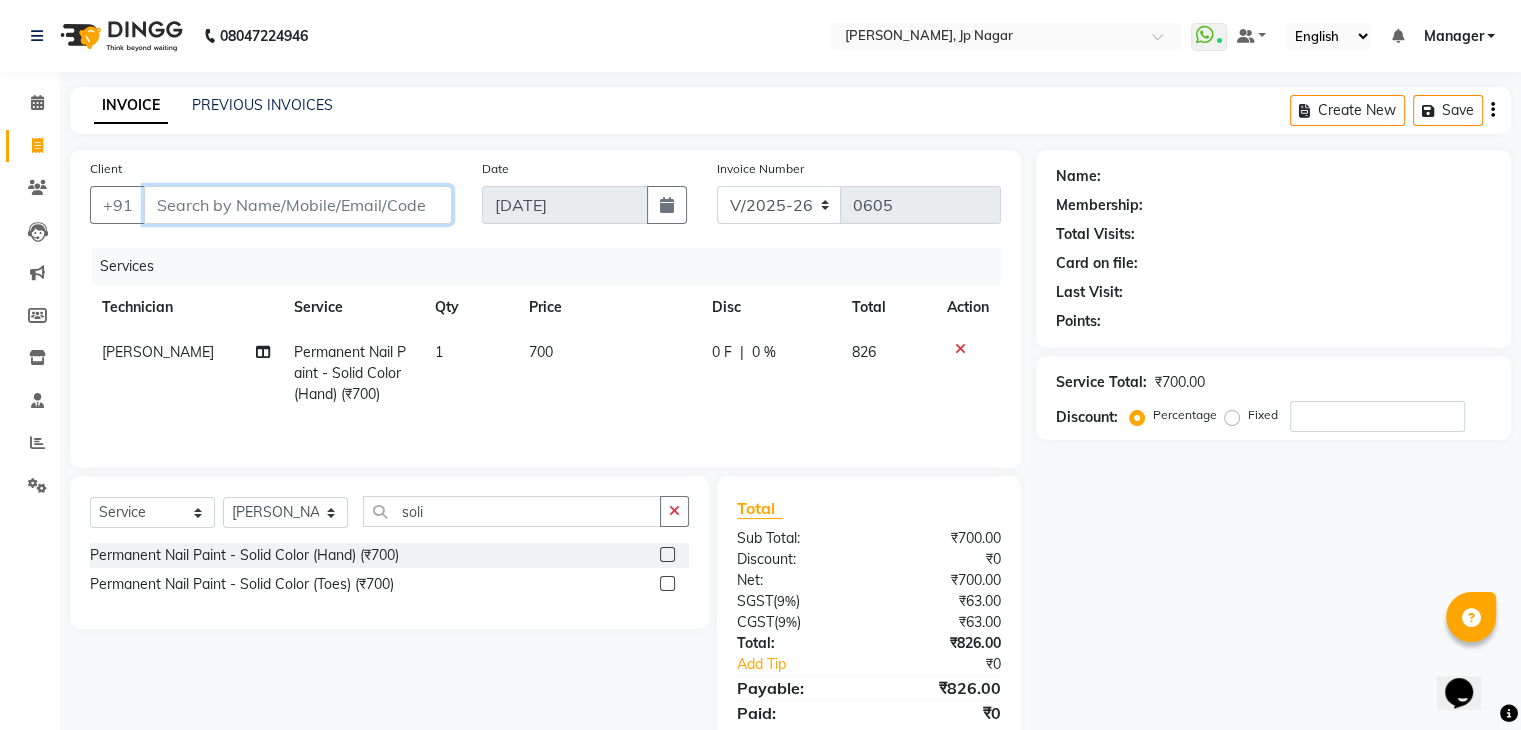 click on "Client" at bounding box center [298, 205] 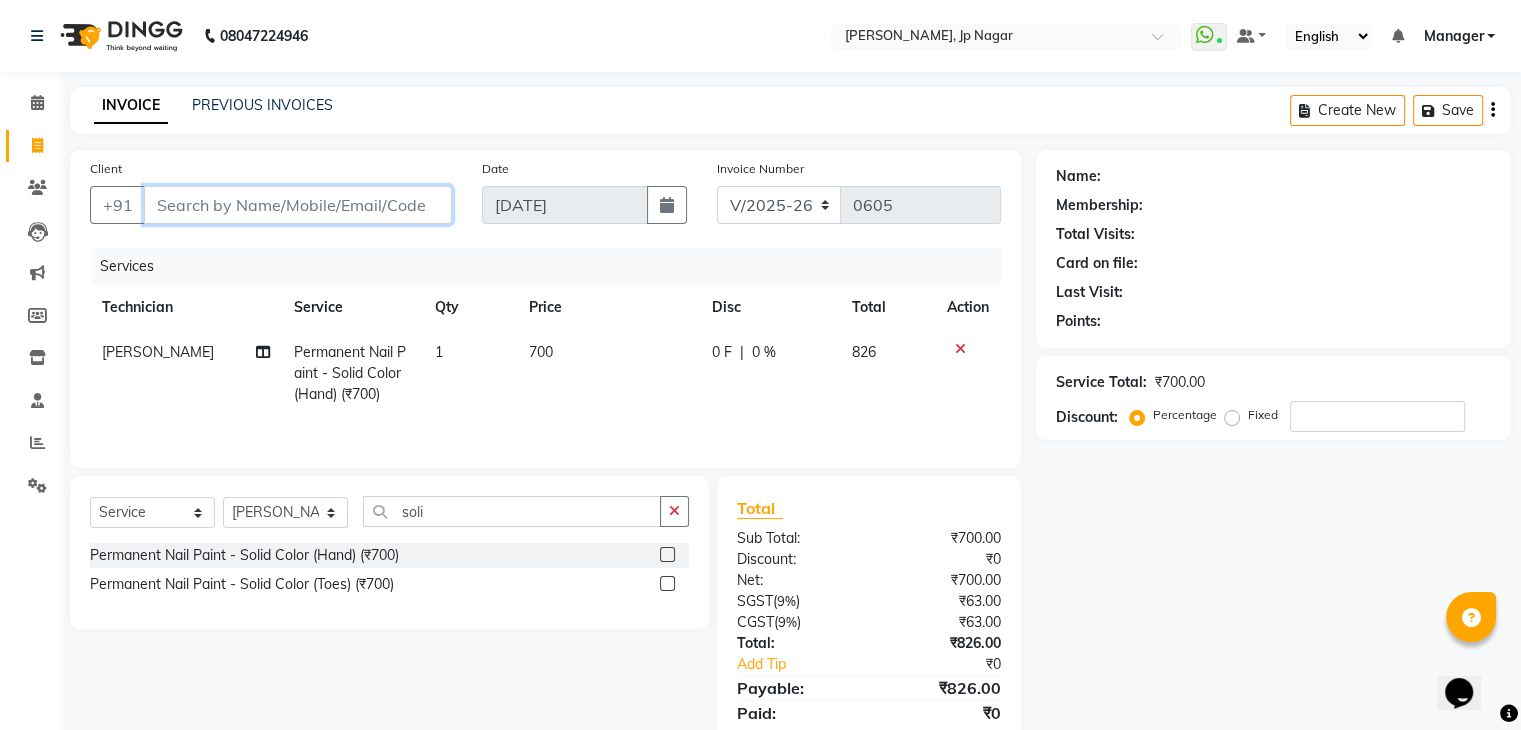 type on "7" 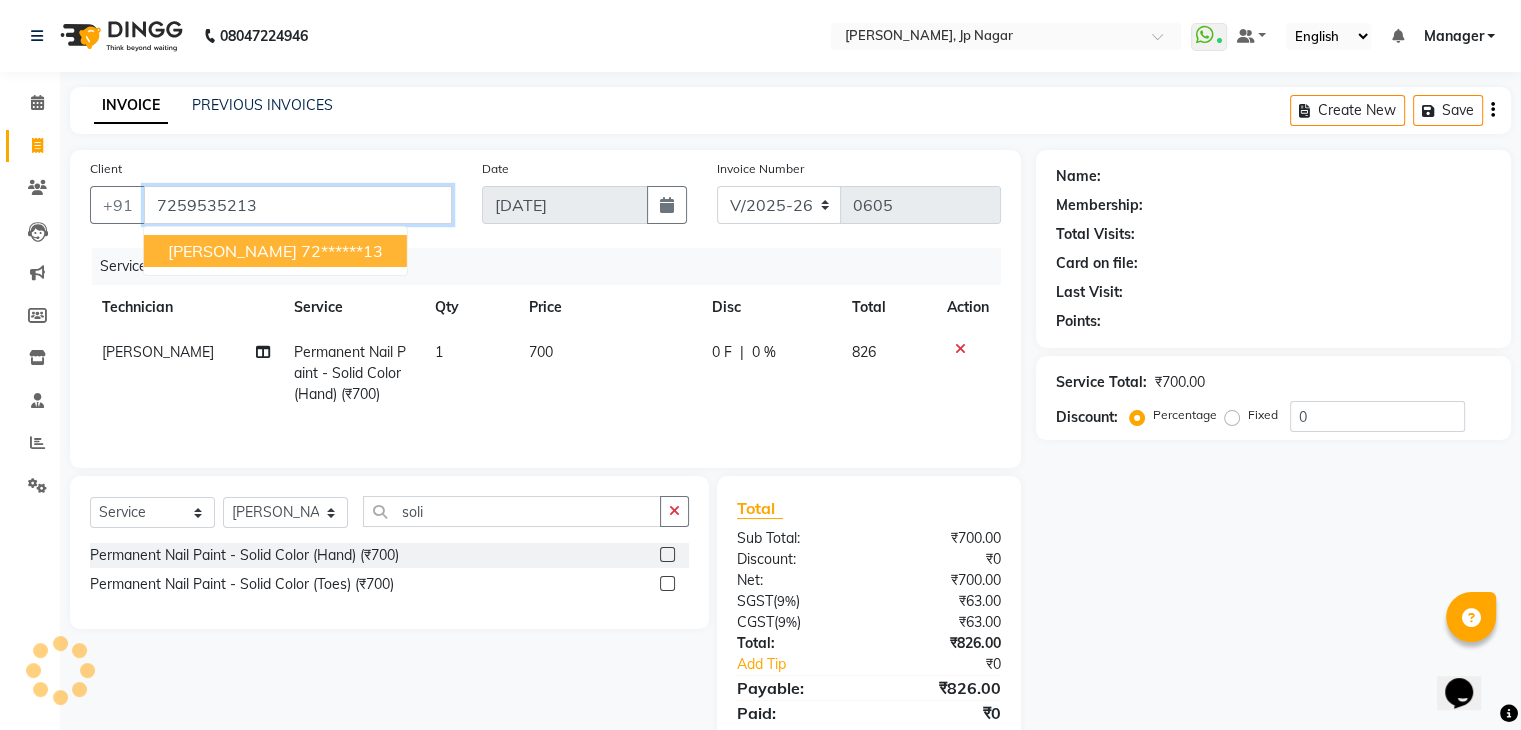 type on "7259535213" 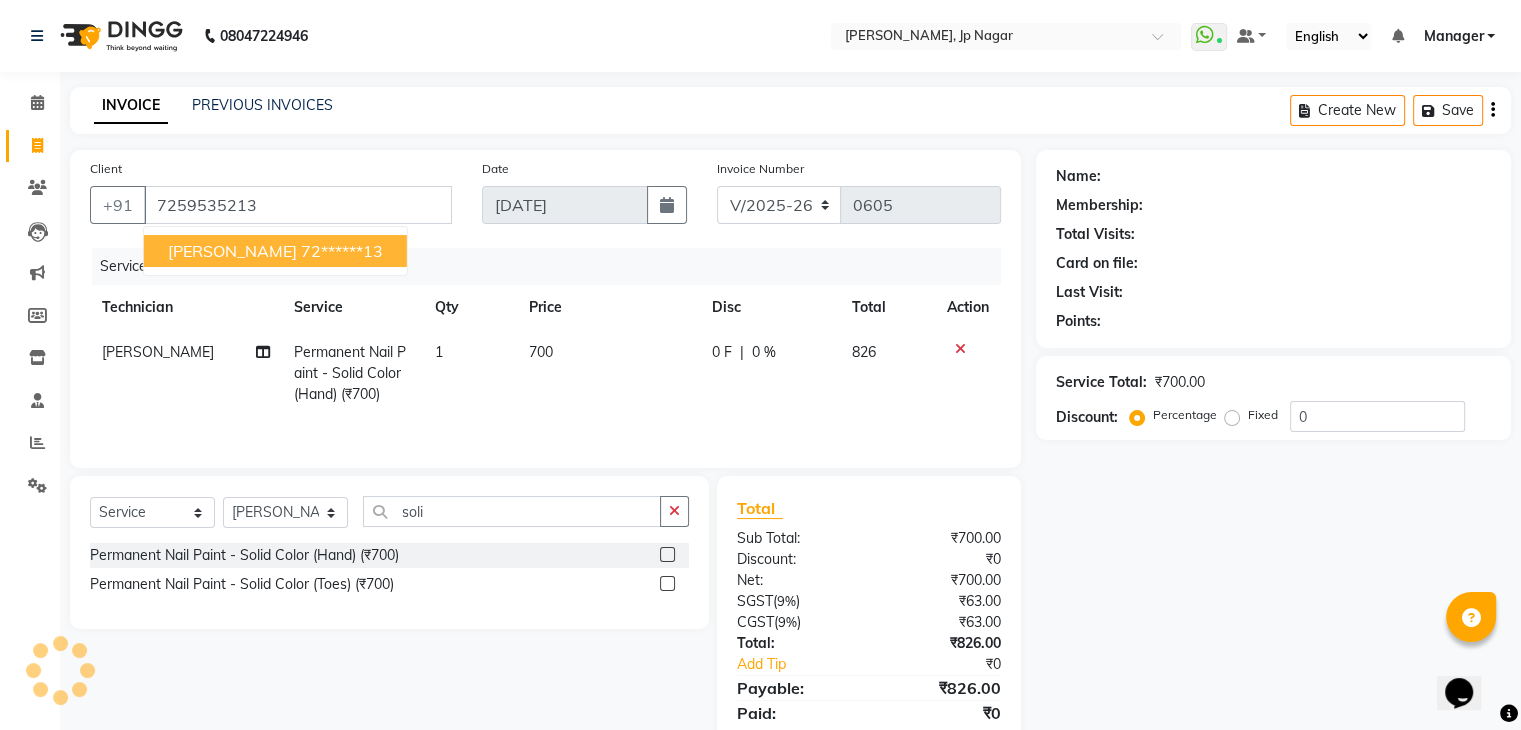 select on "1: Object" 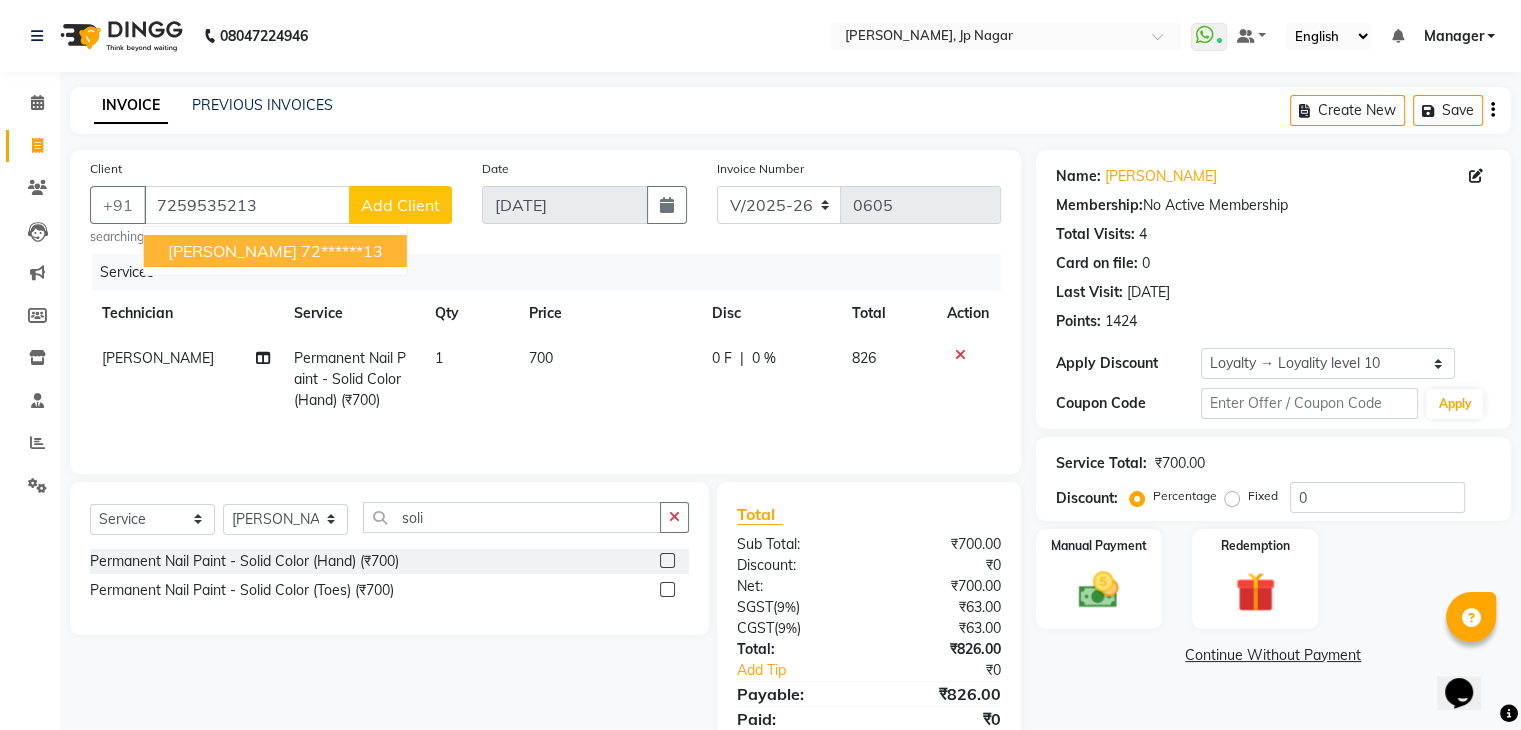 click on "72******13" at bounding box center [342, 251] 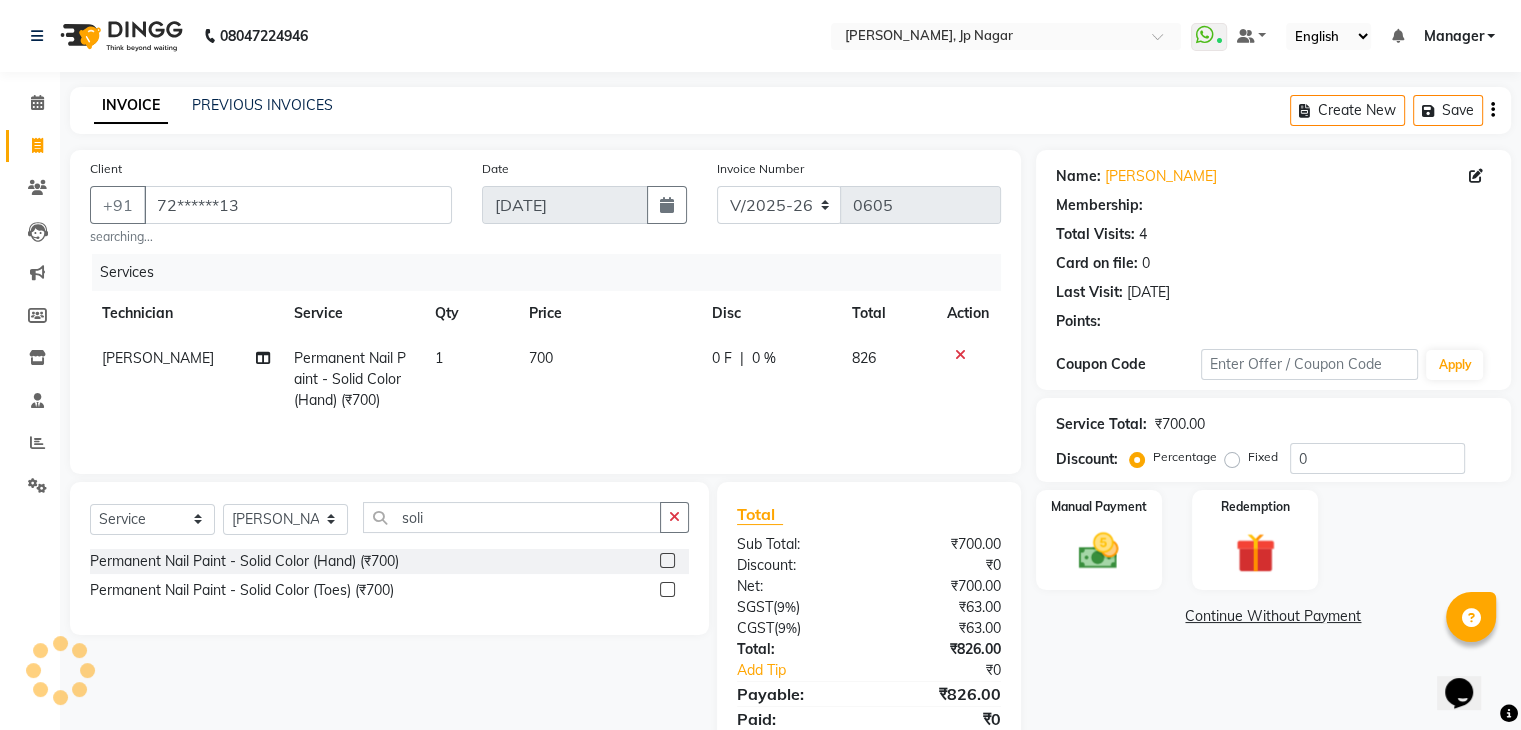 select on "1: Object" 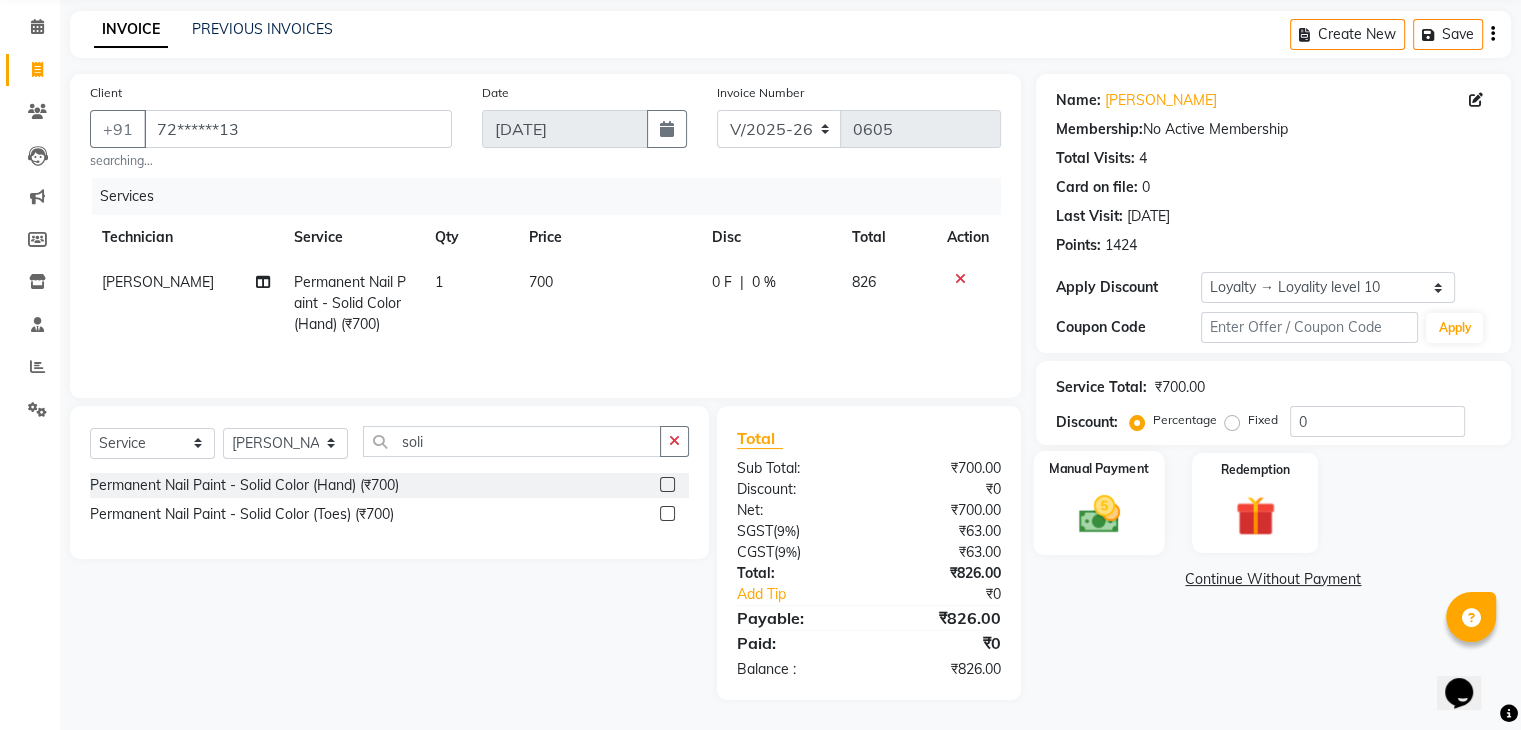 scroll, scrollTop: 0, scrollLeft: 0, axis: both 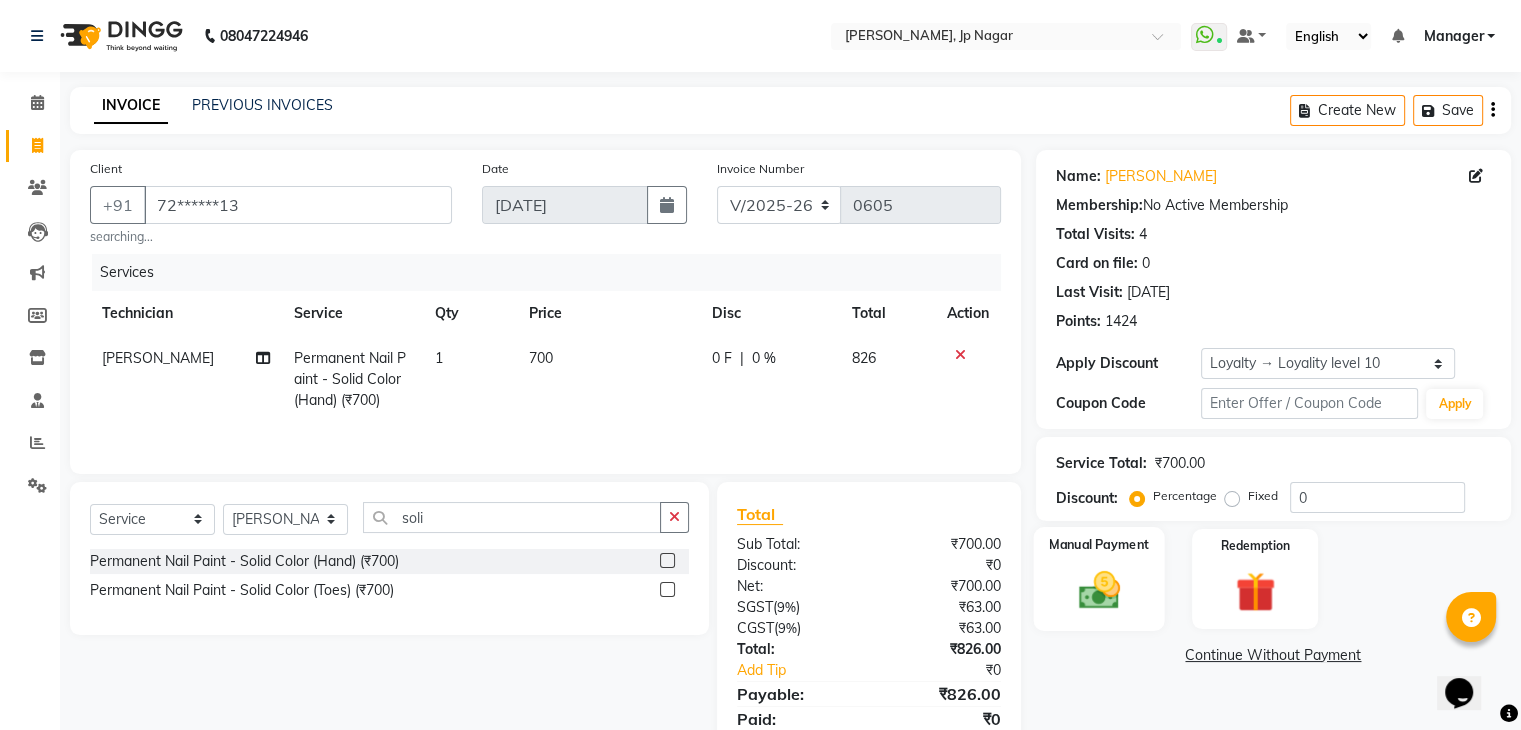 click 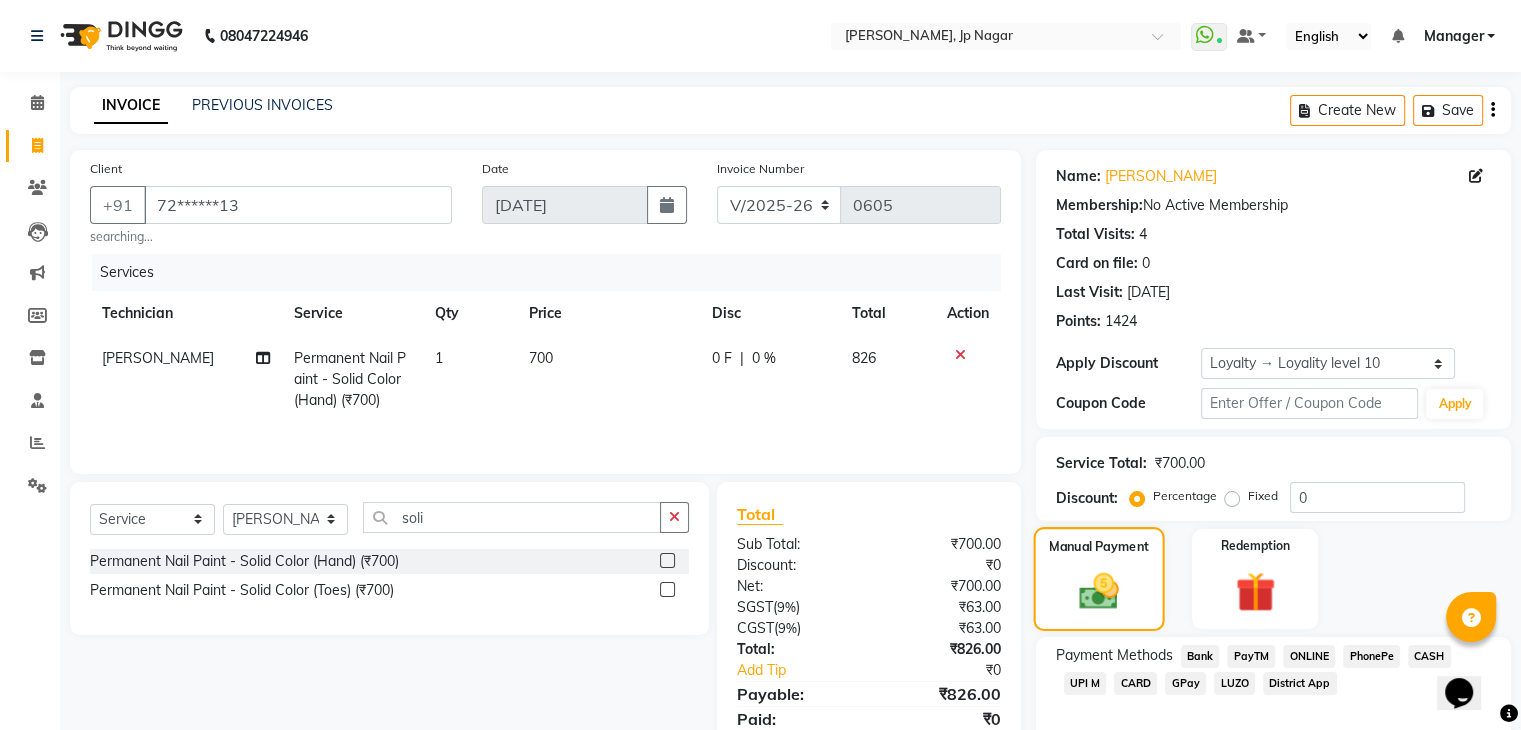 scroll, scrollTop: 97, scrollLeft: 0, axis: vertical 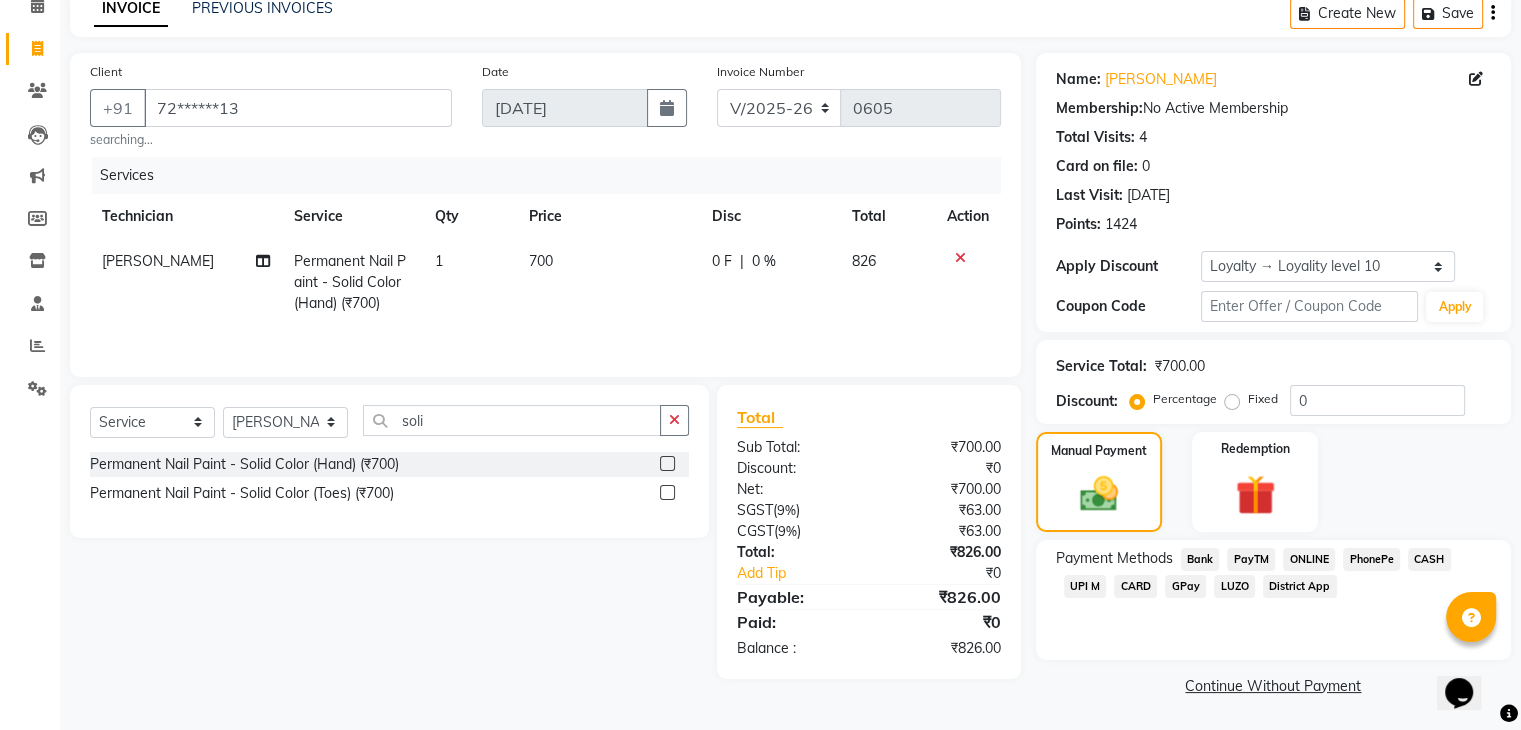 click on "UPI M" 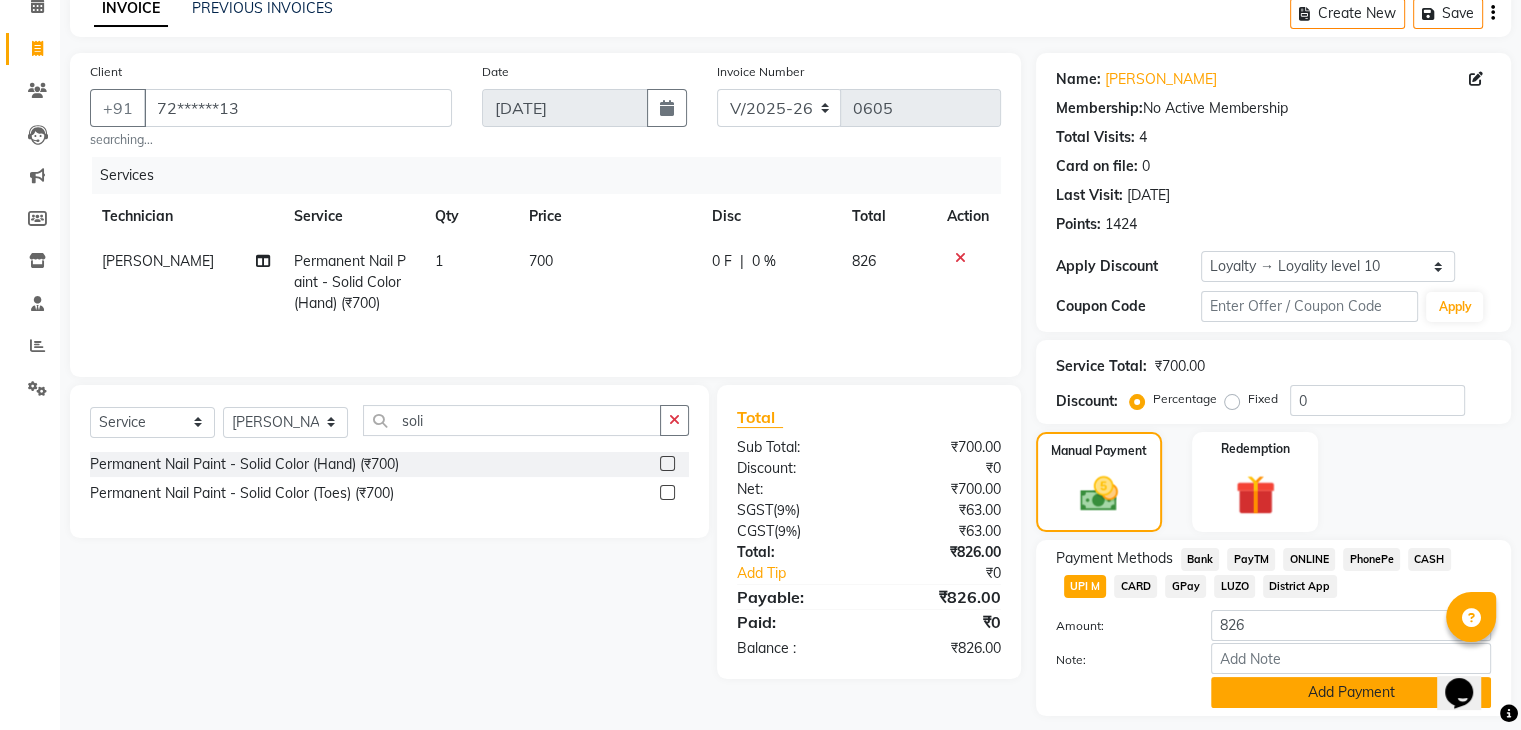 click on "Add Payment" 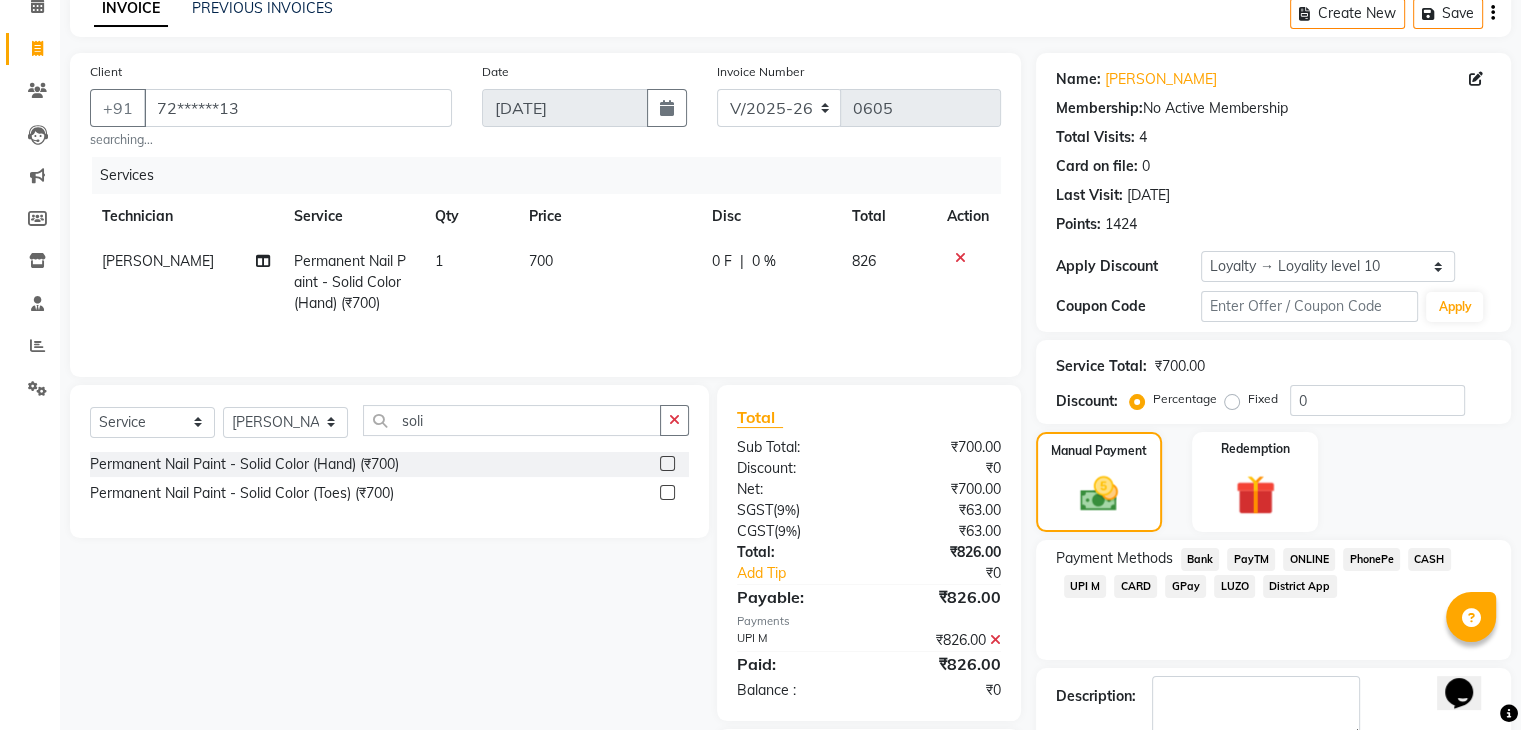 scroll, scrollTop: 219, scrollLeft: 0, axis: vertical 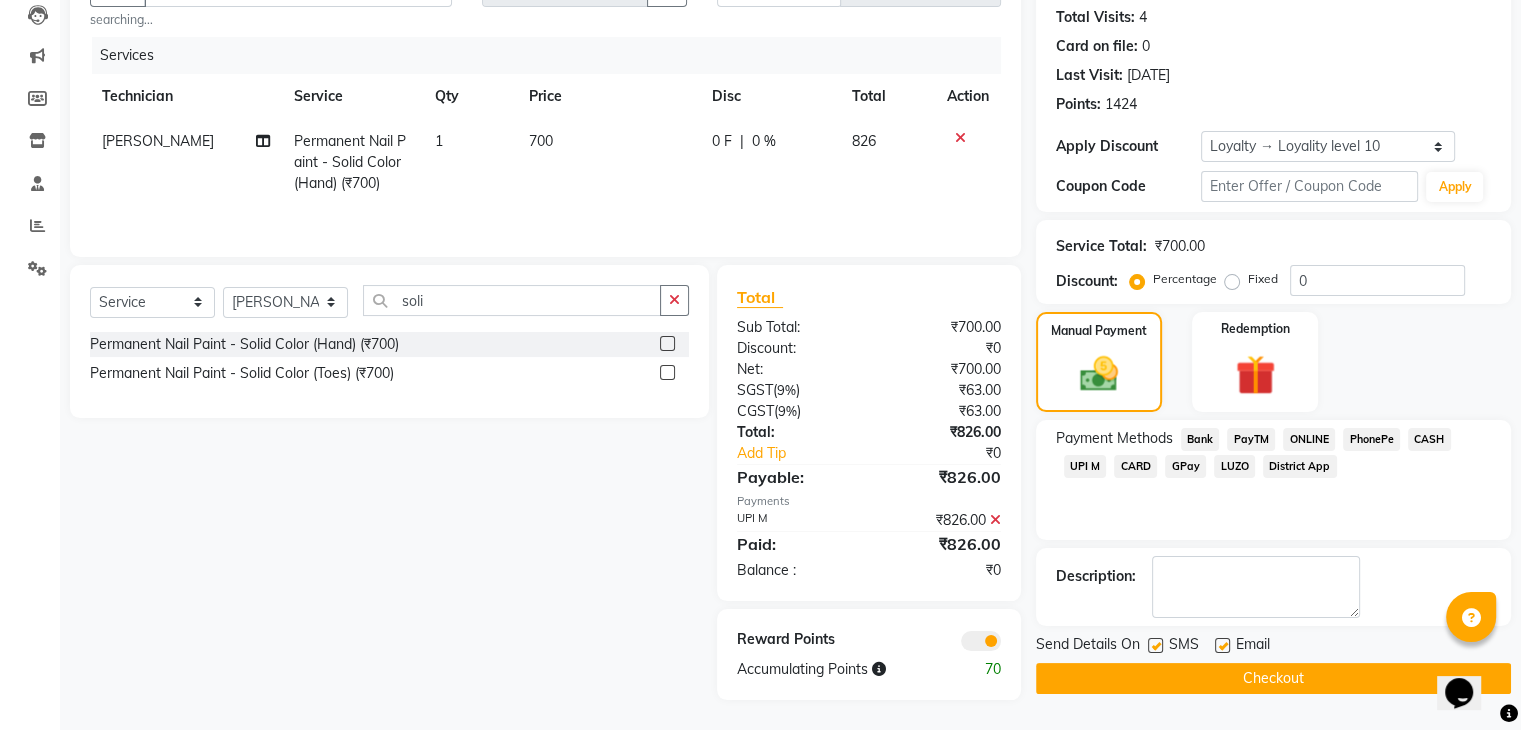 click on "Checkout" 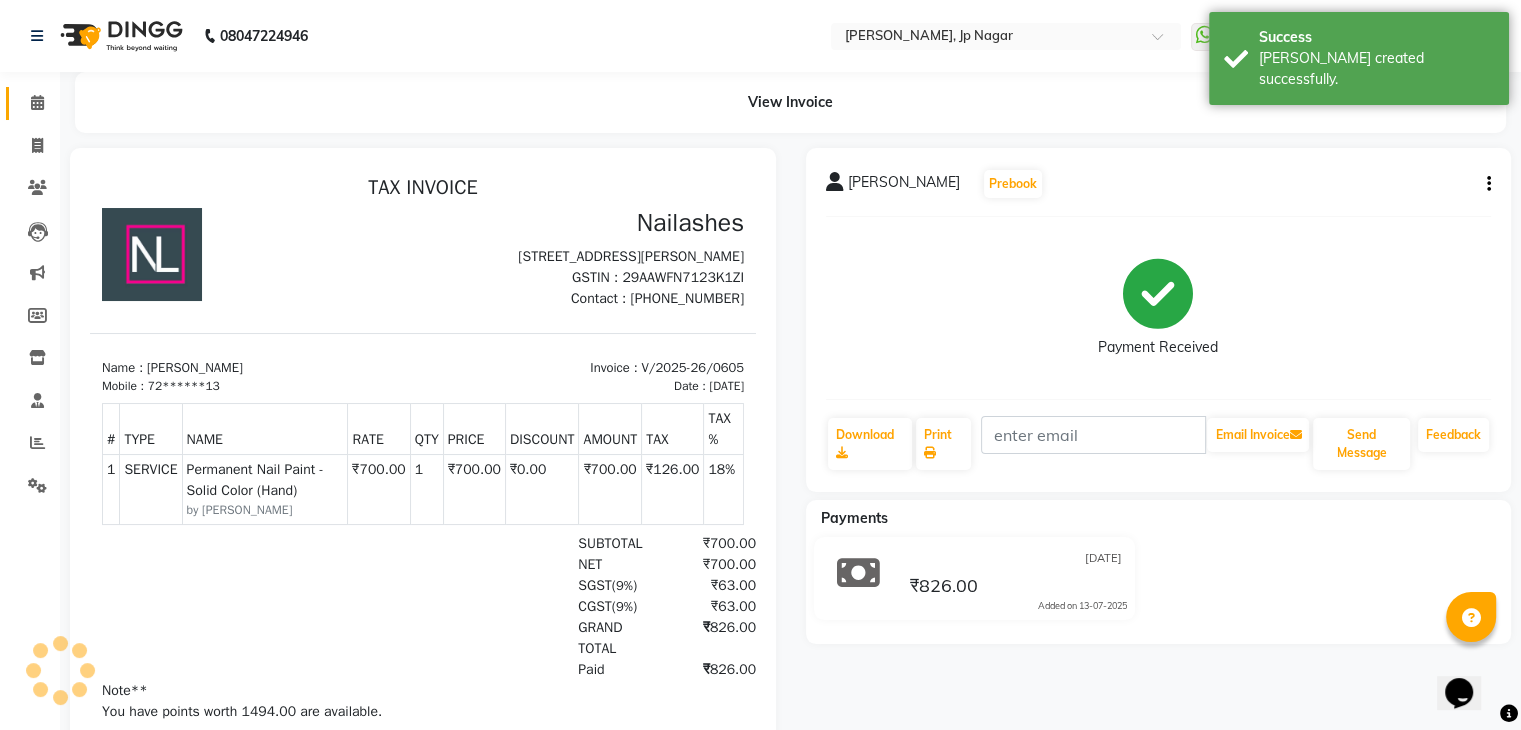 scroll, scrollTop: 0, scrollLeft: 0, axis: both 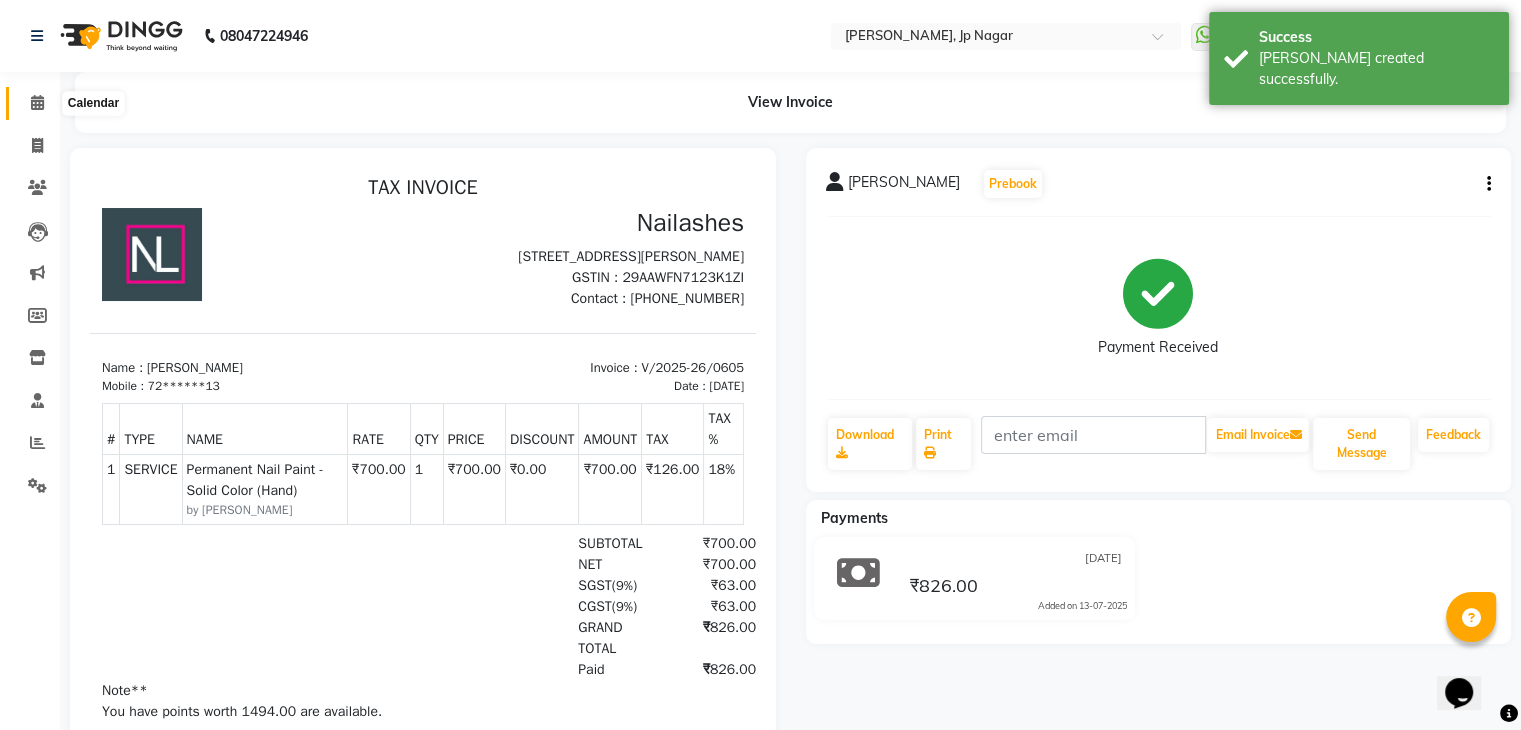 click 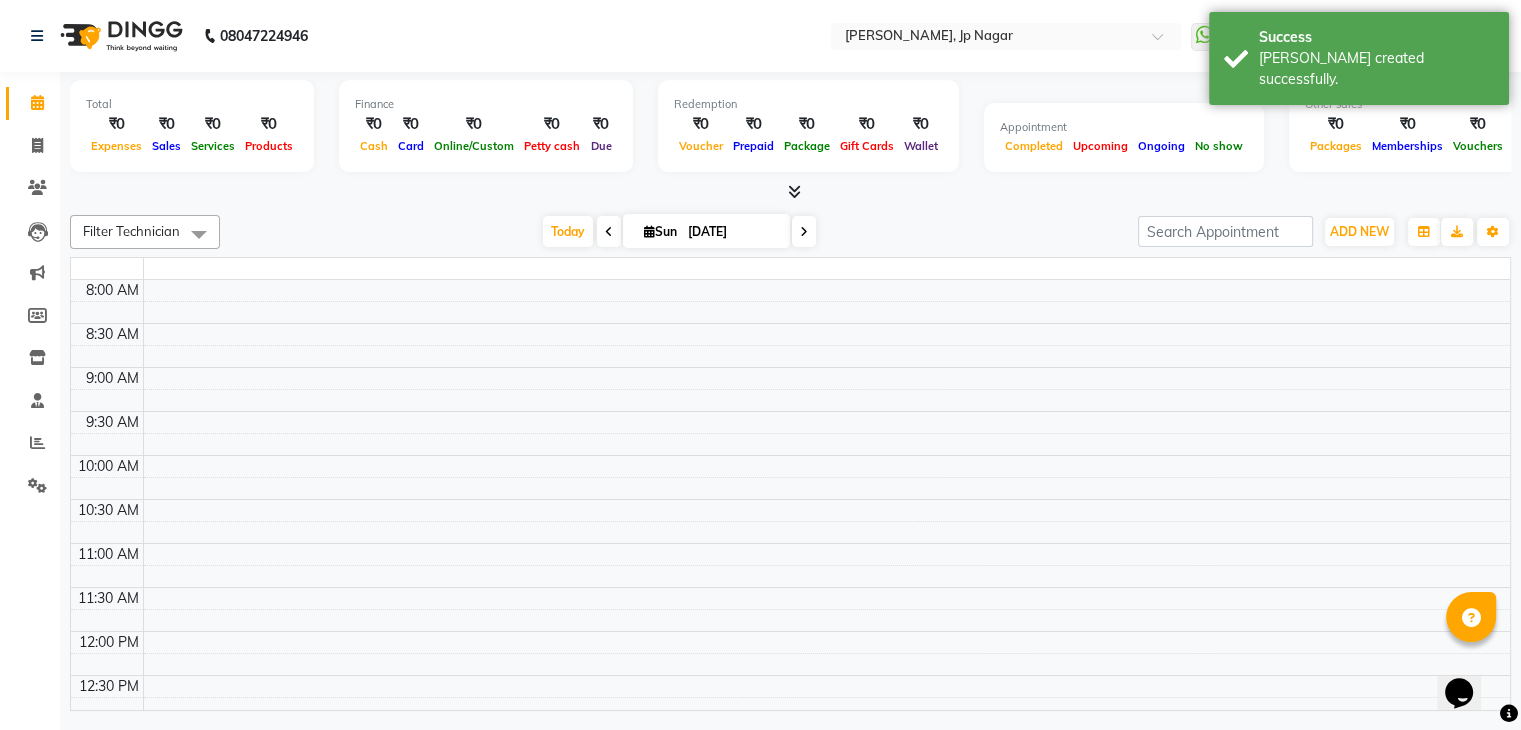scroll, scrollTop: 0, scrollLeft: 0, axis: both 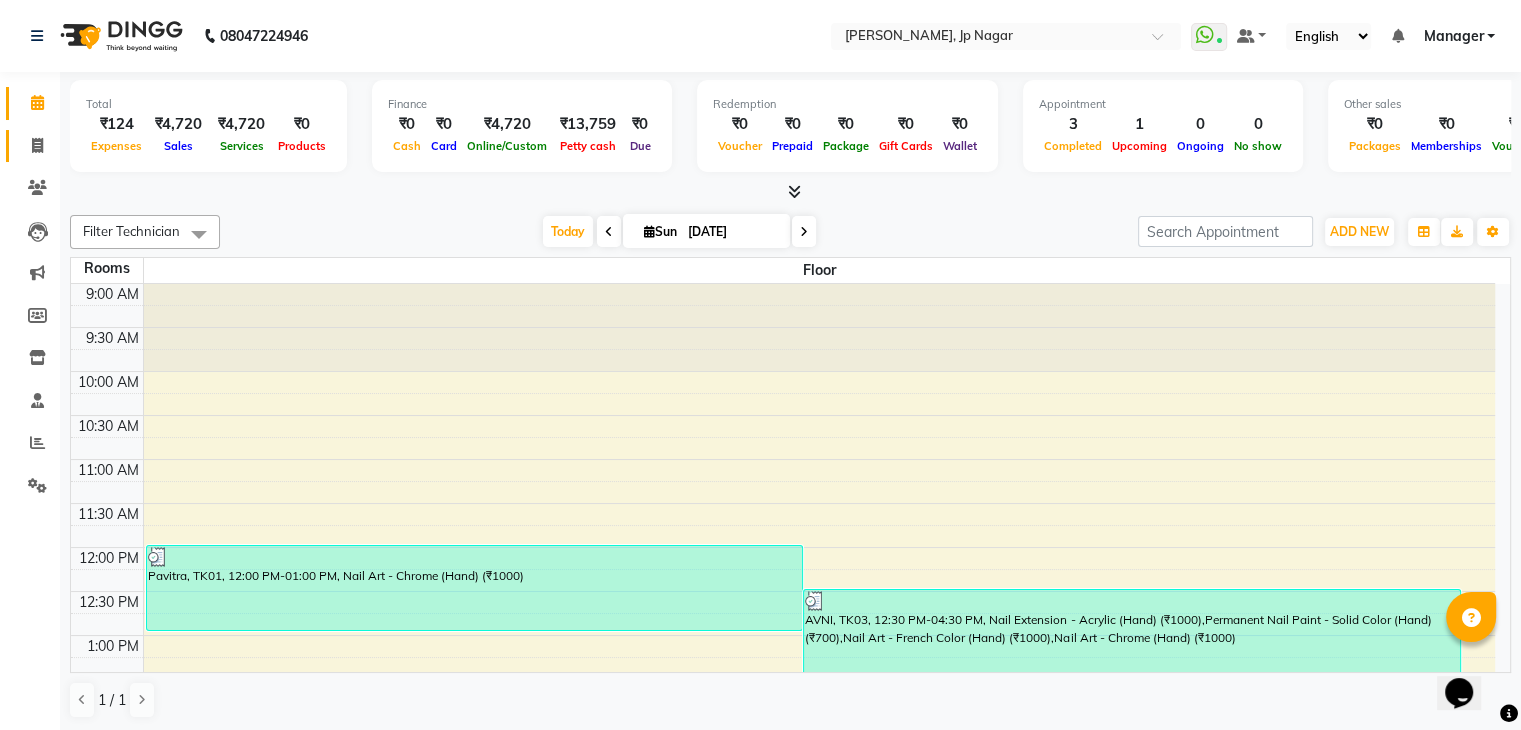drag, startPoint x: 48, startPoint y: 162, endPoint x: 38, endPoint y: 145, distance: 19.723083 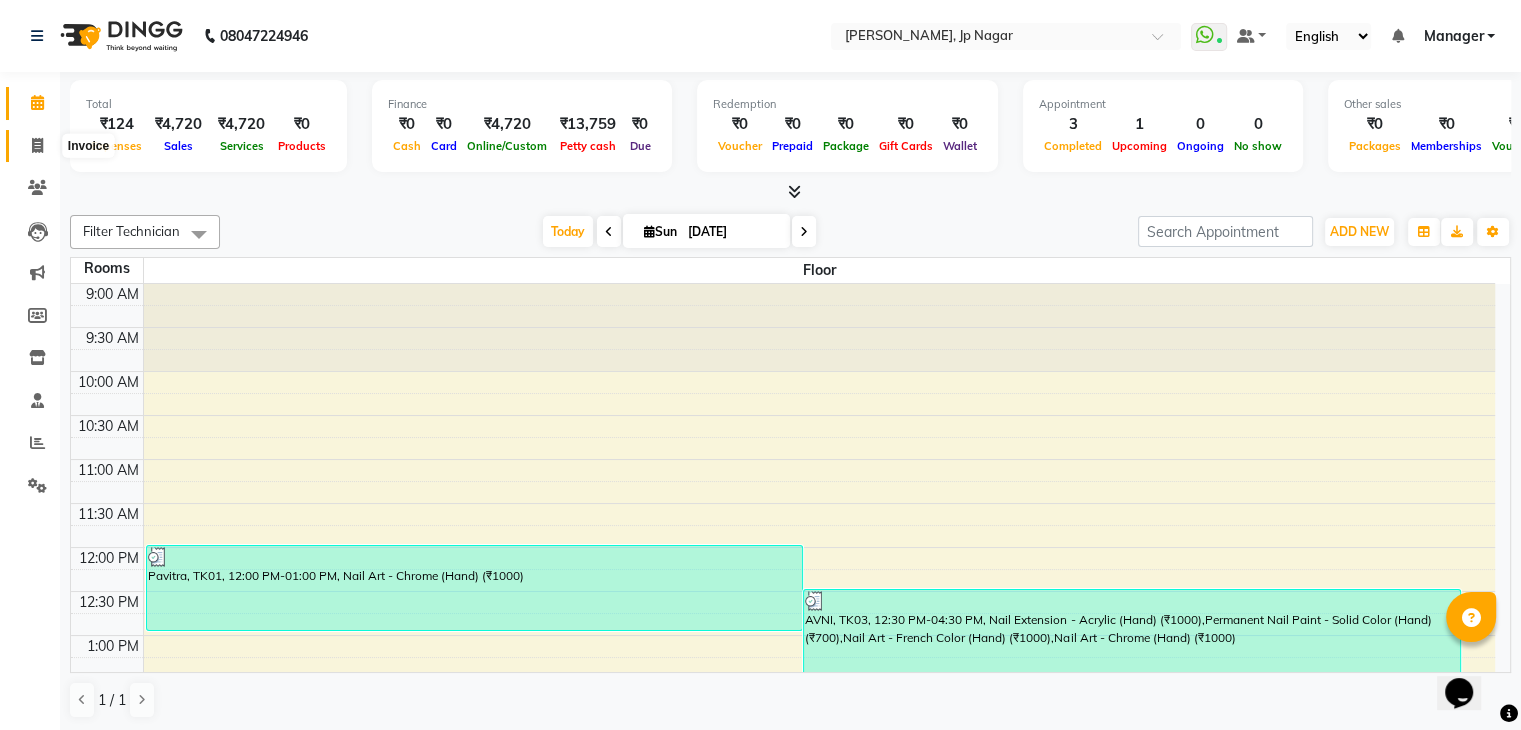 click 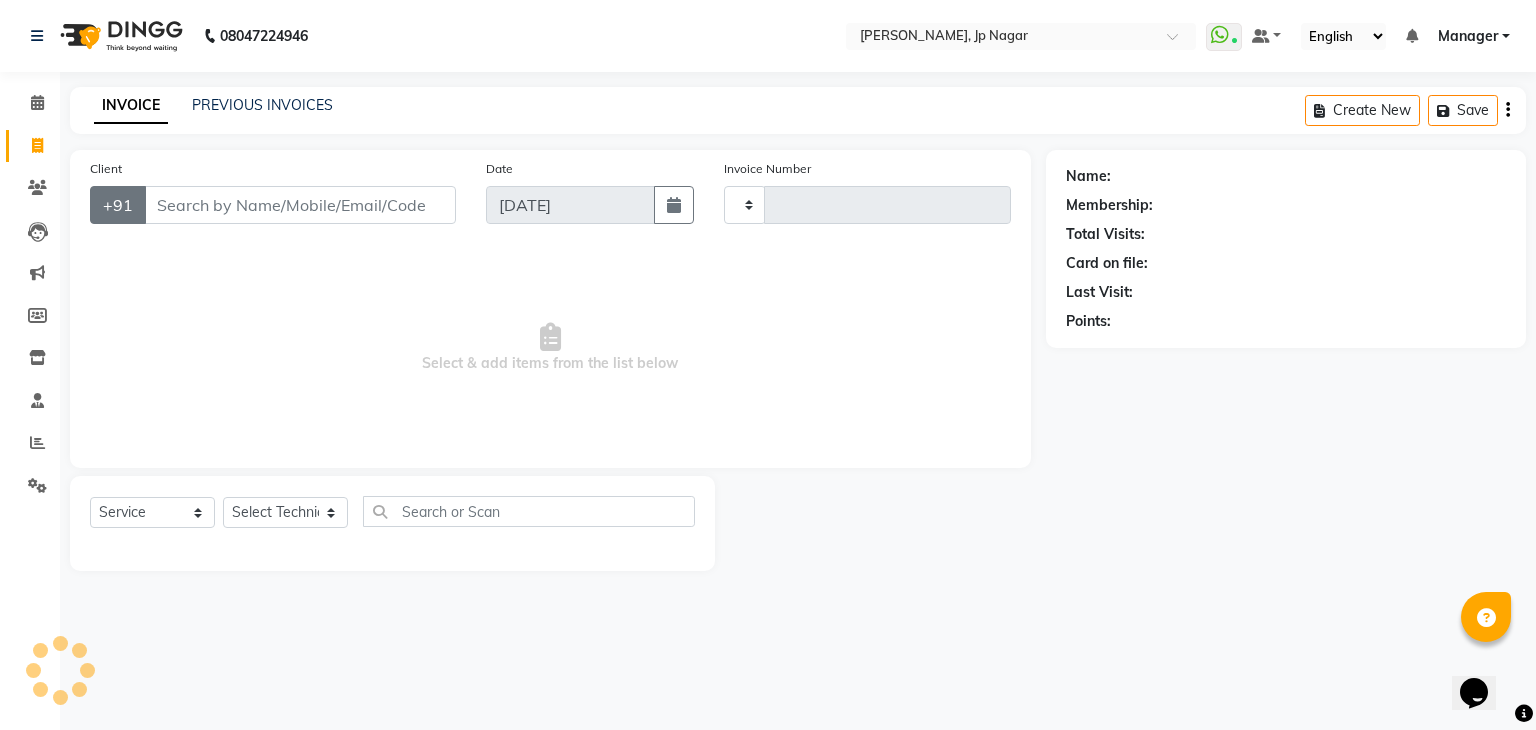 type on "0606" 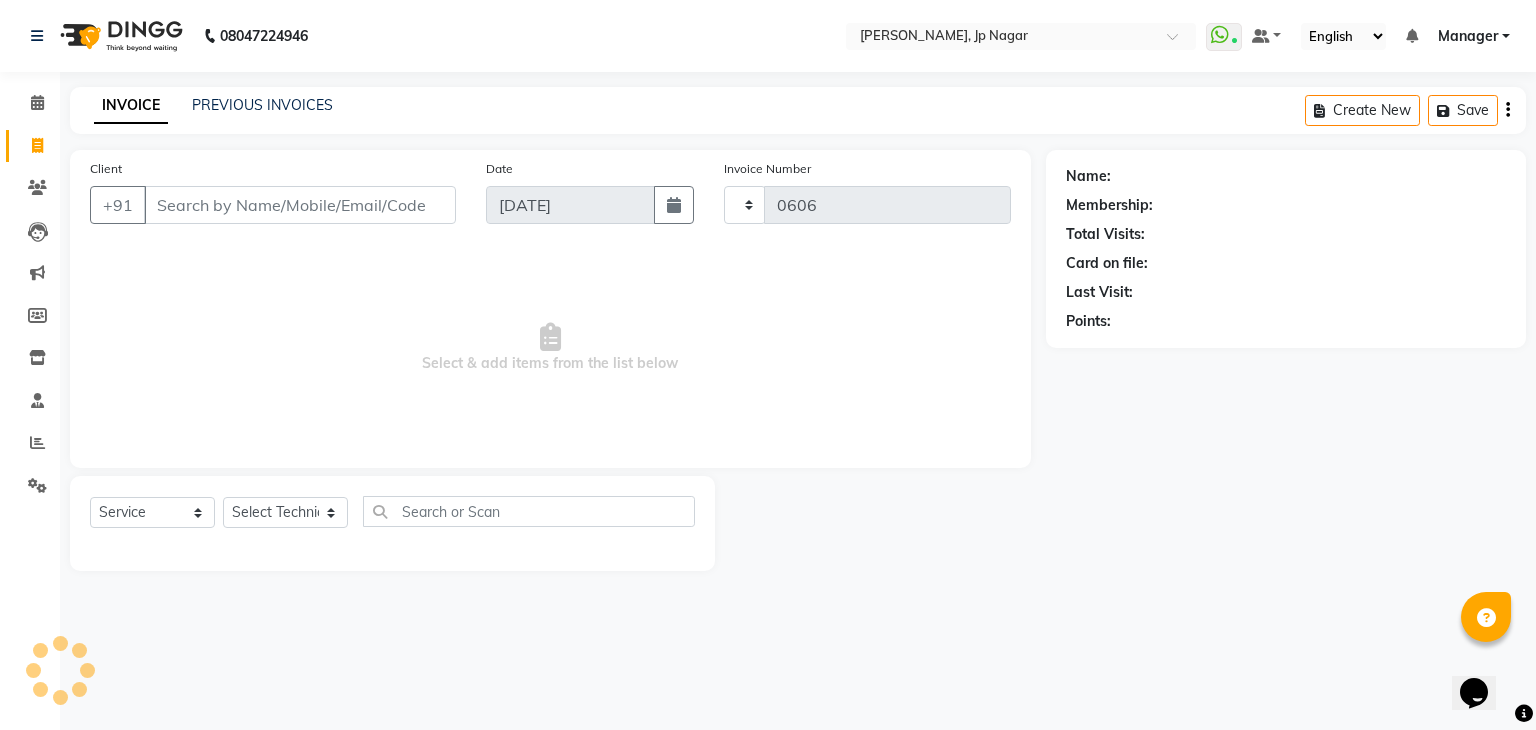 select on "6318" 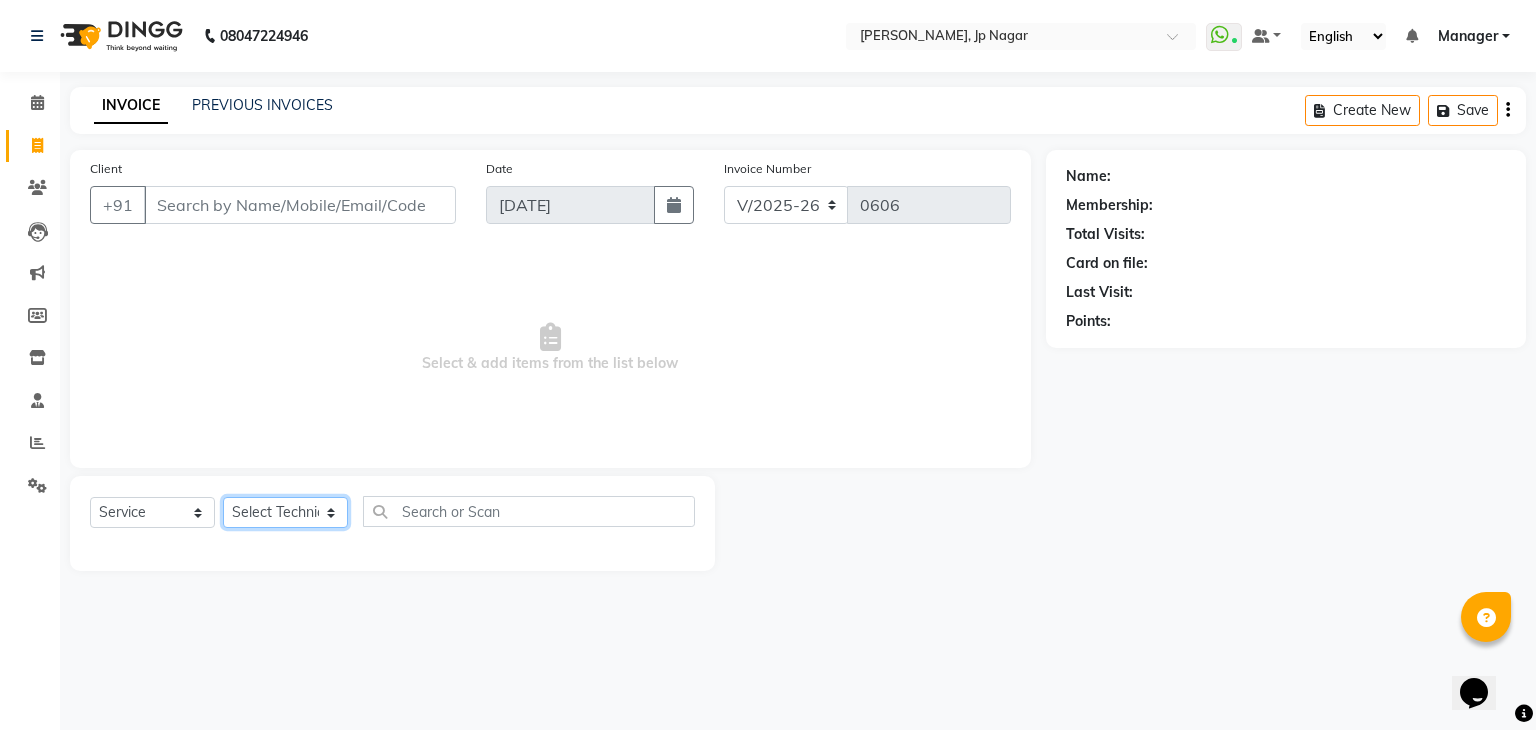 click on "Select Technician [PERSON_NAME] Manager Prince Rohit [PERSON_NAME] [PERSON_NAME] Vishnu" 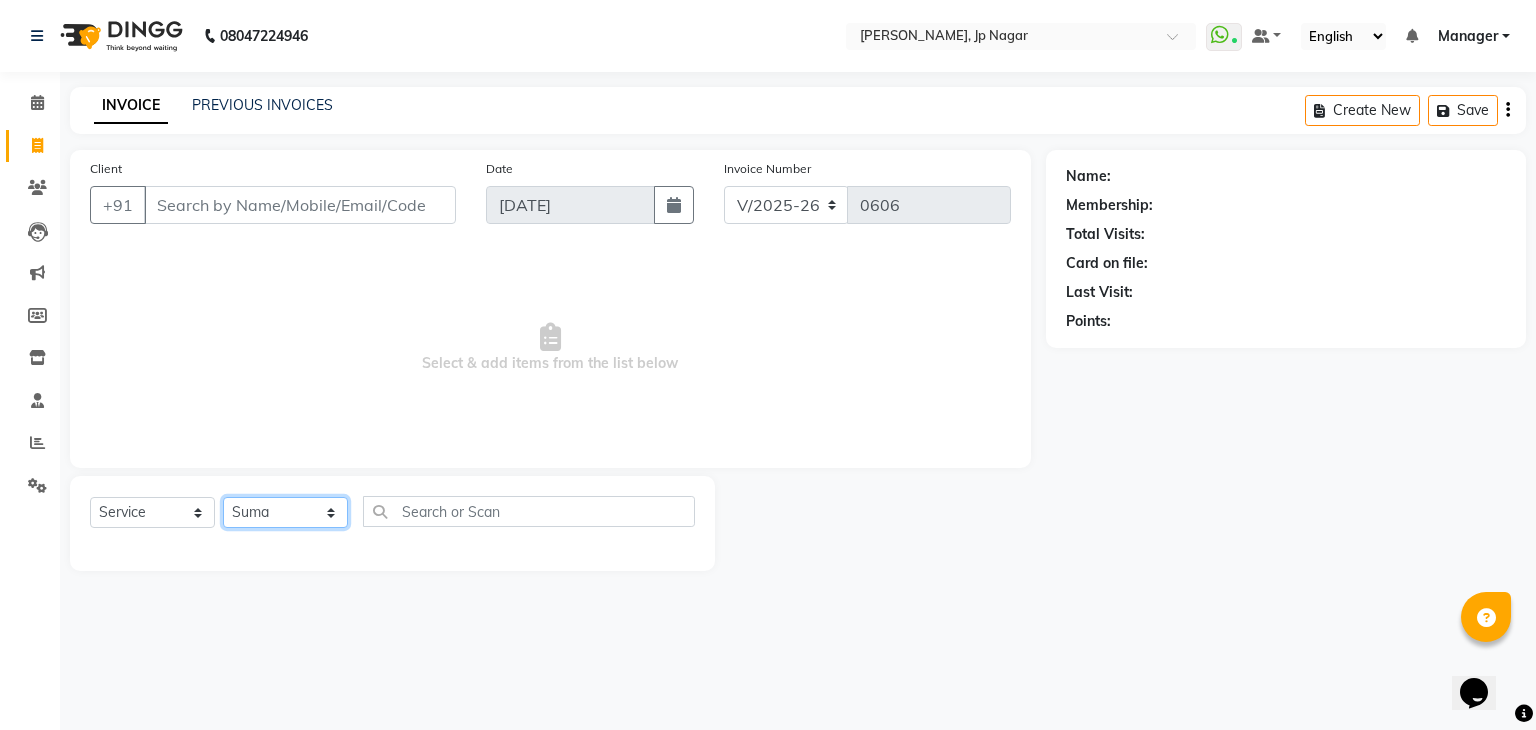 click on "Select Technician [PERSON_NAME] Manager Prince Rohit [PERSON_NAME] [PERSON_NAME] Vishnu" 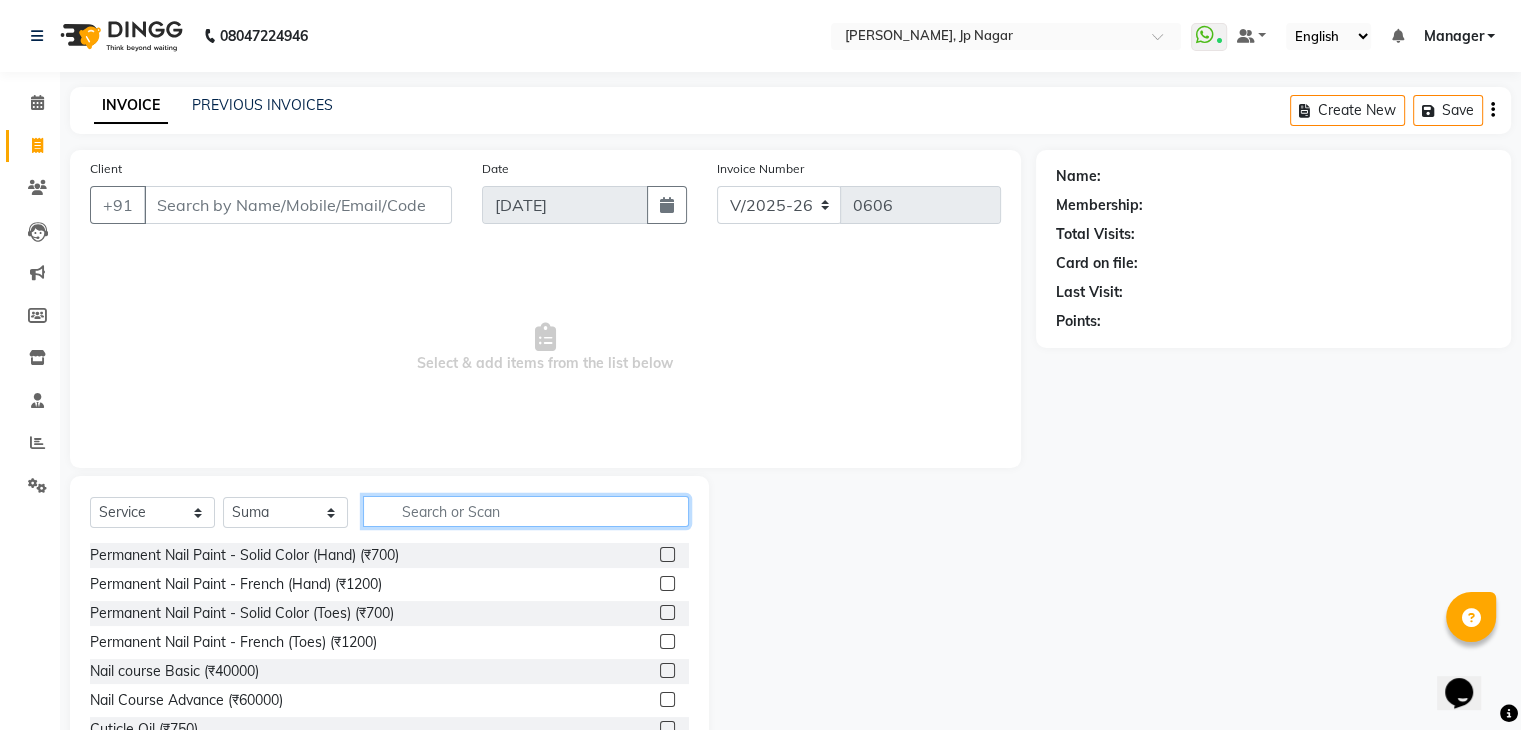 click 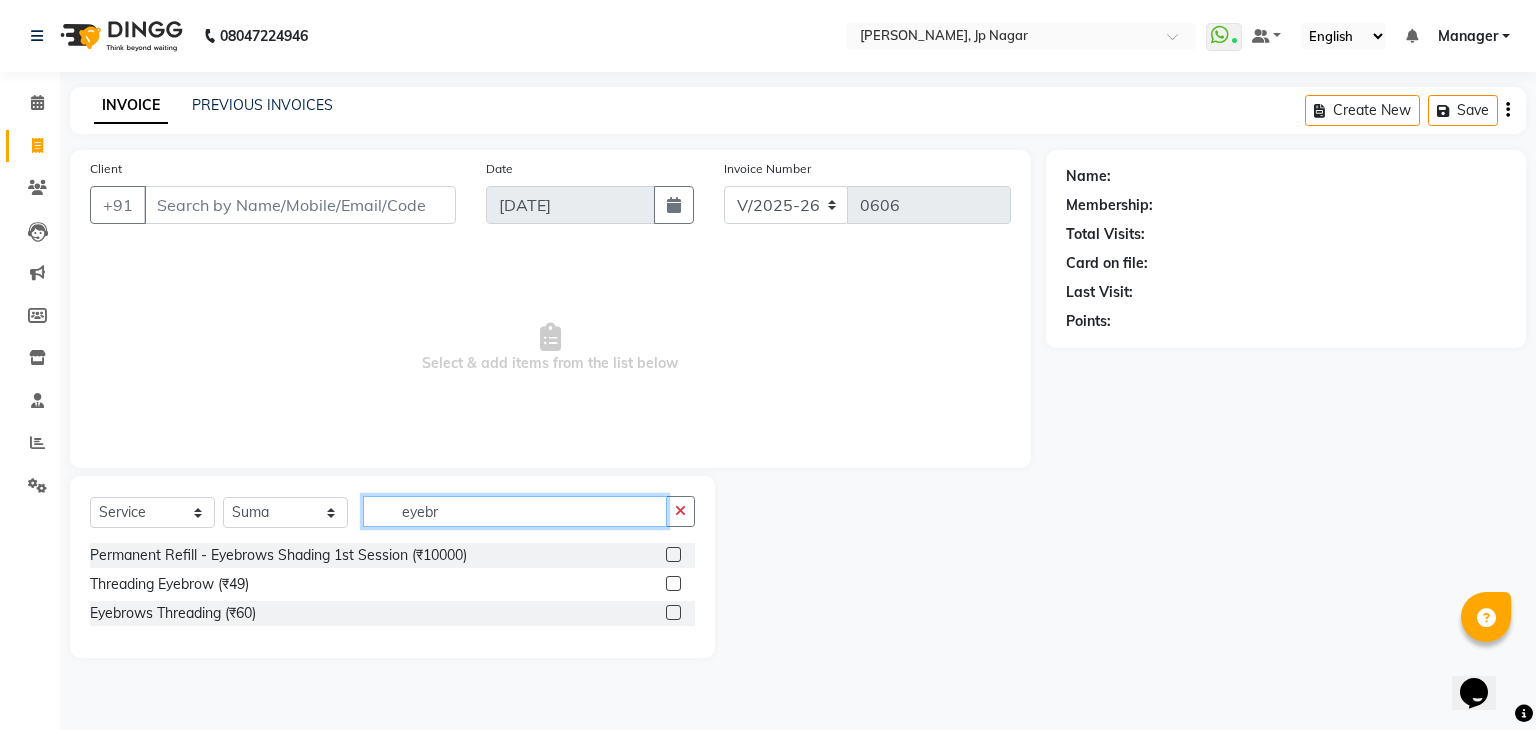 type on "eyebr" 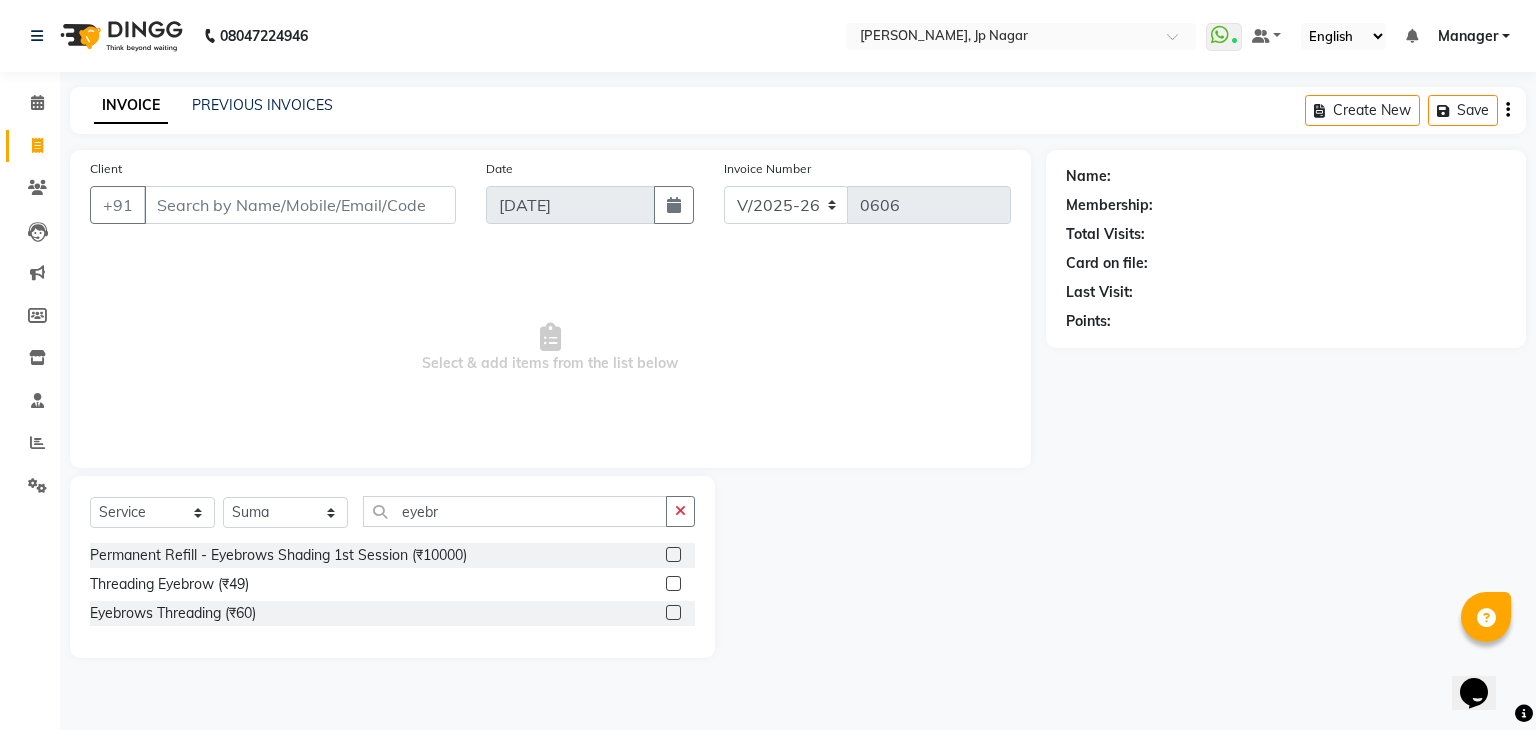 click 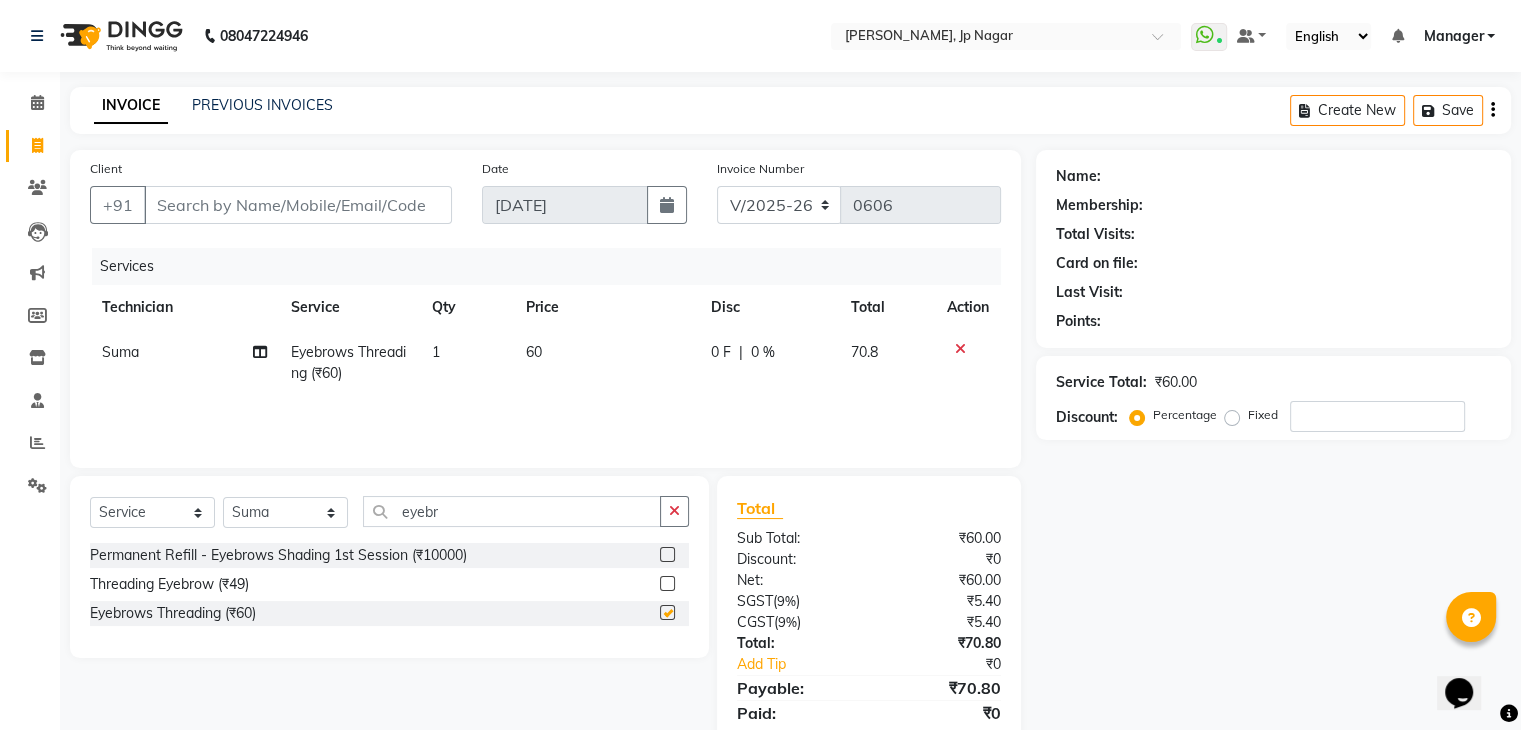 click 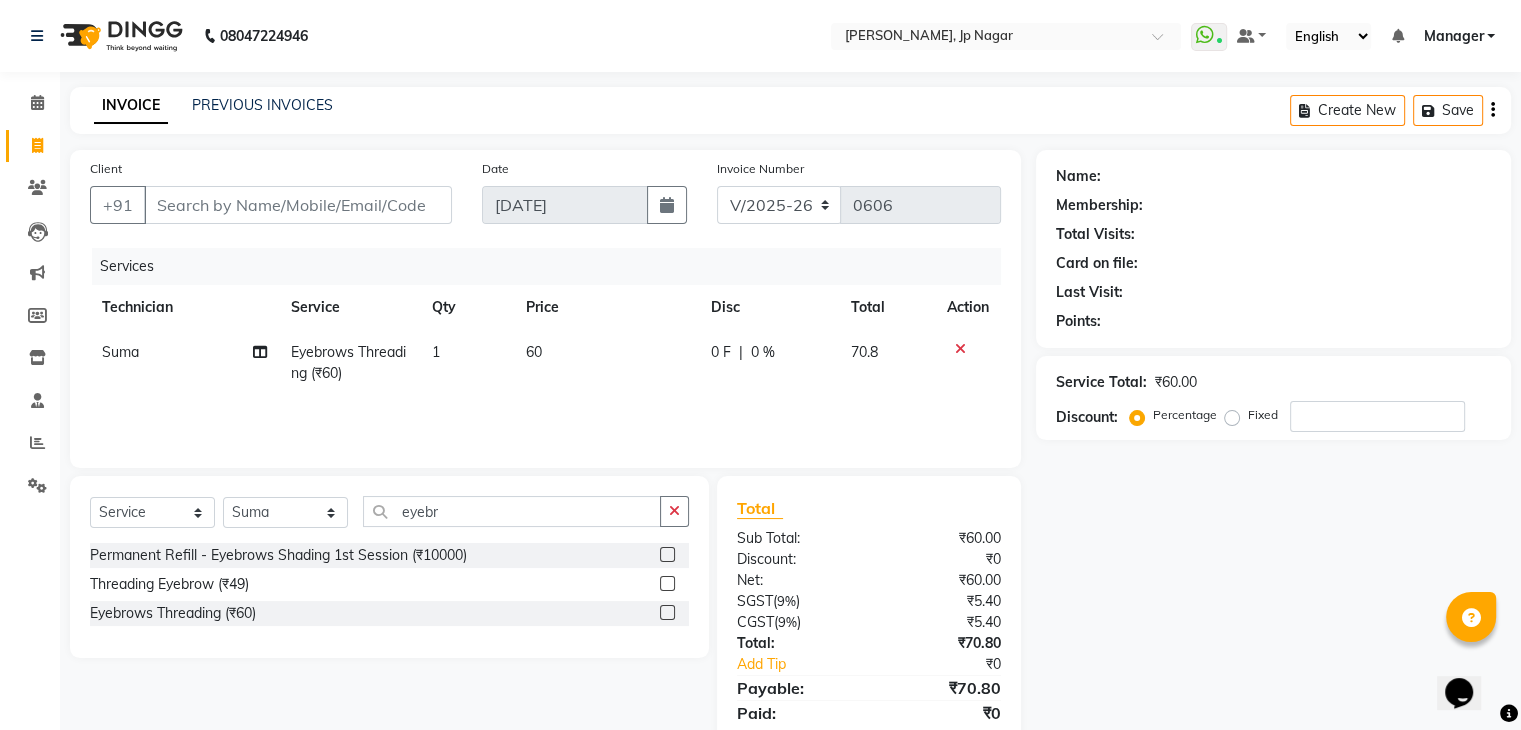 click 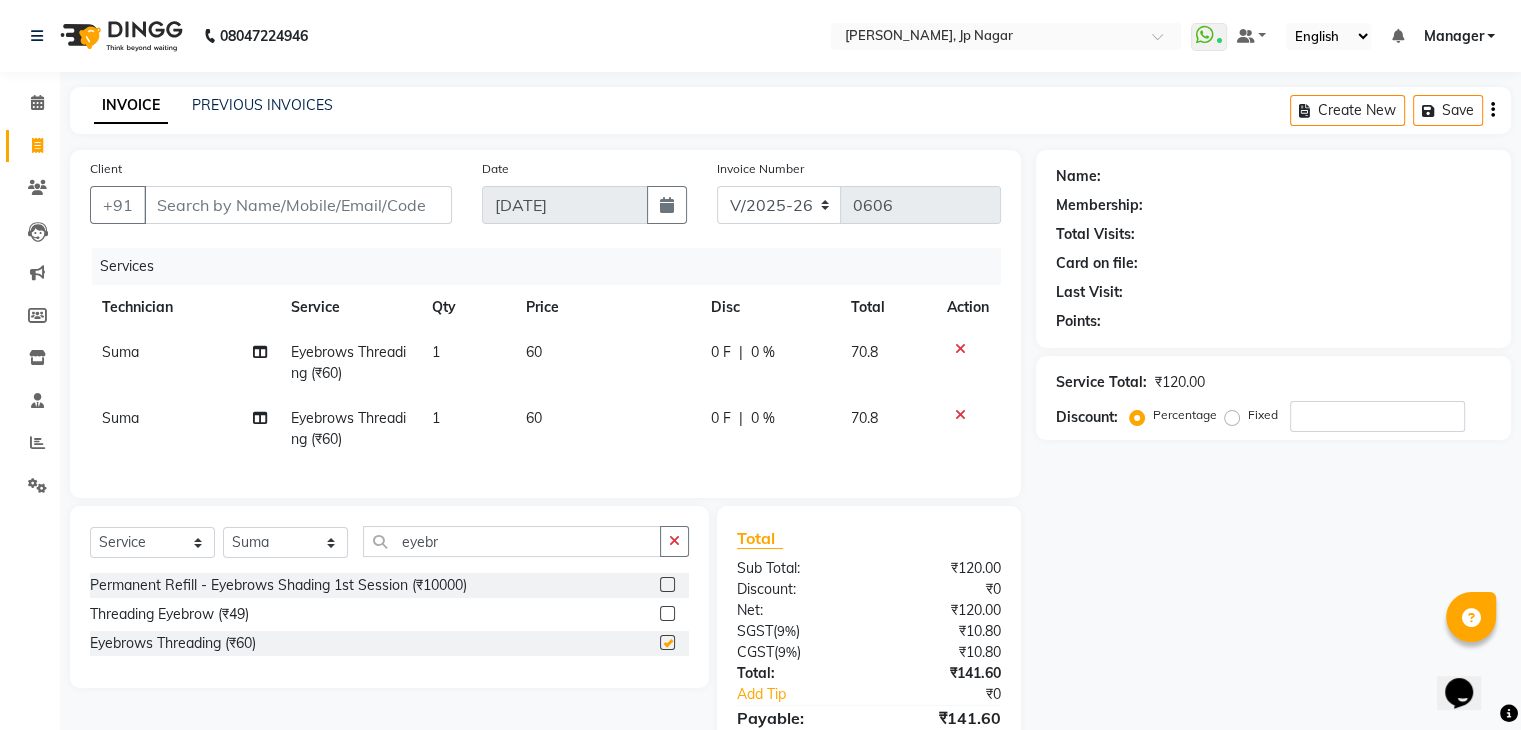 checkbox on "false" 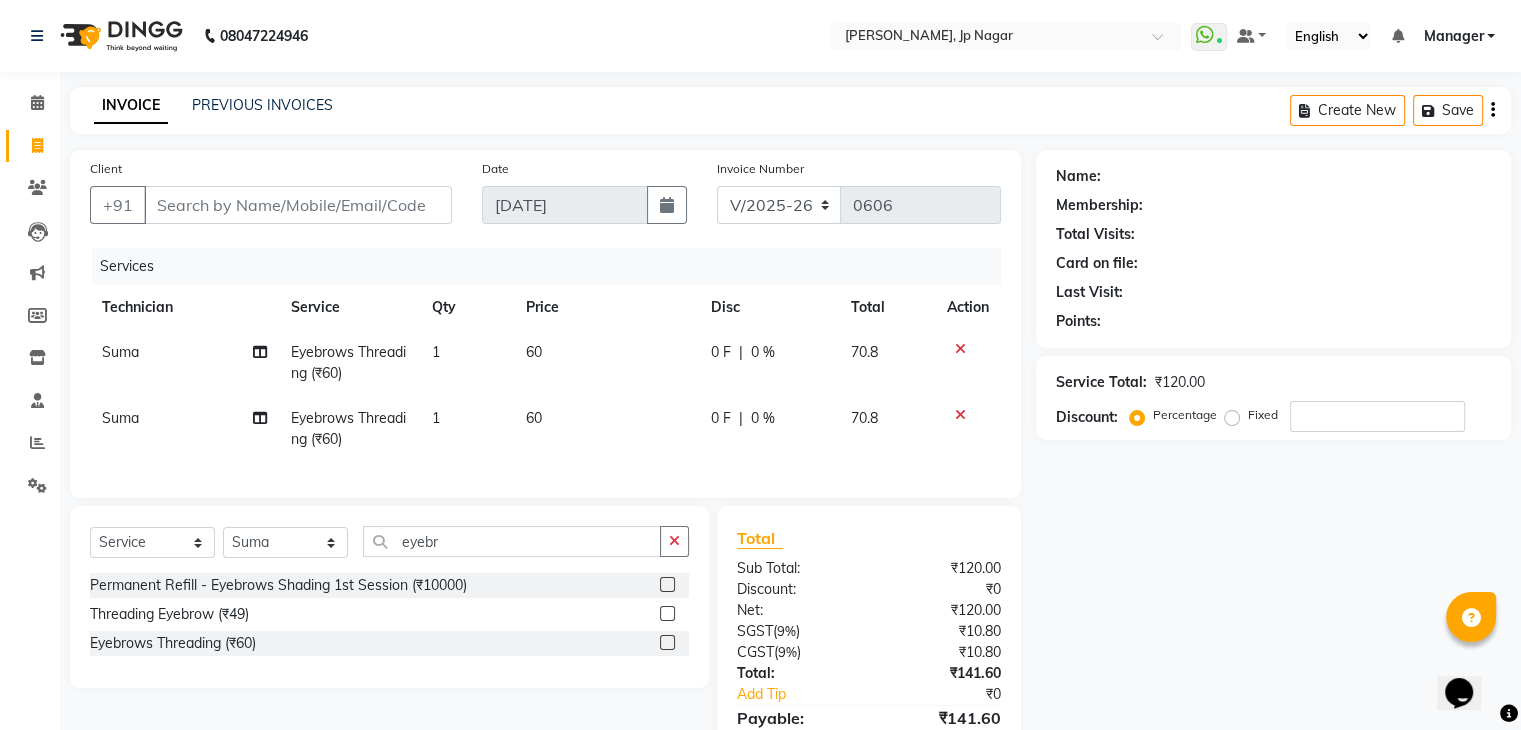 click 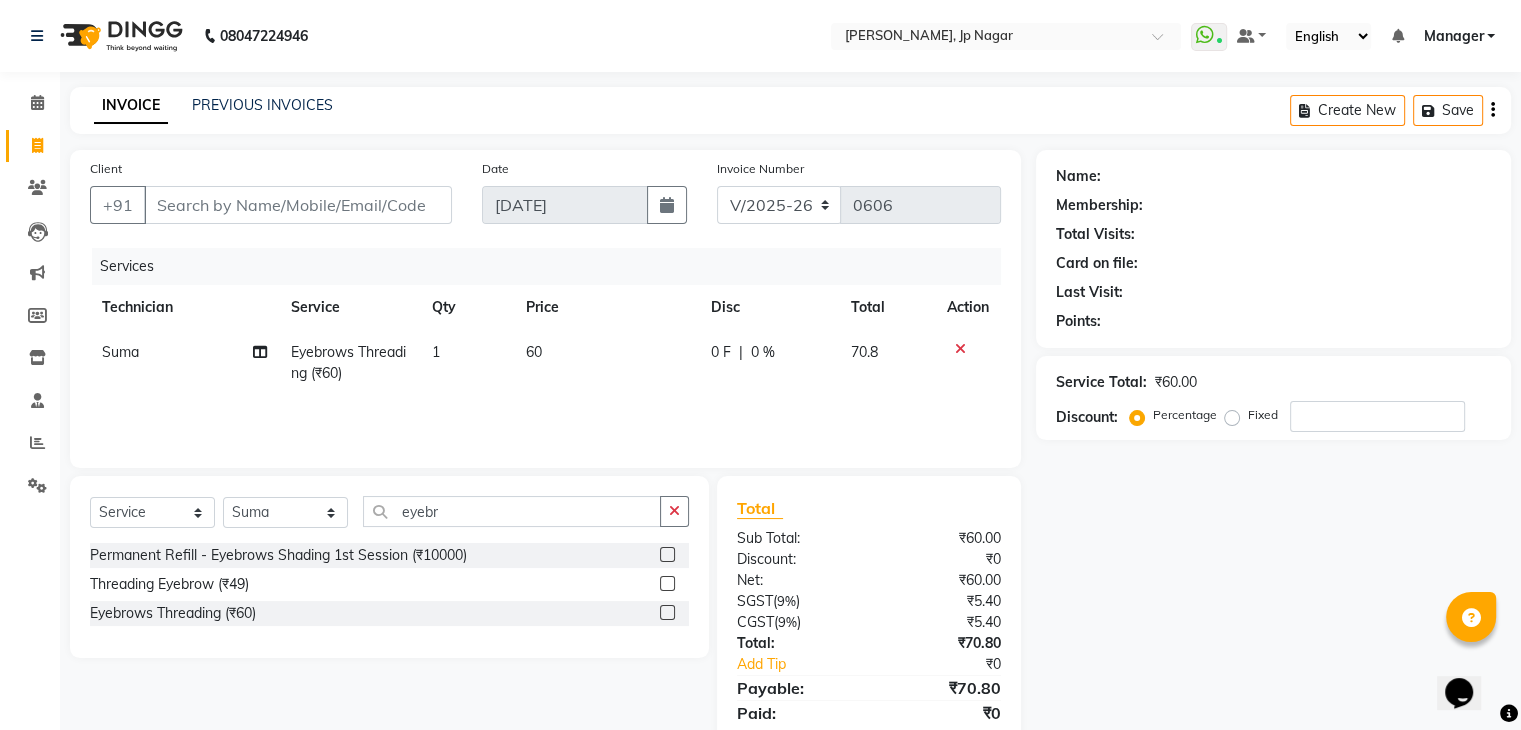 click on "60" 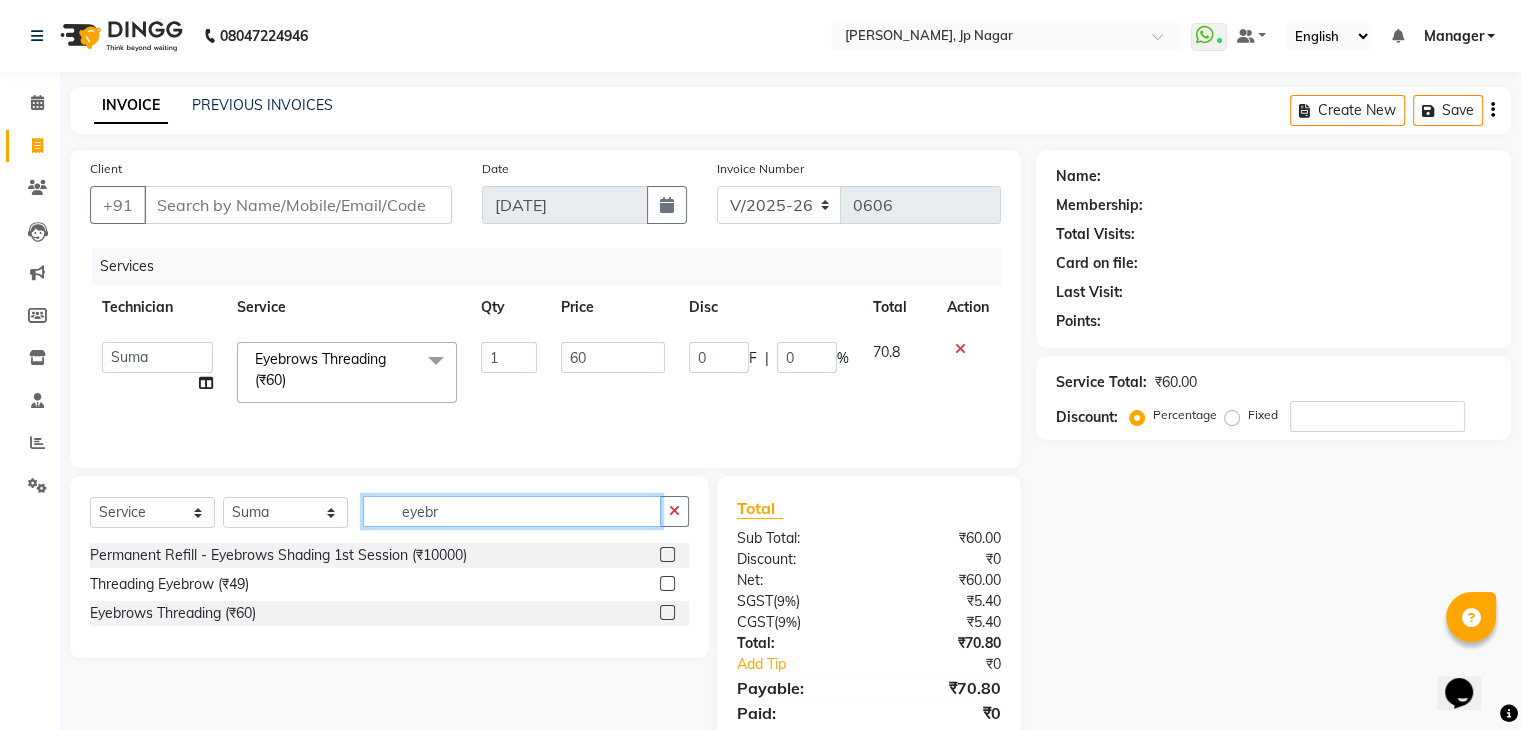 click on "eyebr" 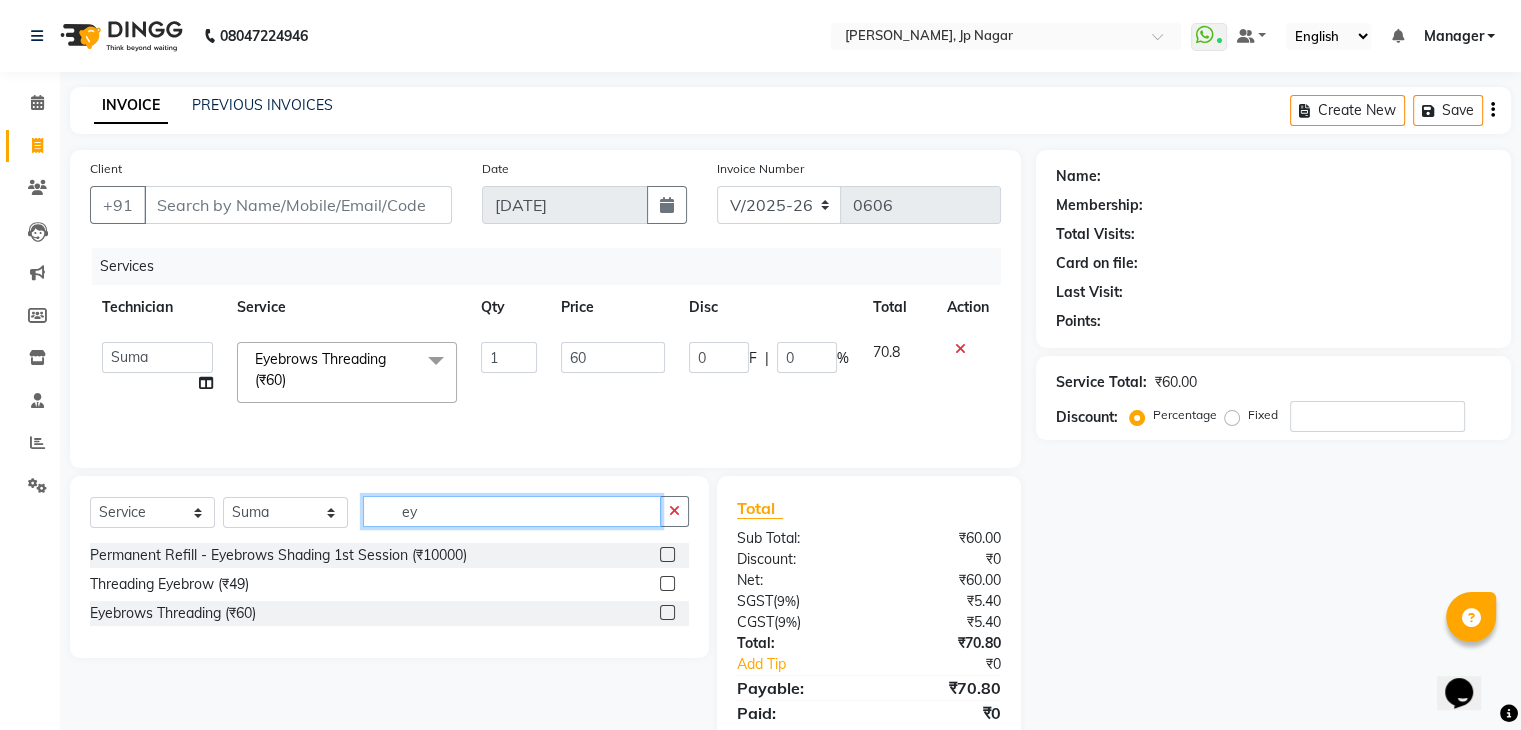 type on "e" 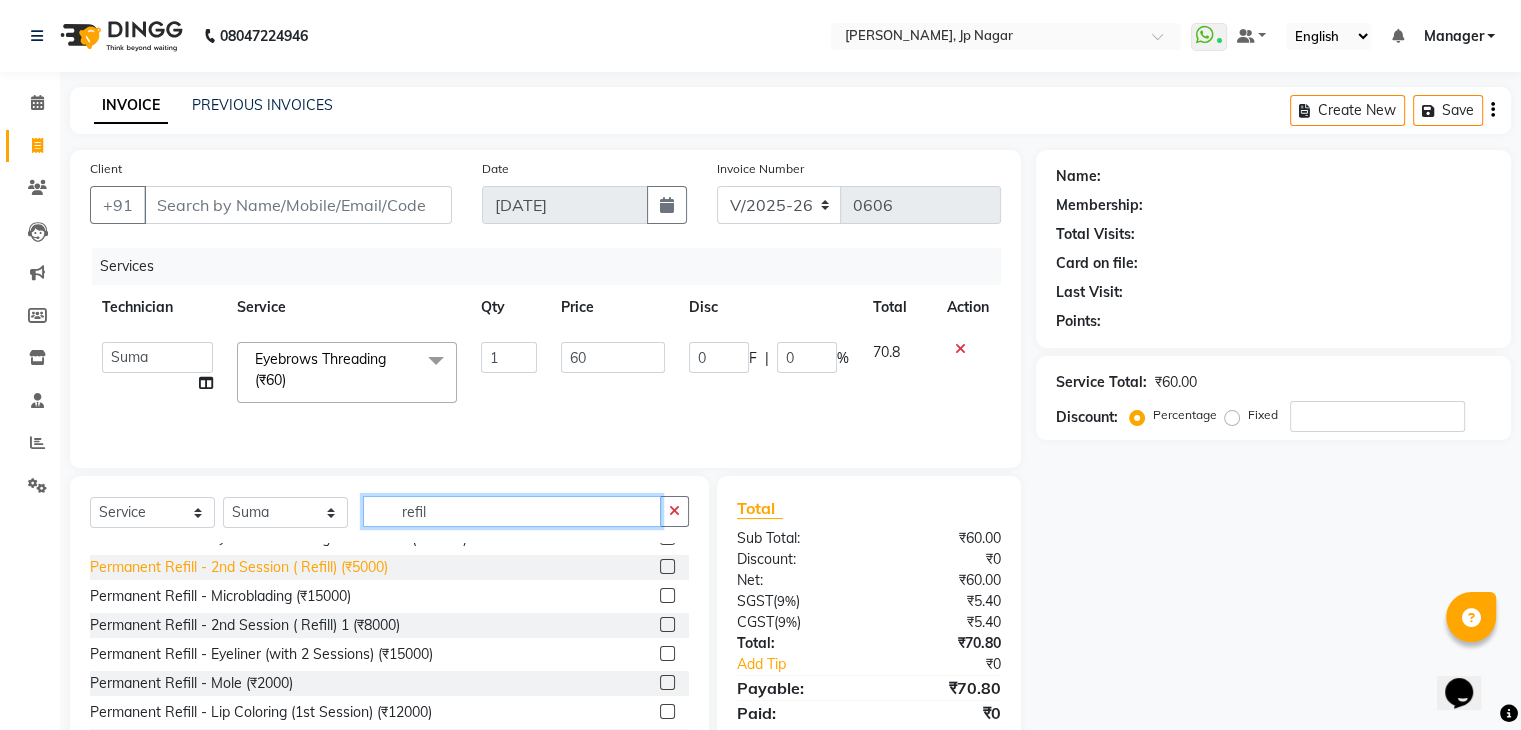 scroll, scrollTop: 279, scrollLeft: 0, axis: vertical 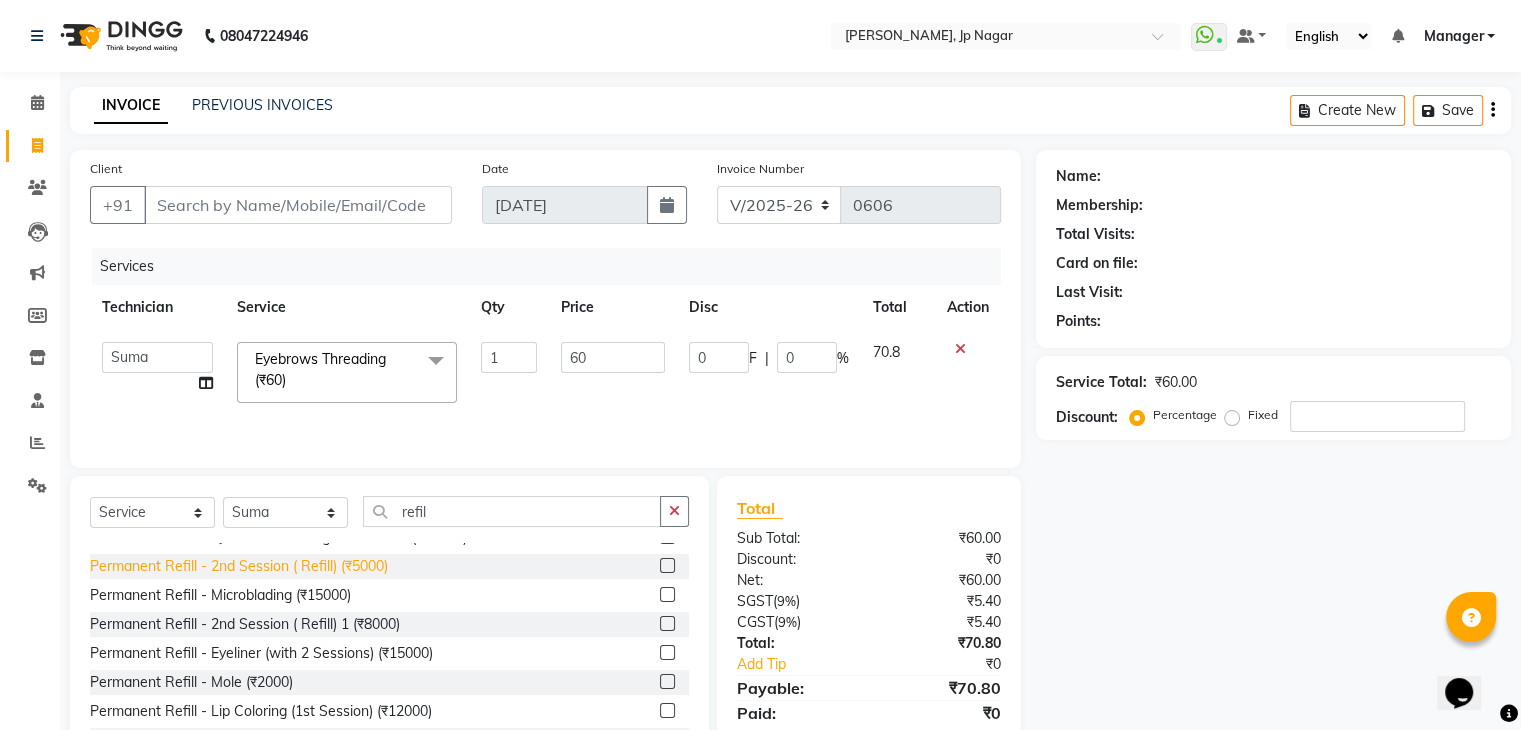 click on "Eyelash Refil - Classic (₹1500)  Eyelash Refil - Hybrid (₹2500)  Eyelash Refil - Volume (₹3500)  Eyelash Refil - Mega Volume (₹4500)  Eyelash Refil - Lash Removal (₹1000)  Refills - Gel (Hand) (₹1000)  Refills - Acylic (Hand) (₹800)  Refills - Gel (Toes) (₹1000)  Refills - Acylic (Toes) (₹800)  Permanent Refill - Eyebrows Shading 1st Session (₹10000)  Permanent Refill - 2nd Session ( Refill) (₹5000)  Permanent Refill - Microblading (₹15000)  Permanent Refill - 2nd Session ( Refill) 1 (₹8000)  Permanent Refill - Eyeliner (with 2 Sessions) (₹15000)  Permanent Refill - Mole (₹2000)  Permanent Refill - Lip Coloring (1st Session) (₹12000)  Permanent Refill - 2nd Session ( Refill) 2 (₹6000)" 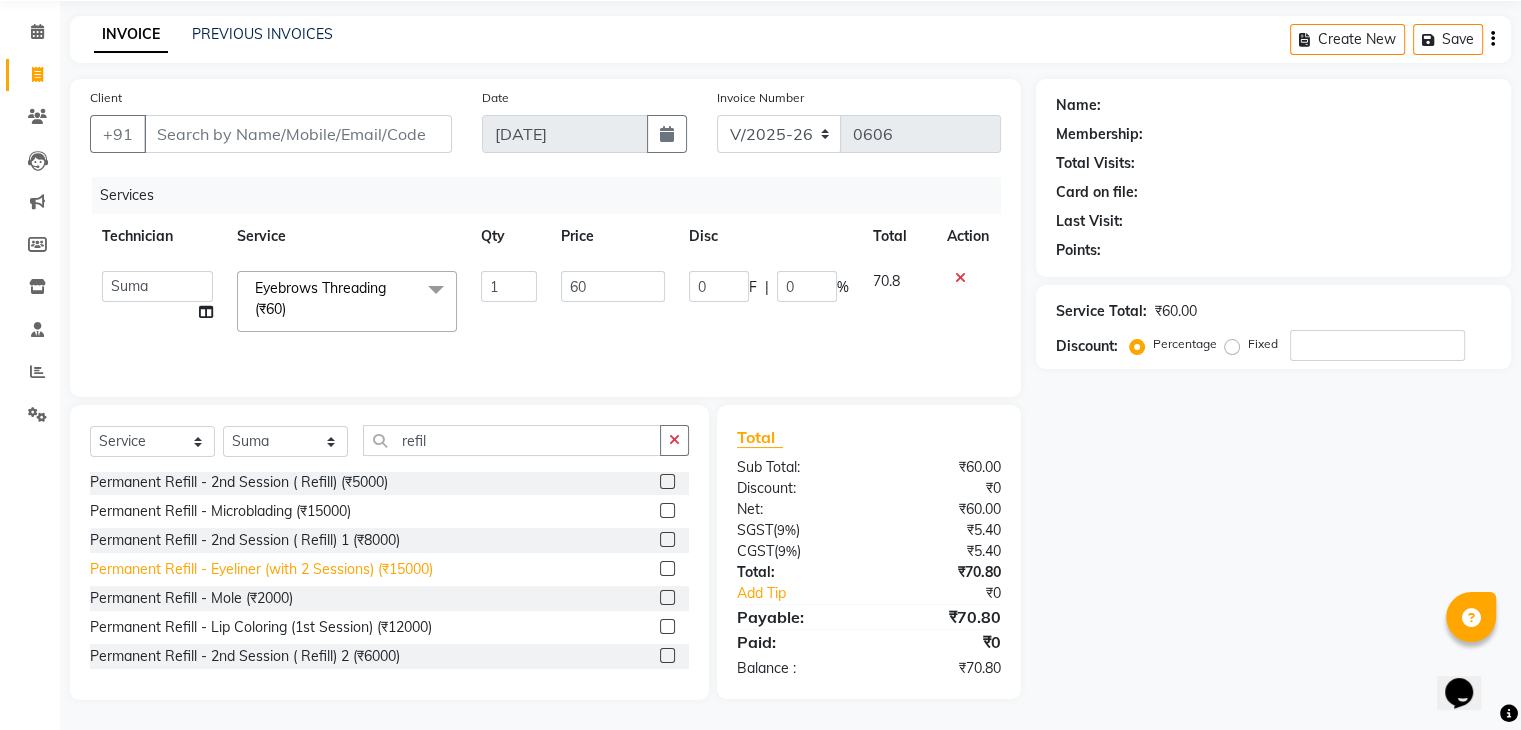 scroll, scrollTop: 71, scrollLeft: 0, axis: vertical 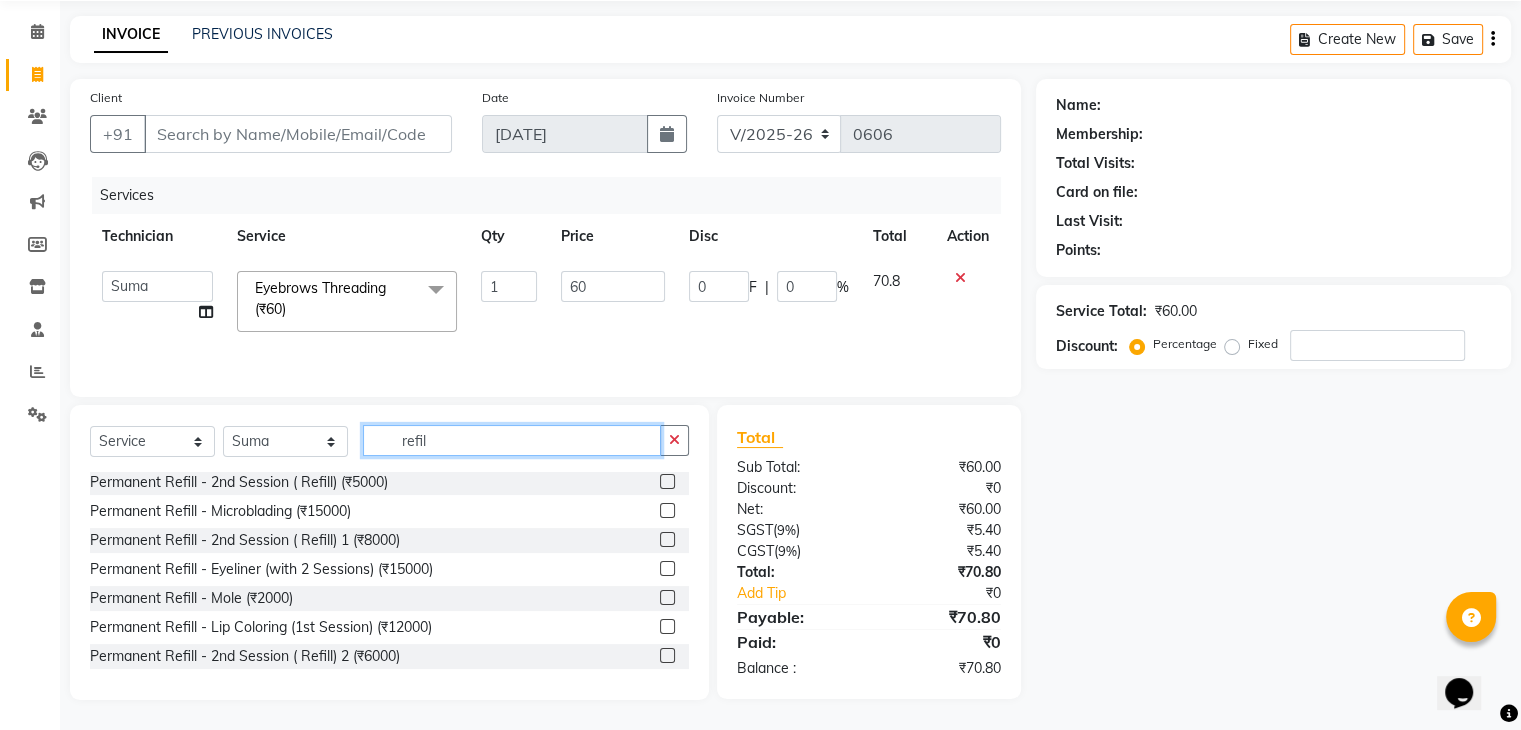 click on "refil" 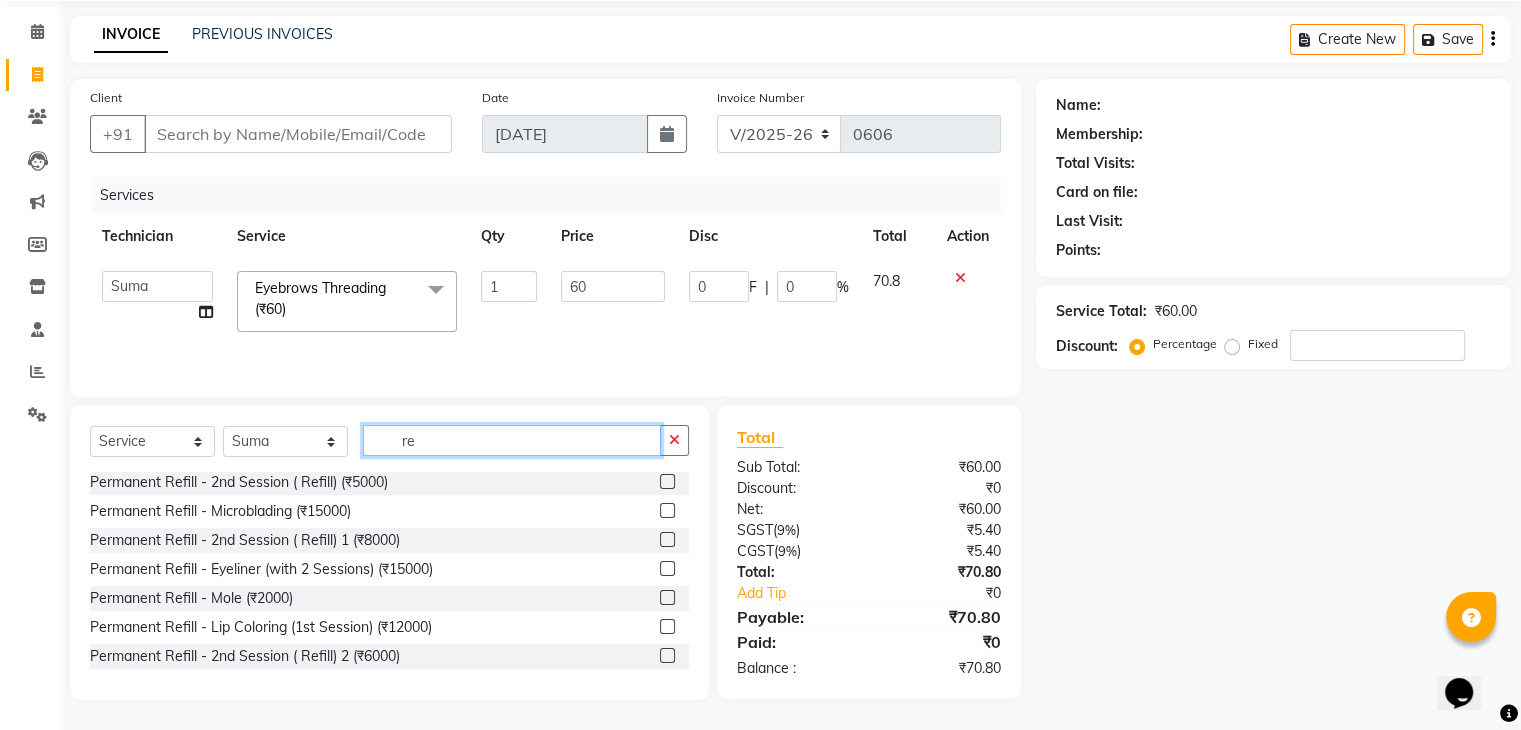 type on "r" 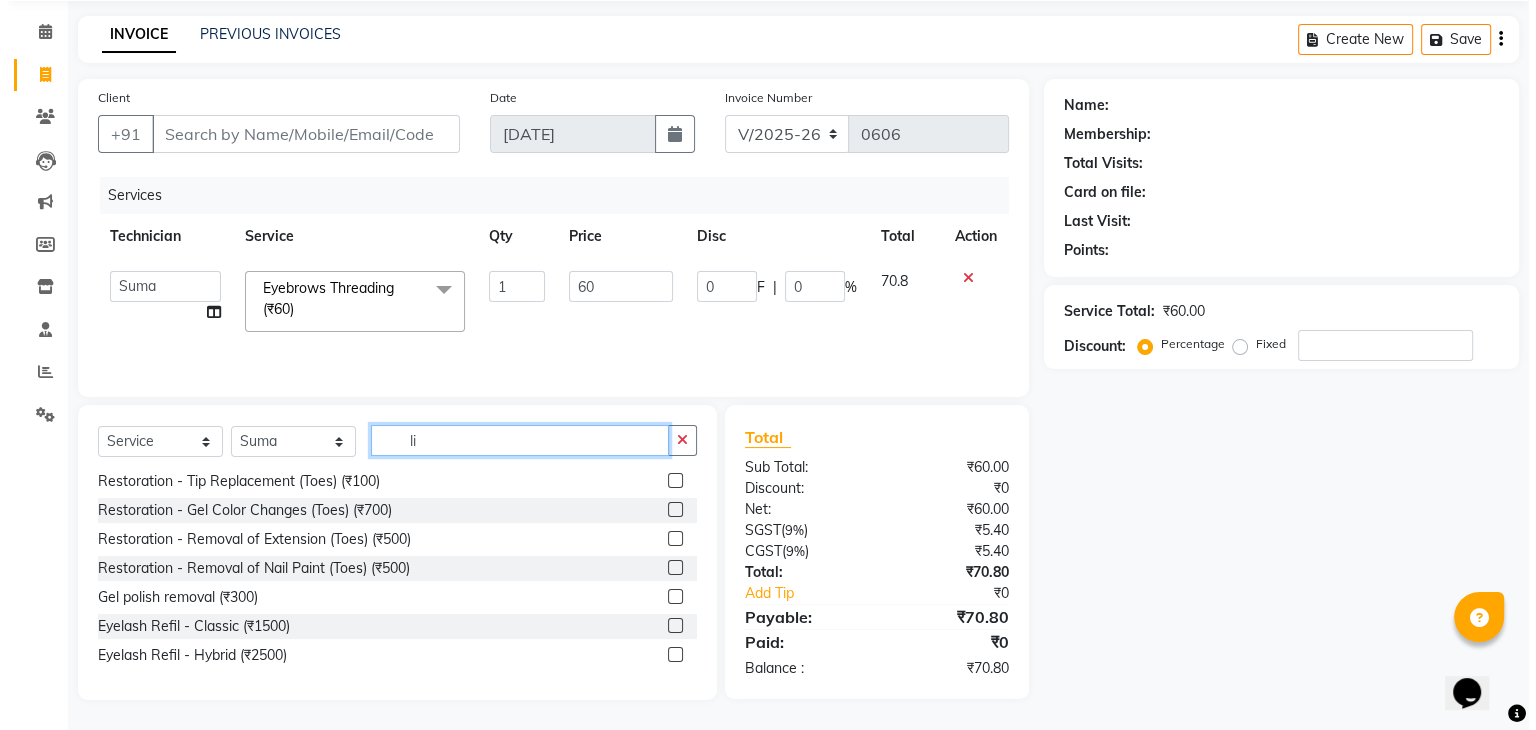 scroll, scrollTop: 0, scrollLeft: 0, axis: both 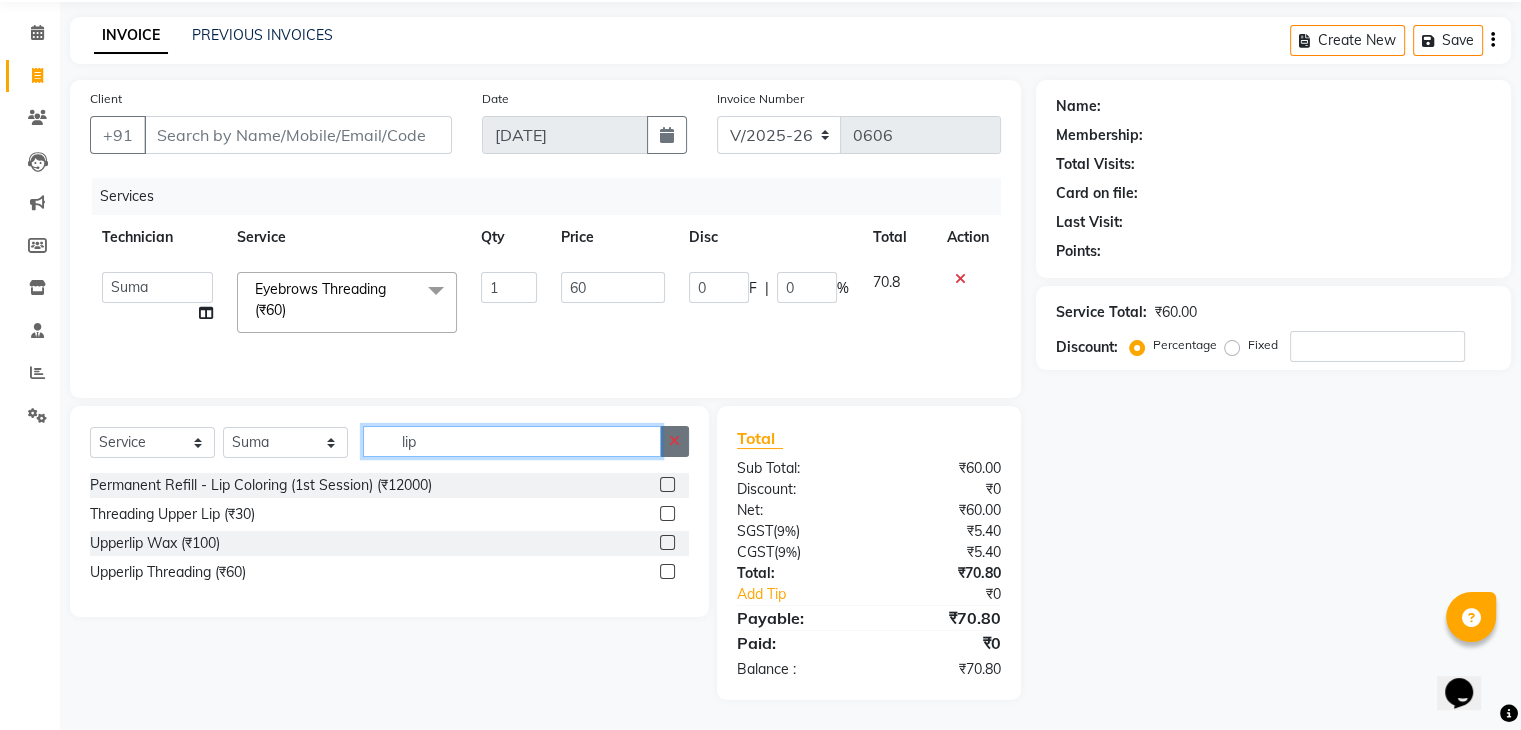 type on "lip" 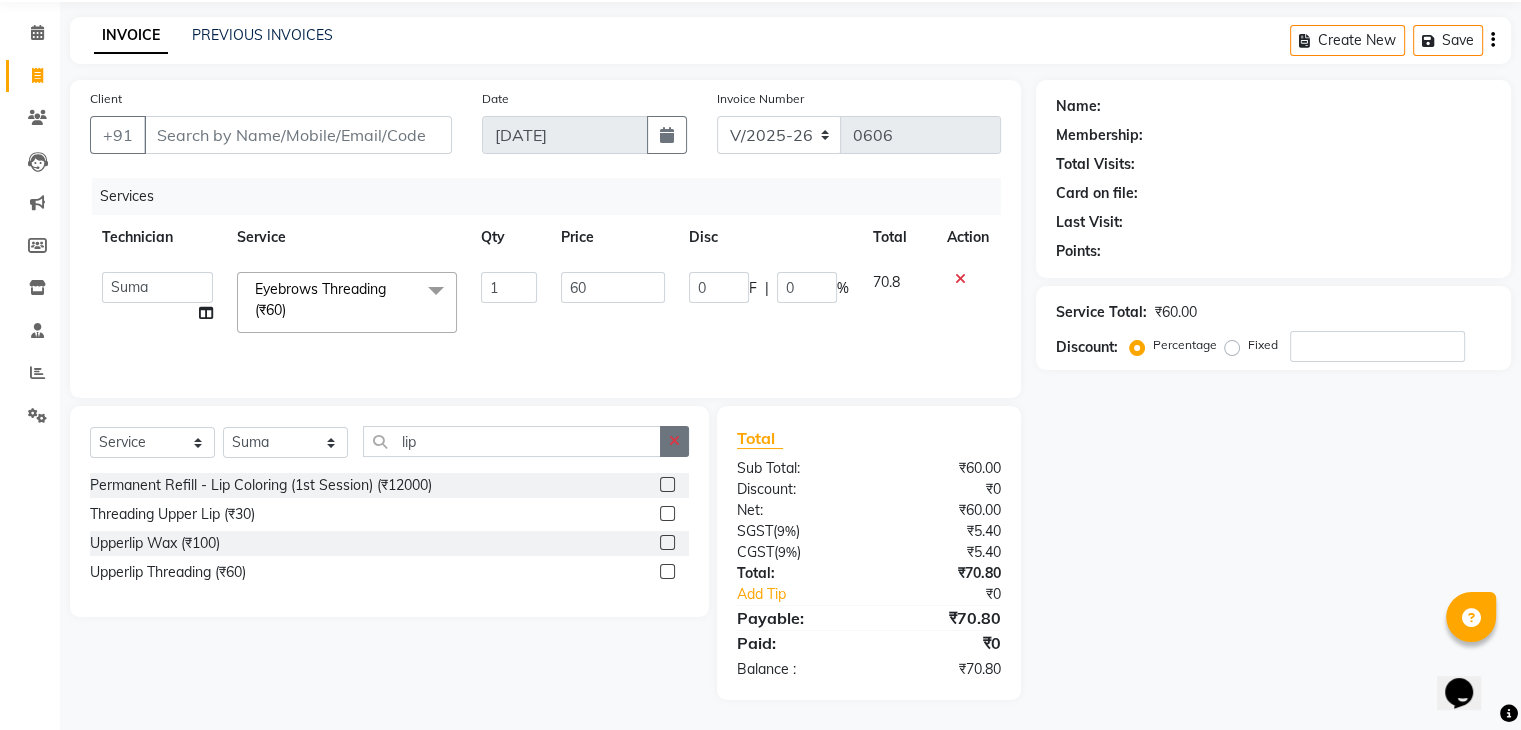 click 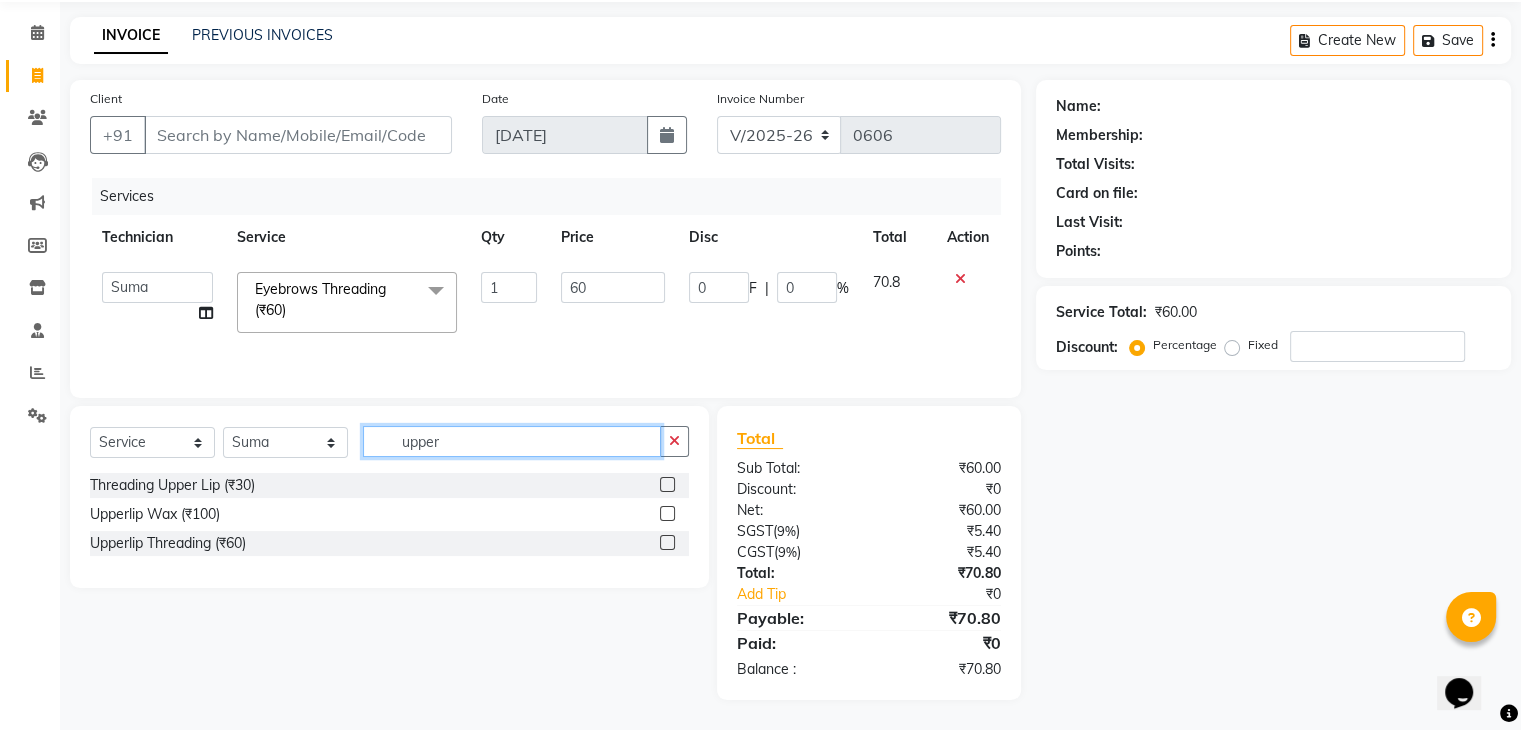 type on "upper" 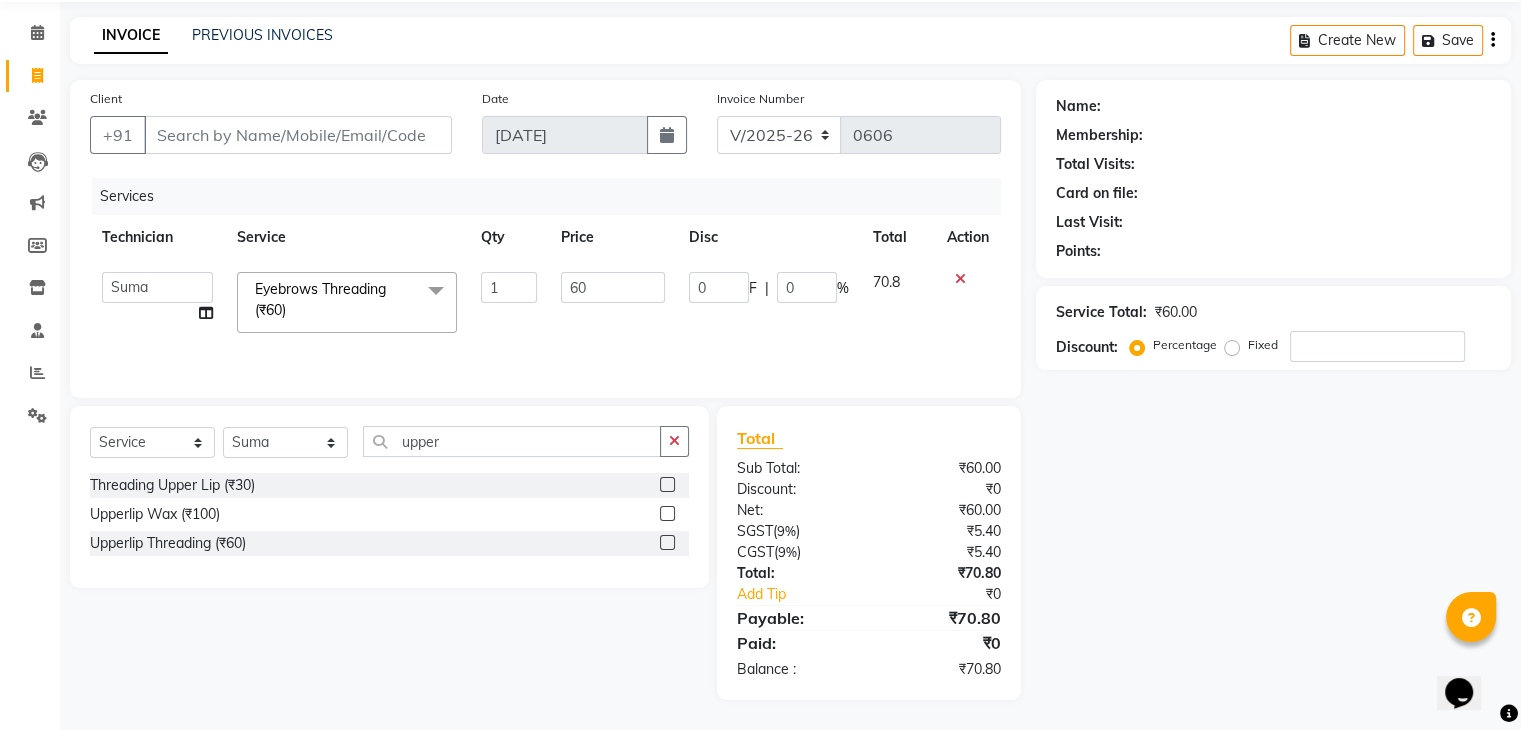 click 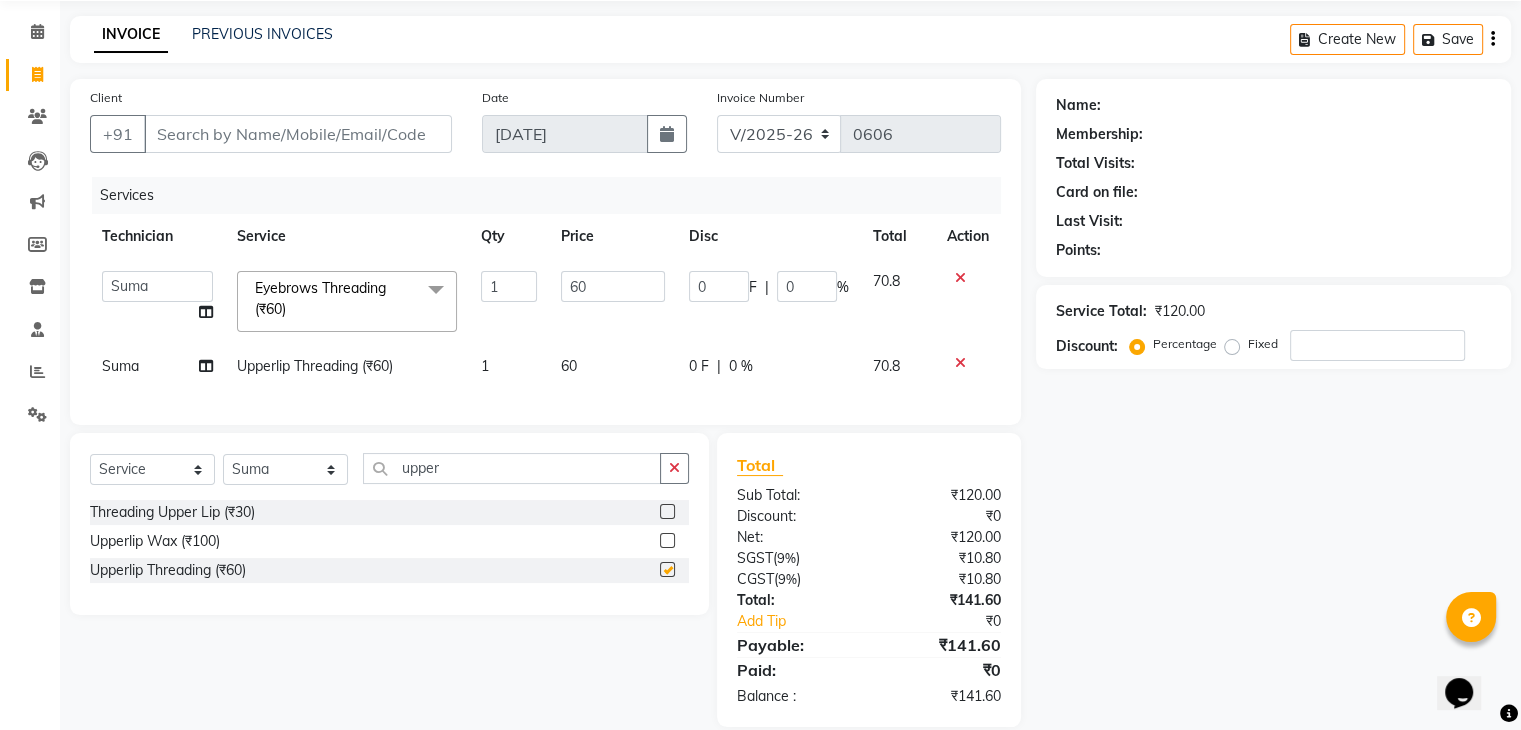 checkbox on "false" 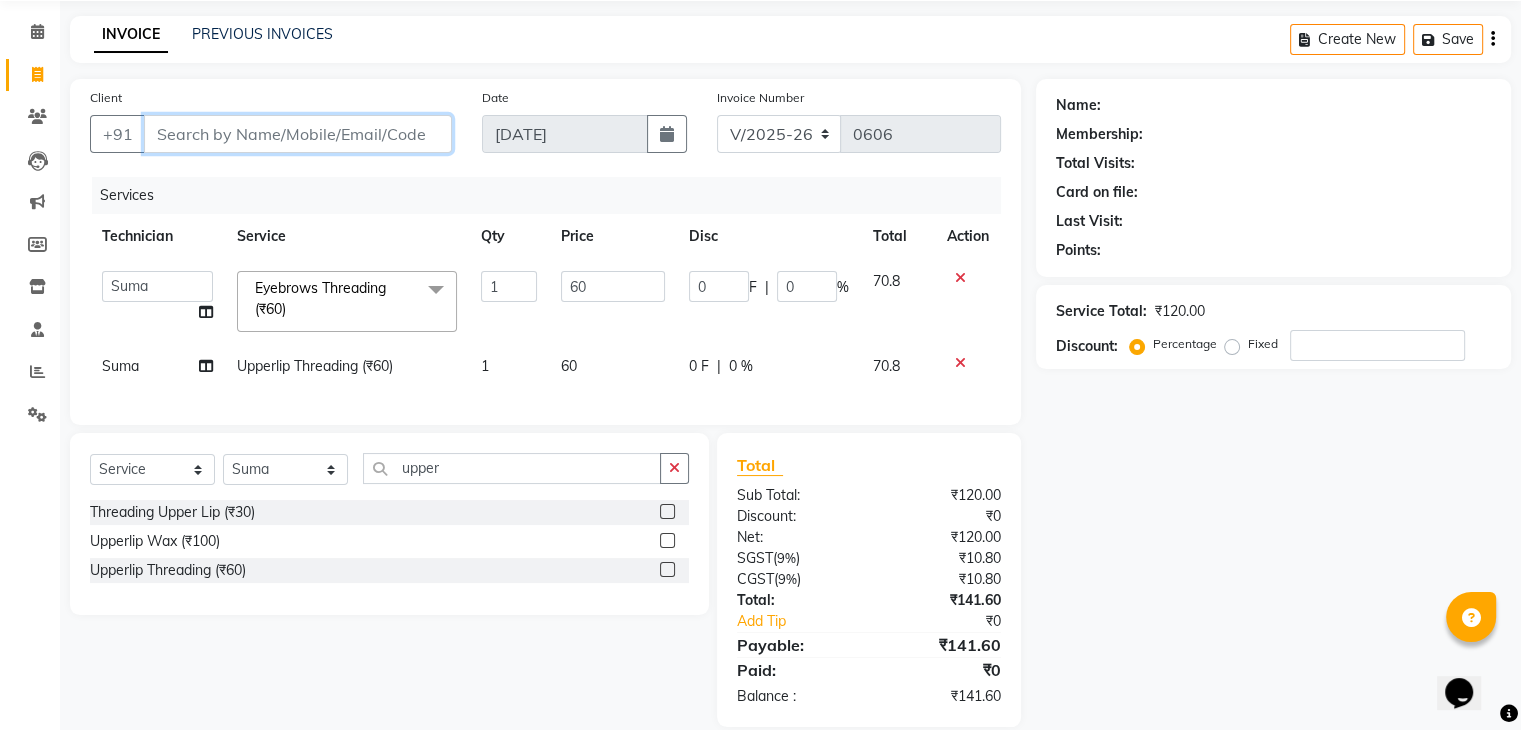 click on "Client" at bounding box center [298, 134] 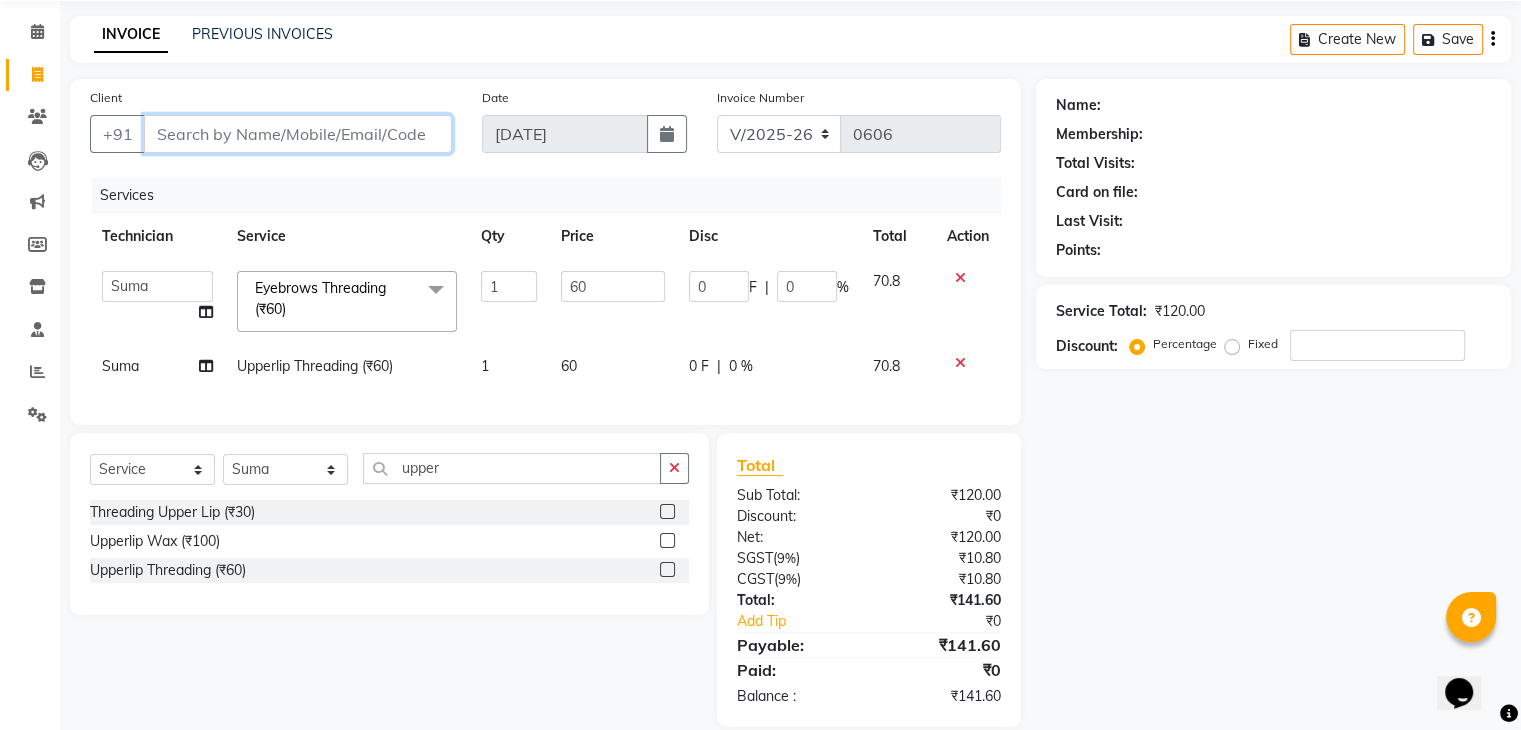 type on "9" 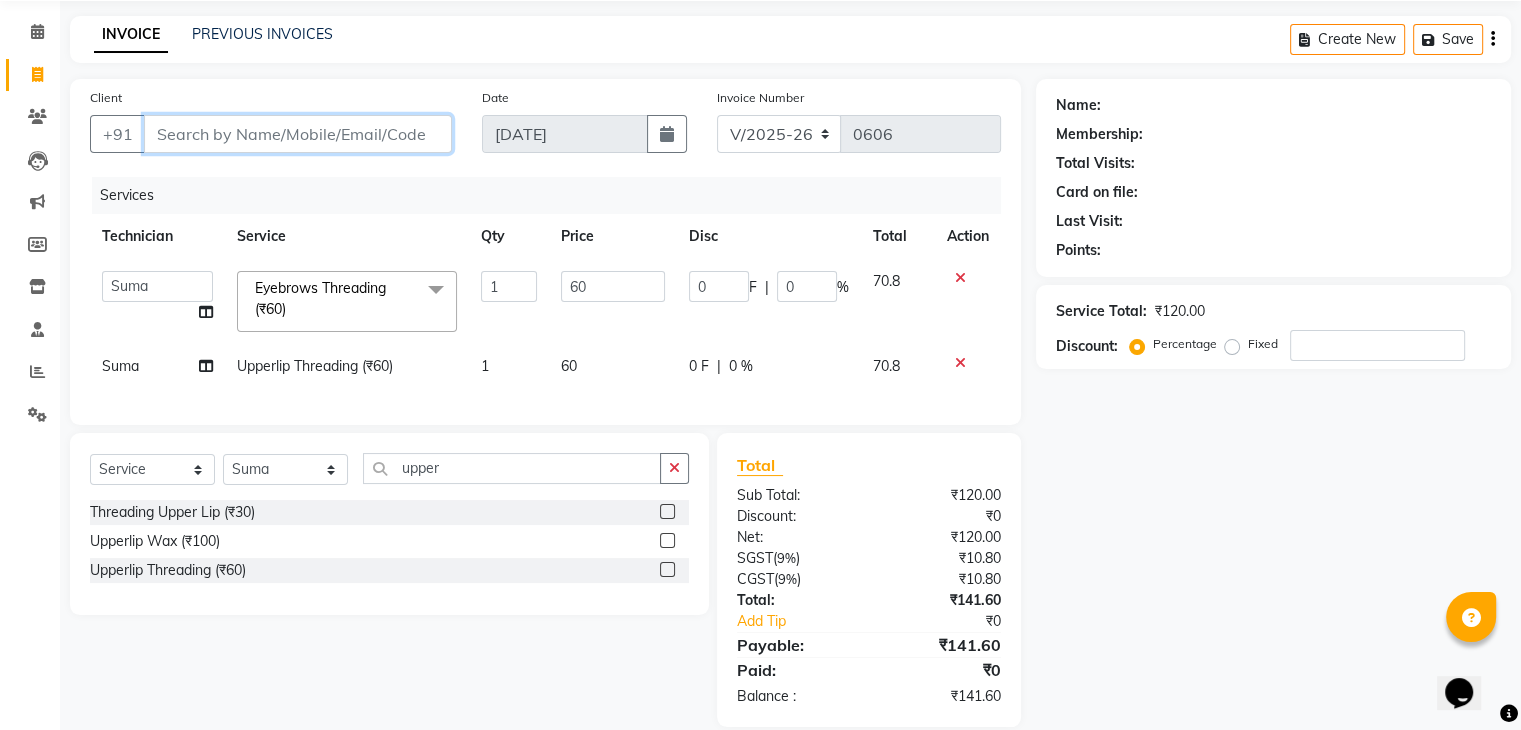 type on "0" 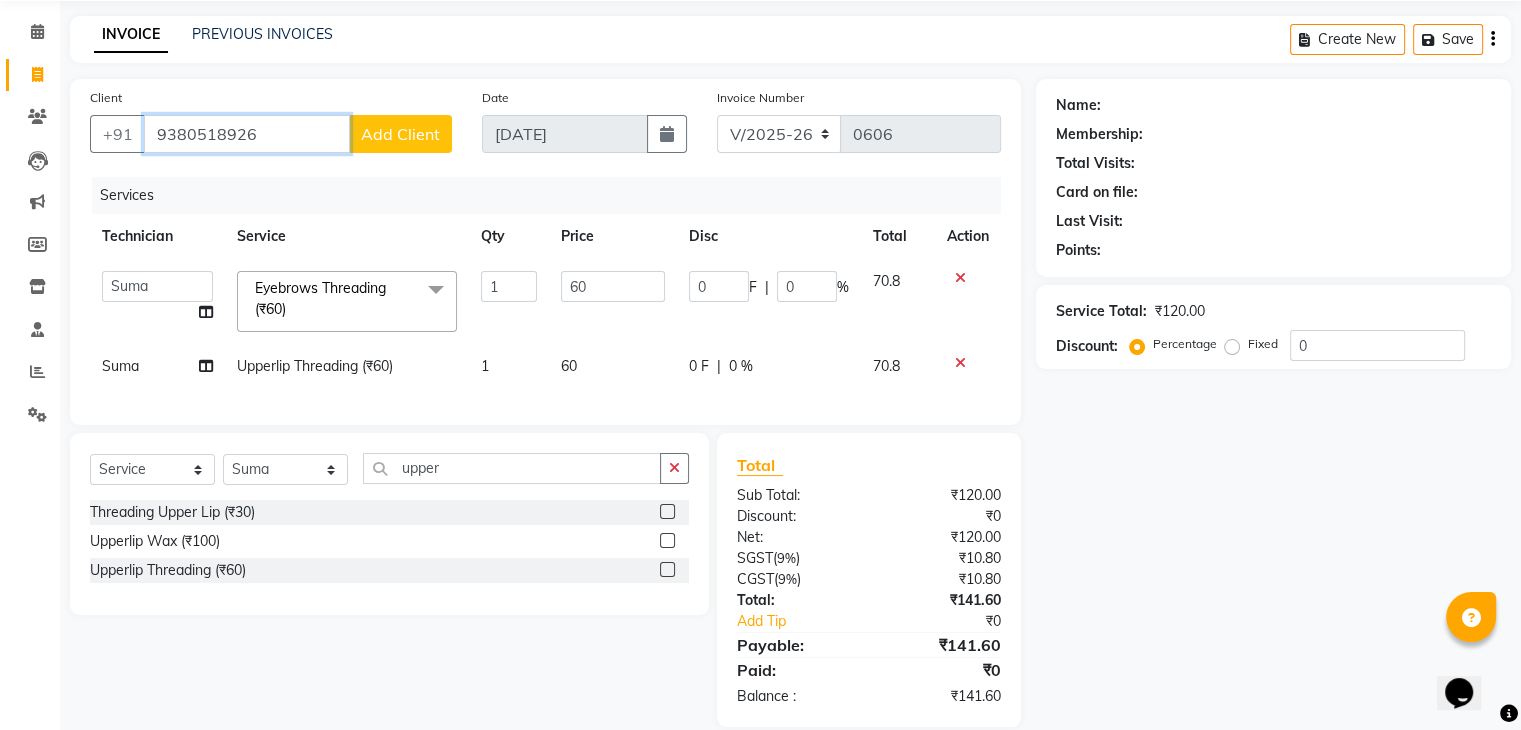 type on "9380518926" 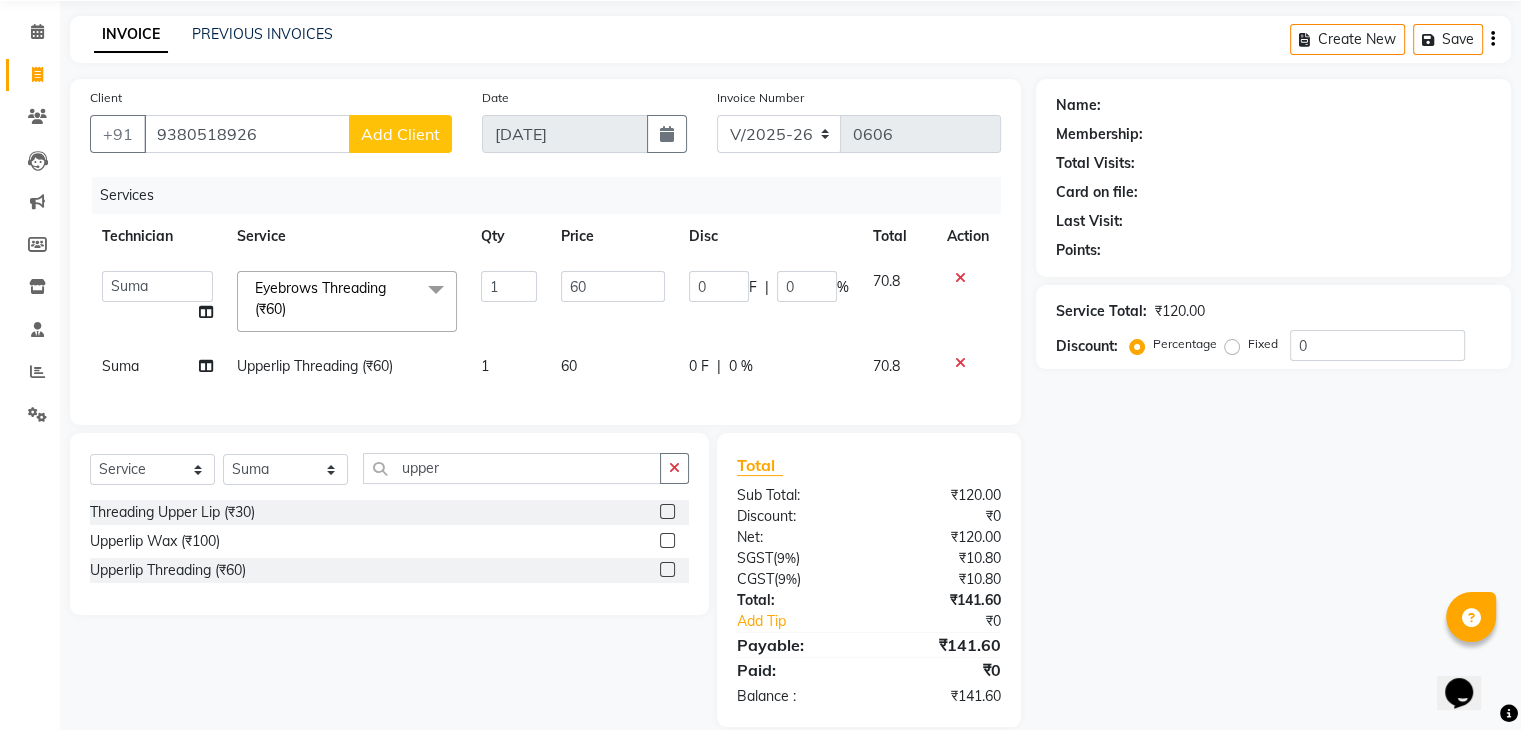 click on "Add Client" 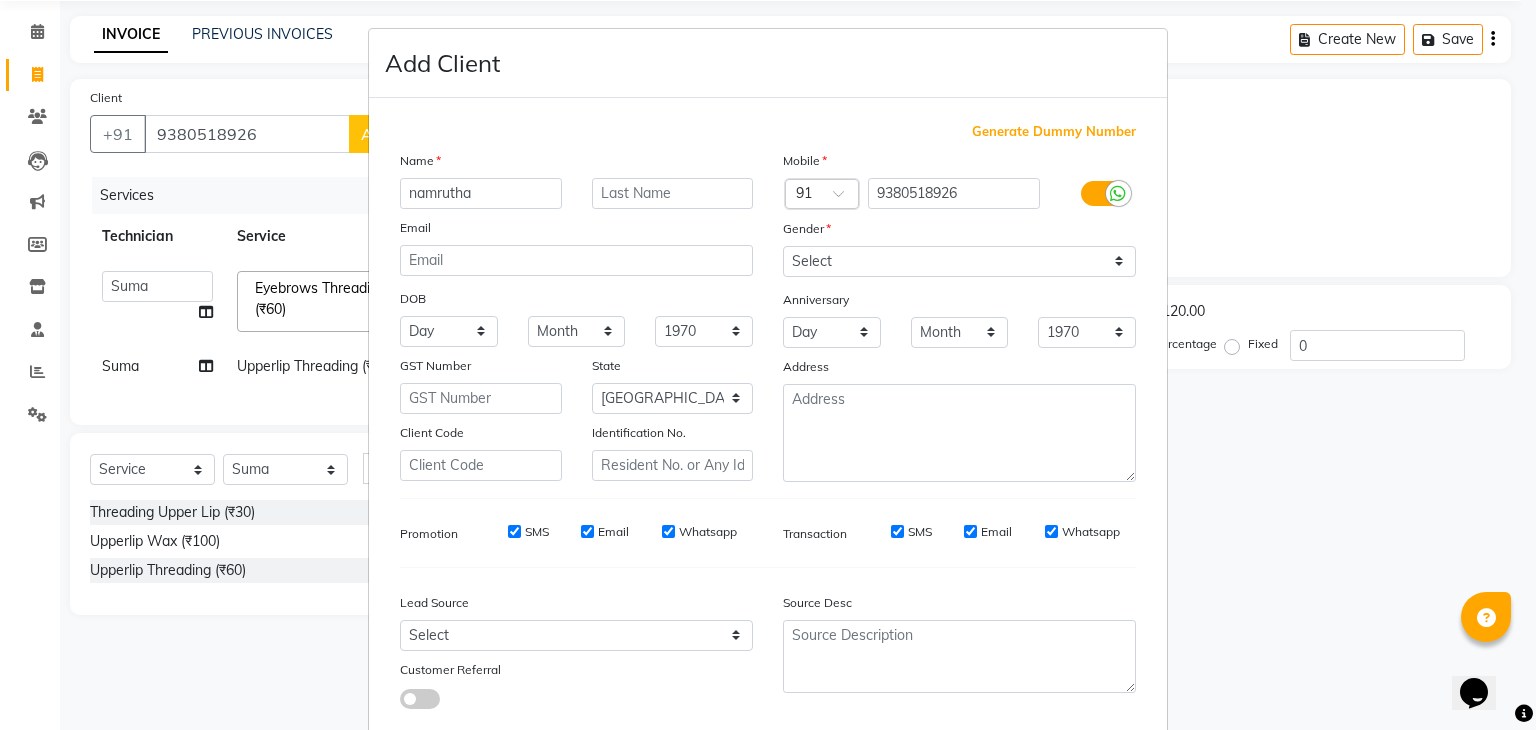 type on "namrutha" 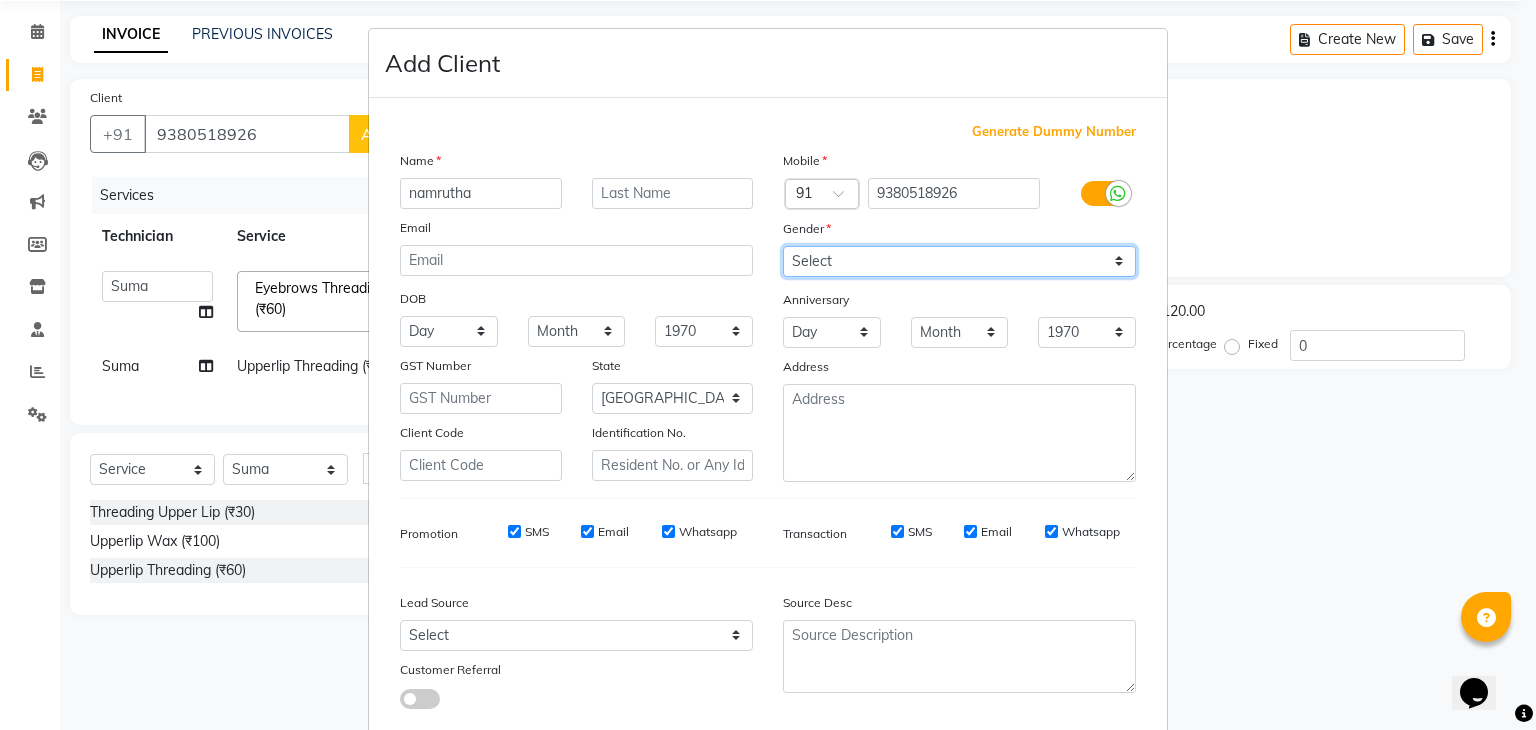 click on "Select [DEMOGRAPHIC_DATA] [DEMOGRAPHIC_DATA] Other Prefer Not To Say" at bounding box center [959, 261] 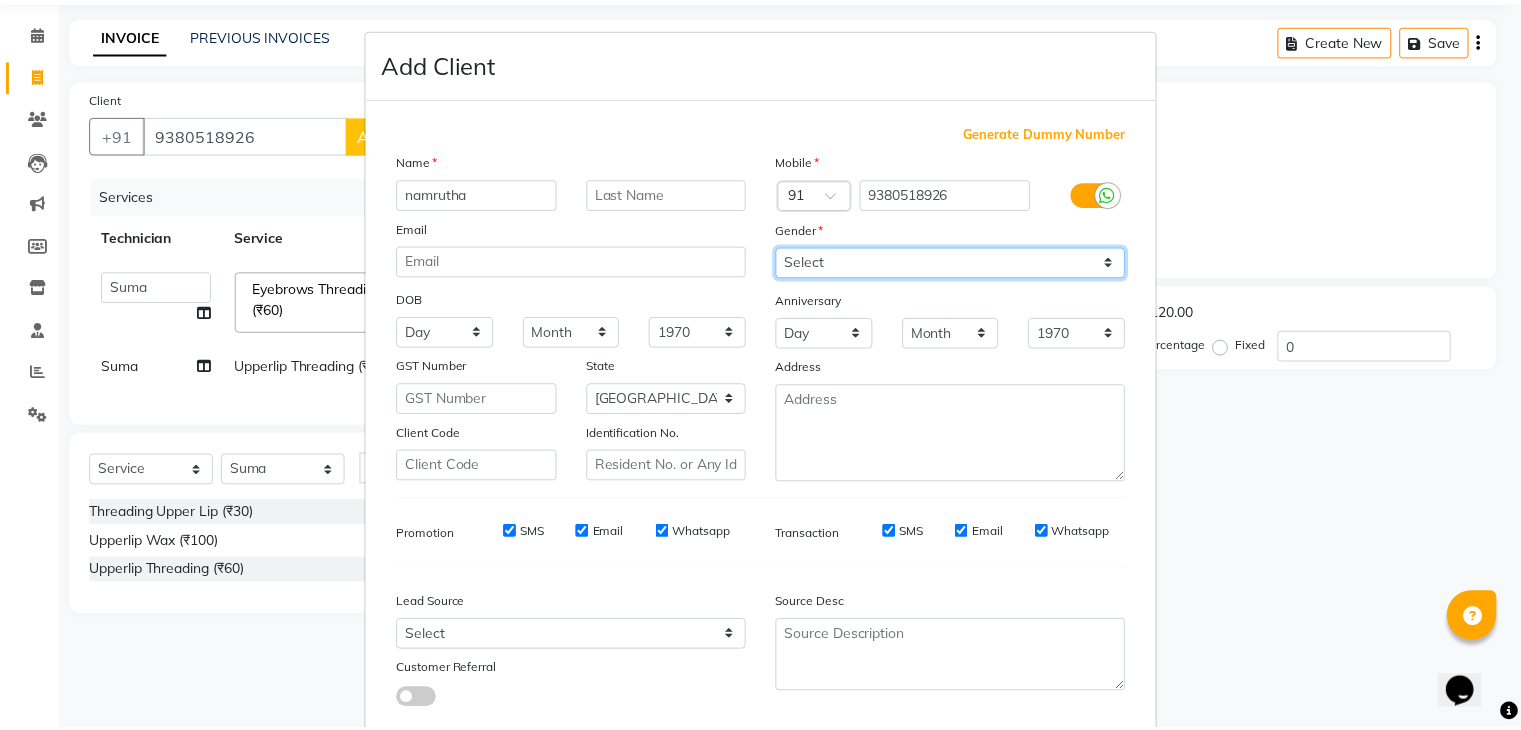 scroll, scrollTop: 127, scrollLeft: 0, axis: vertical 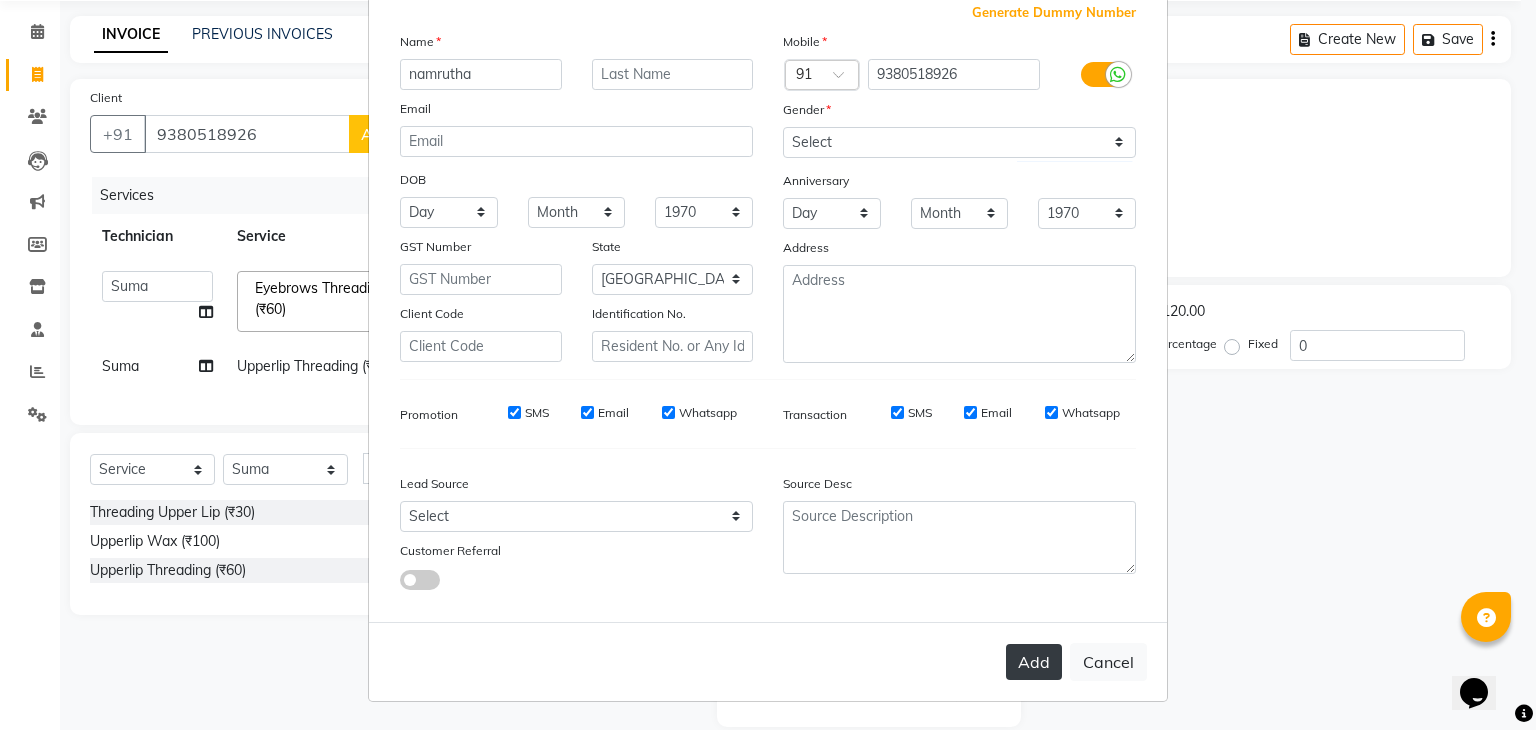click on "Add" at bounding box center [1034, 662] 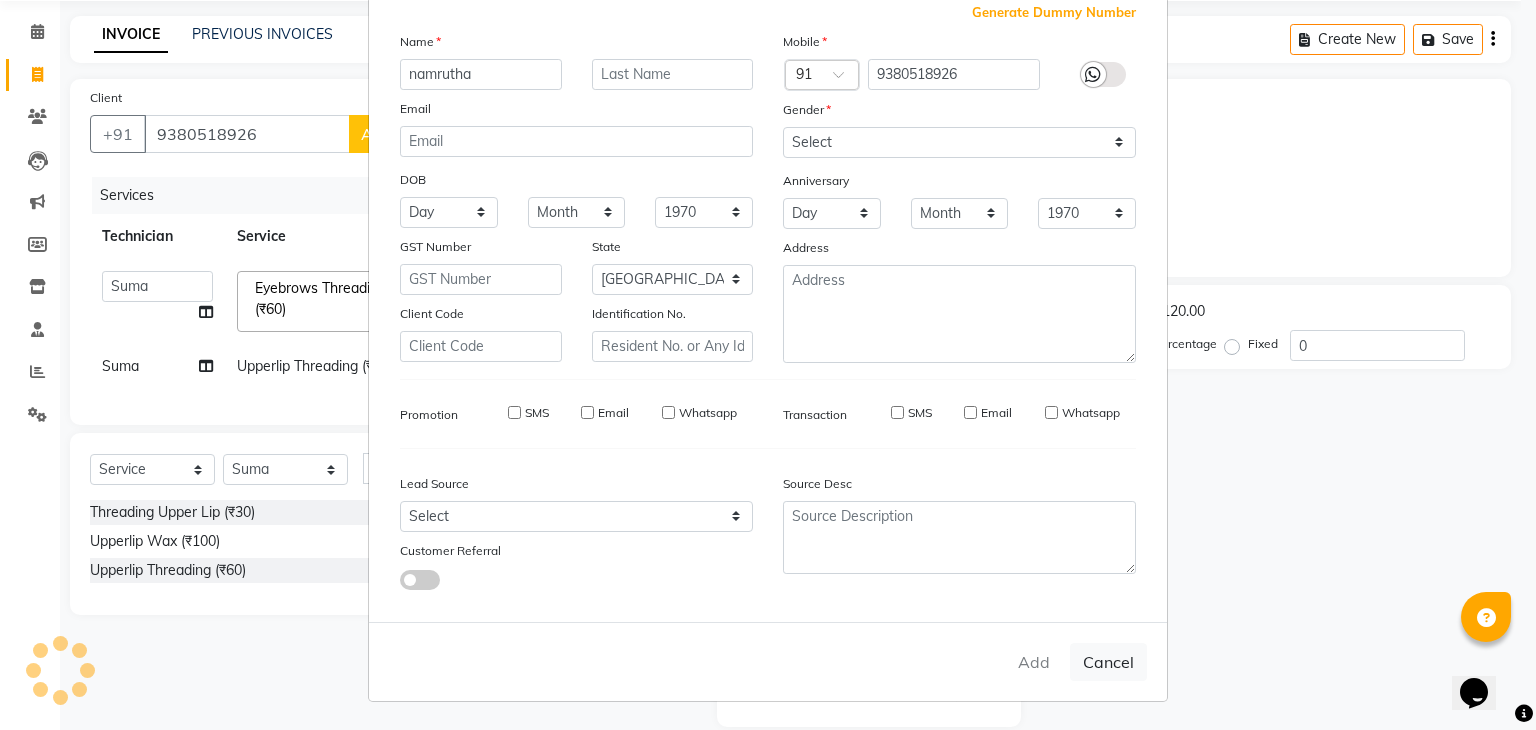type on "93******26" 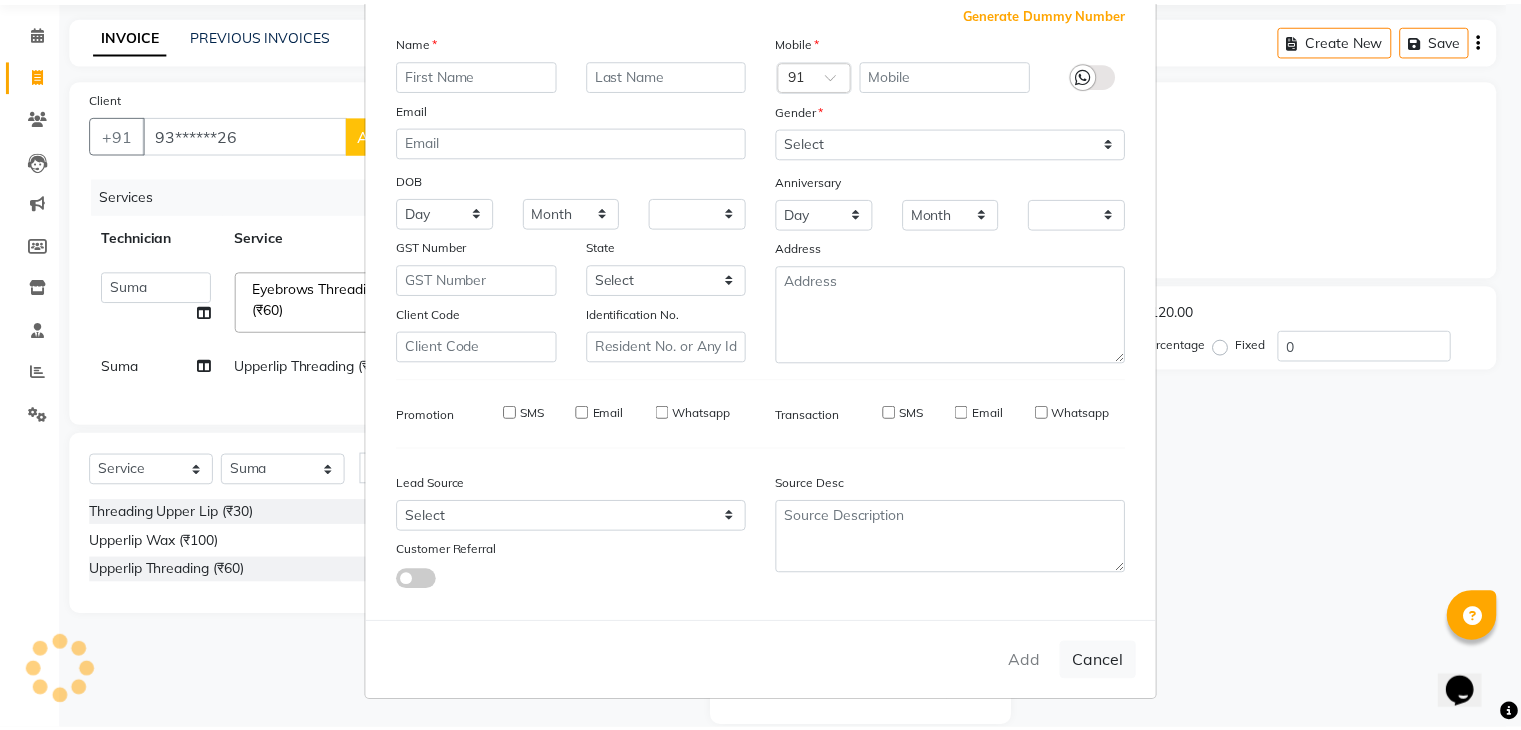 select on "1: Object" 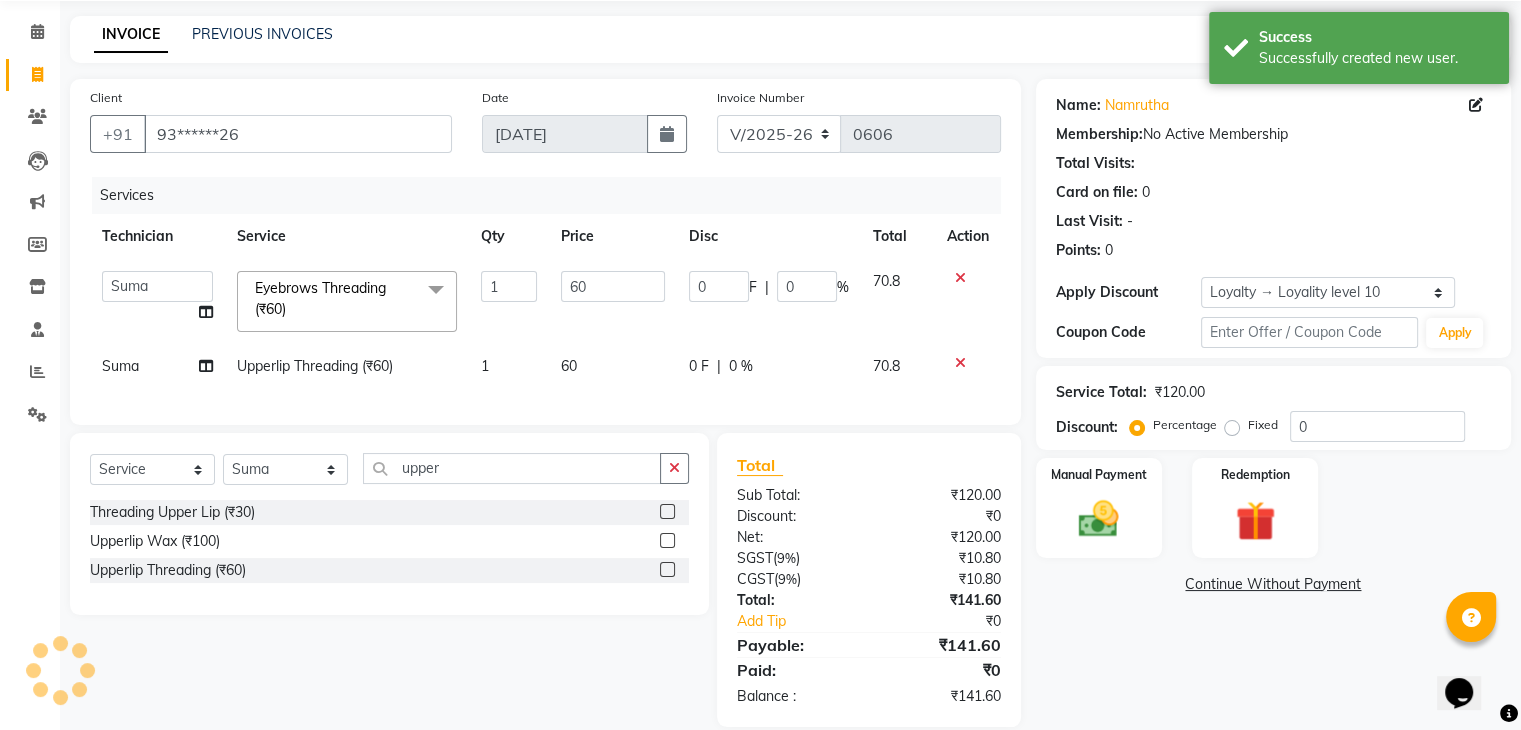 scroll, scrollTop: 113, scrollLeft: 0, axis: vertical 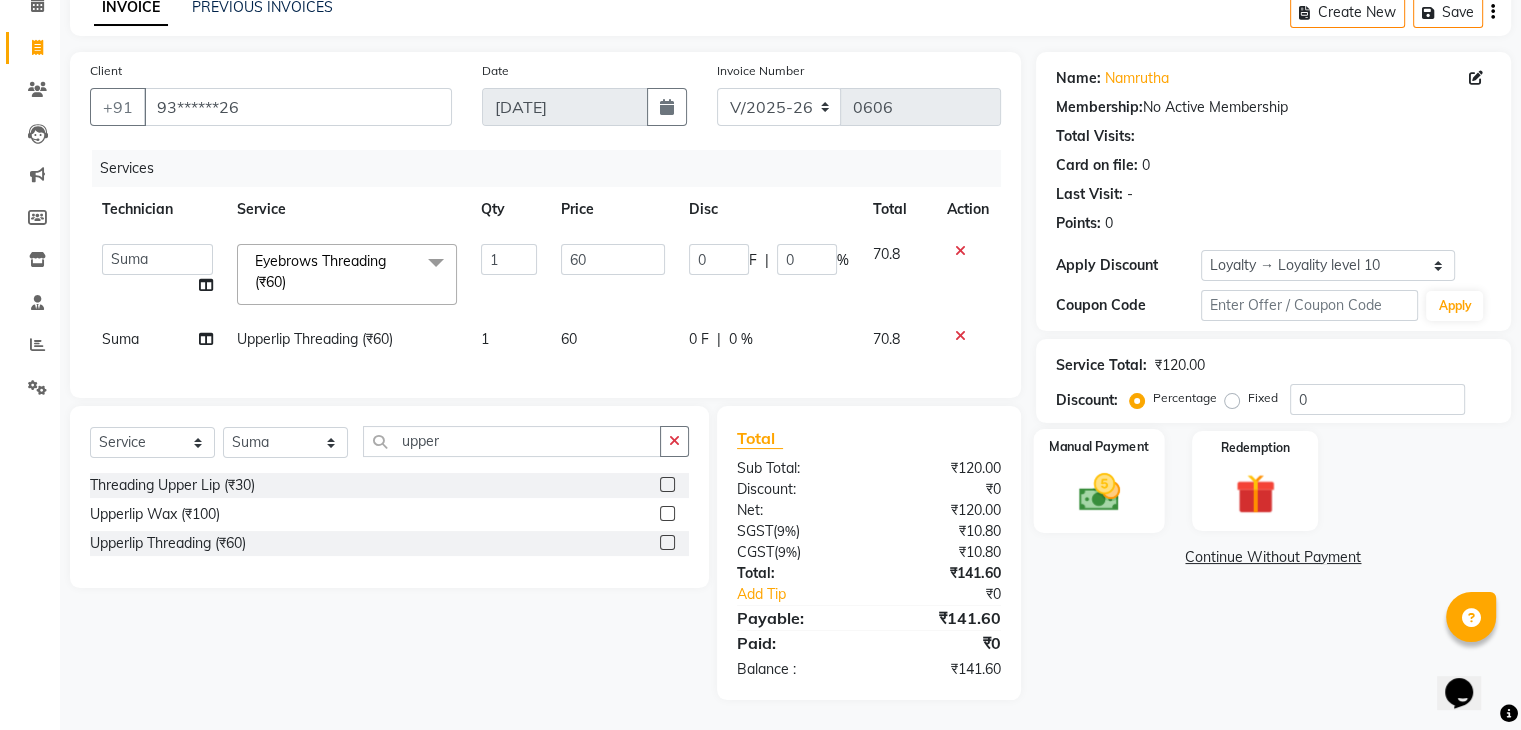 click 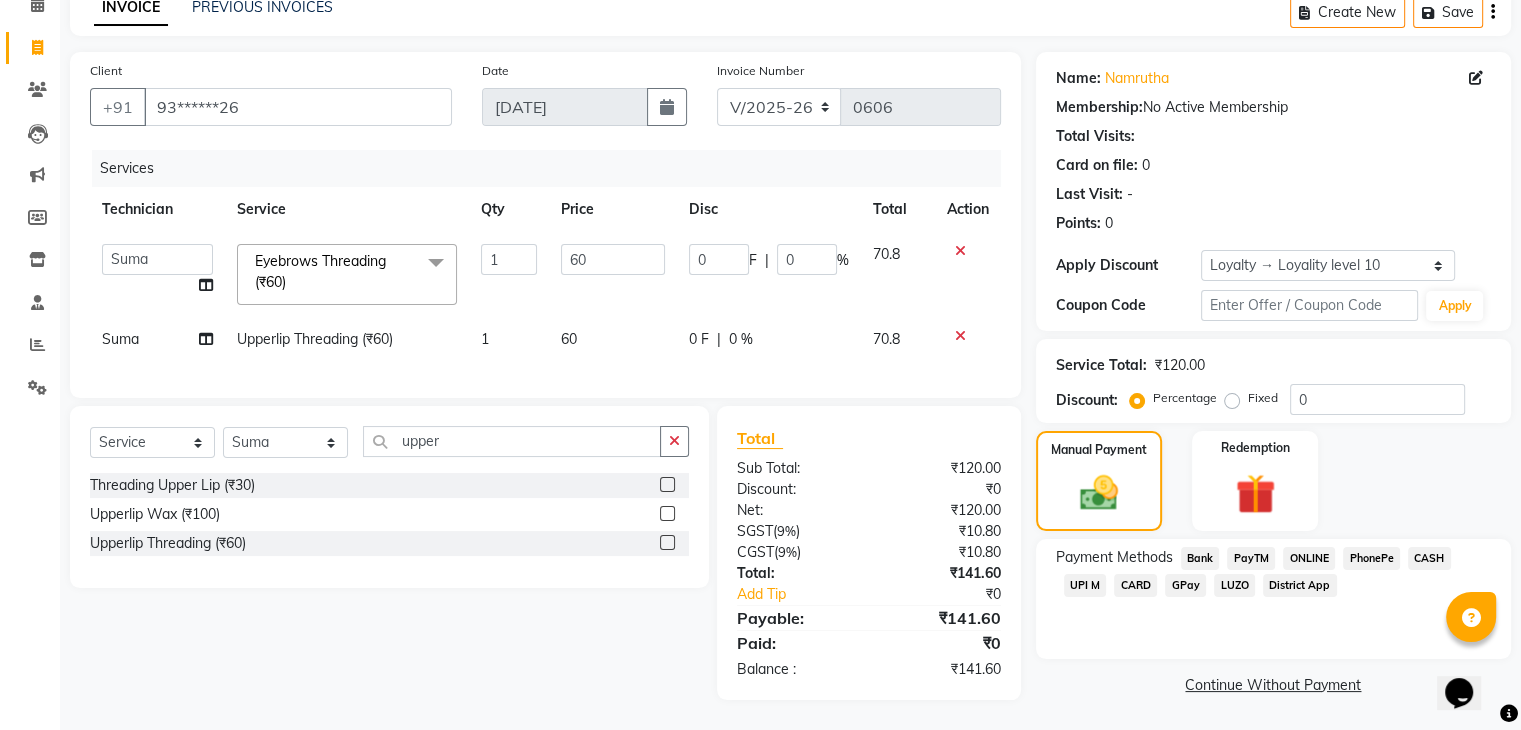 click on "UPI M" 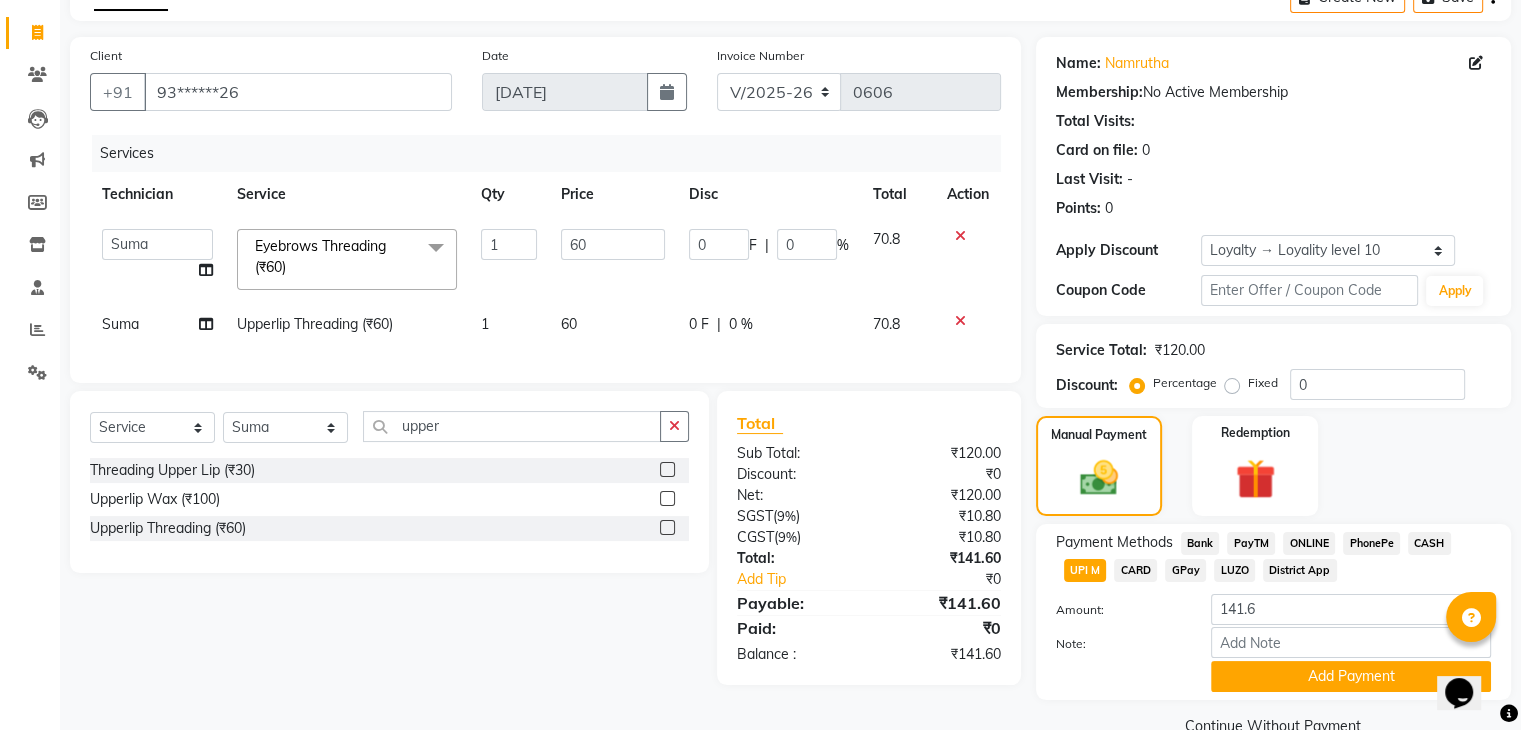 scroll, scrollTop: 156, scrollLeft: 0, axis: vertical 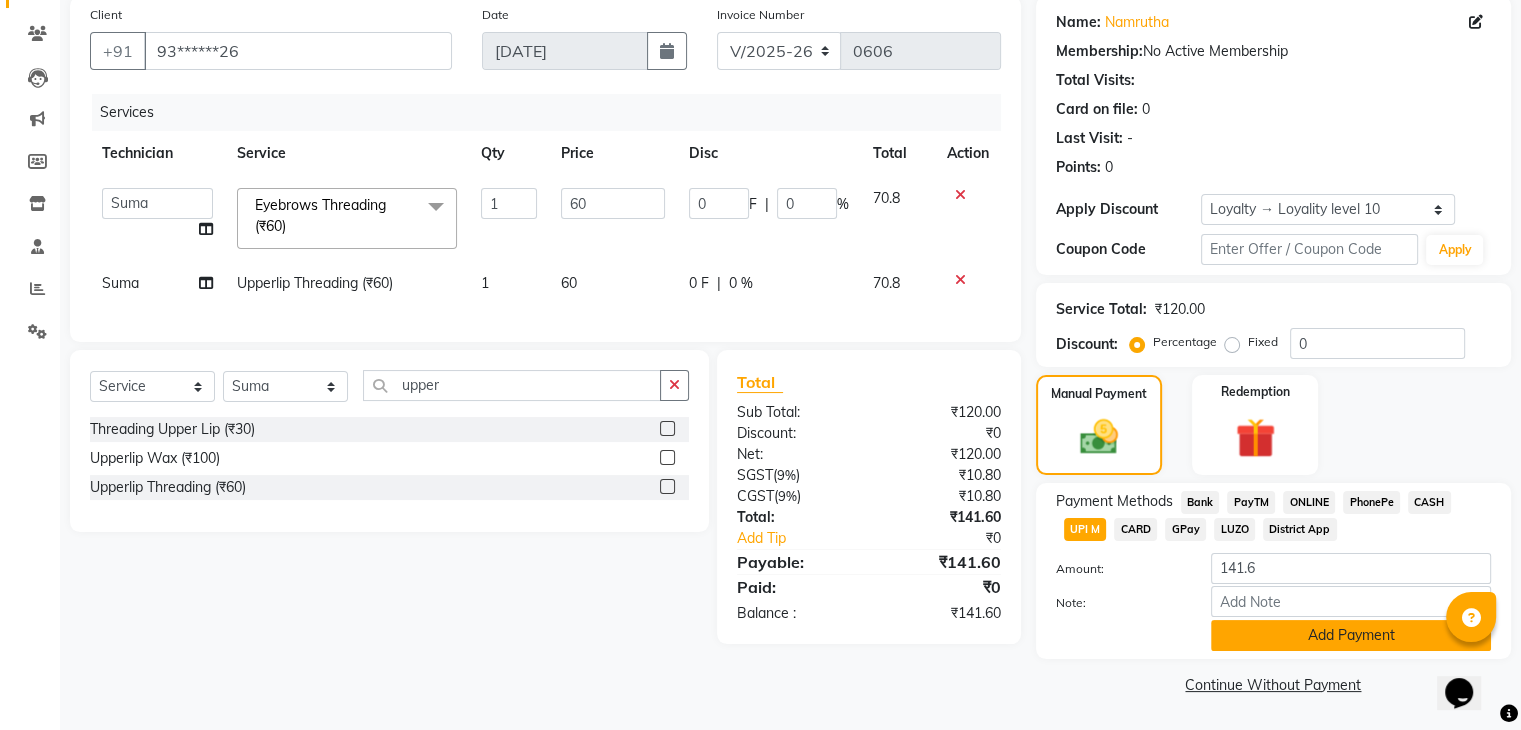 click on "Add Payment" 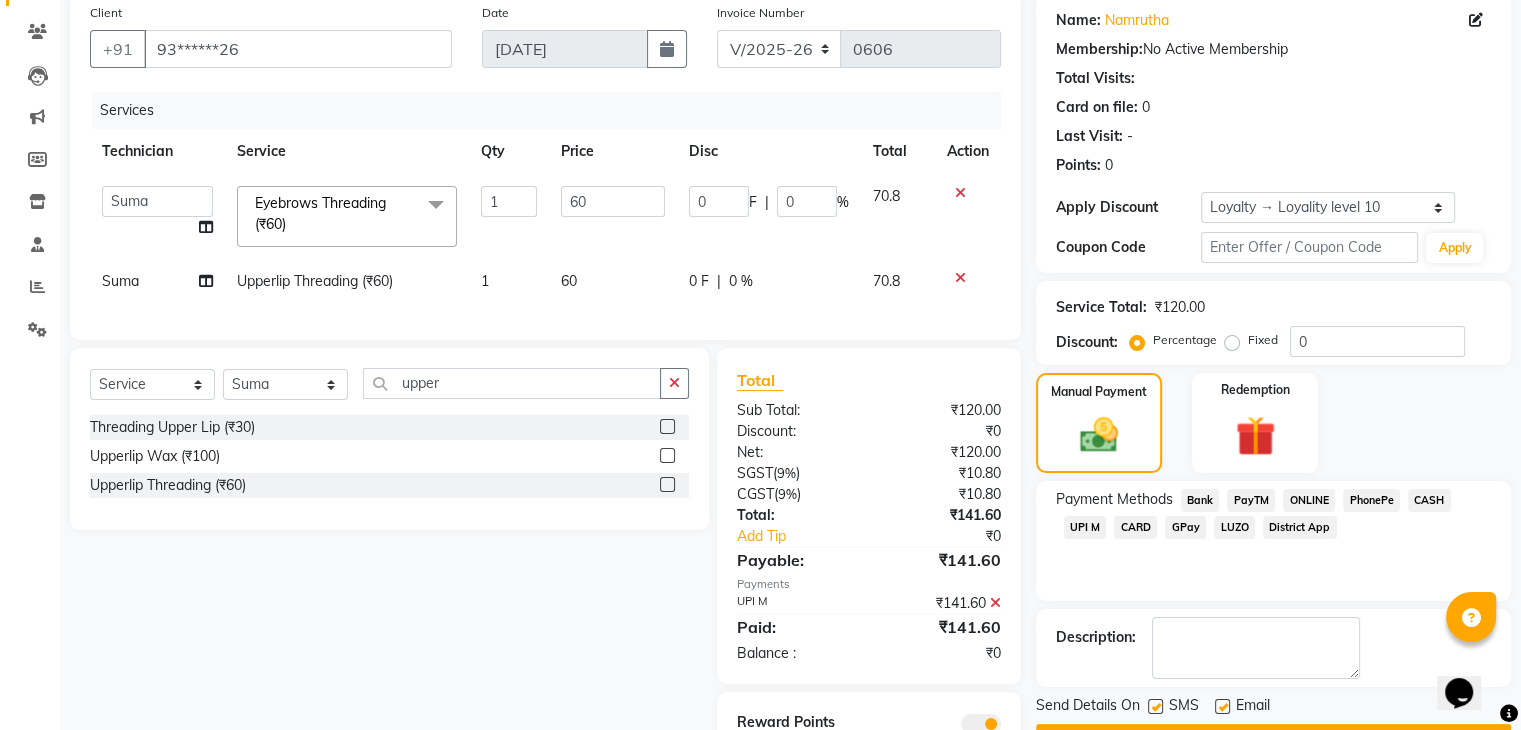 scroll, scrollTop: 256, scrollLeft: 0, axis: vertical 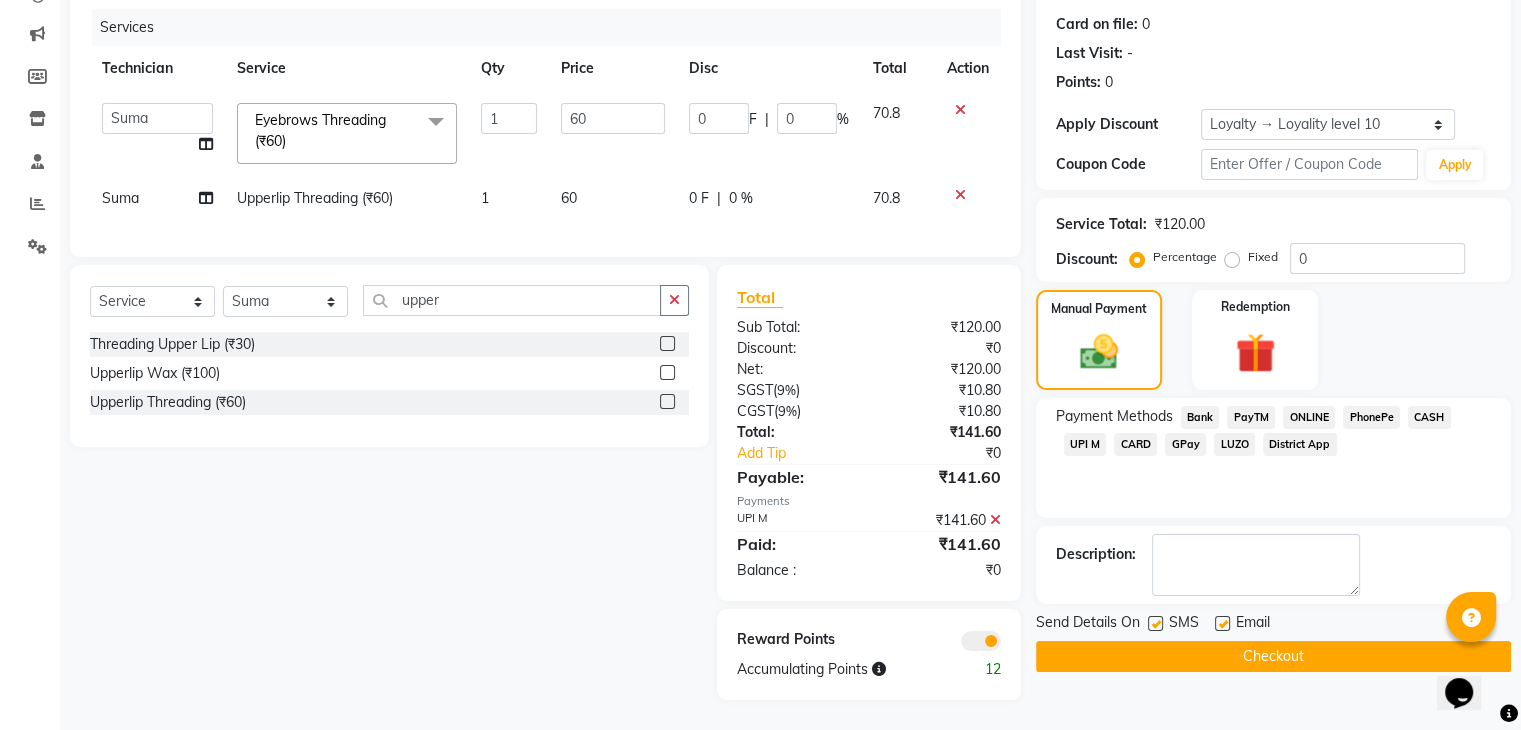 click on "Checkout" 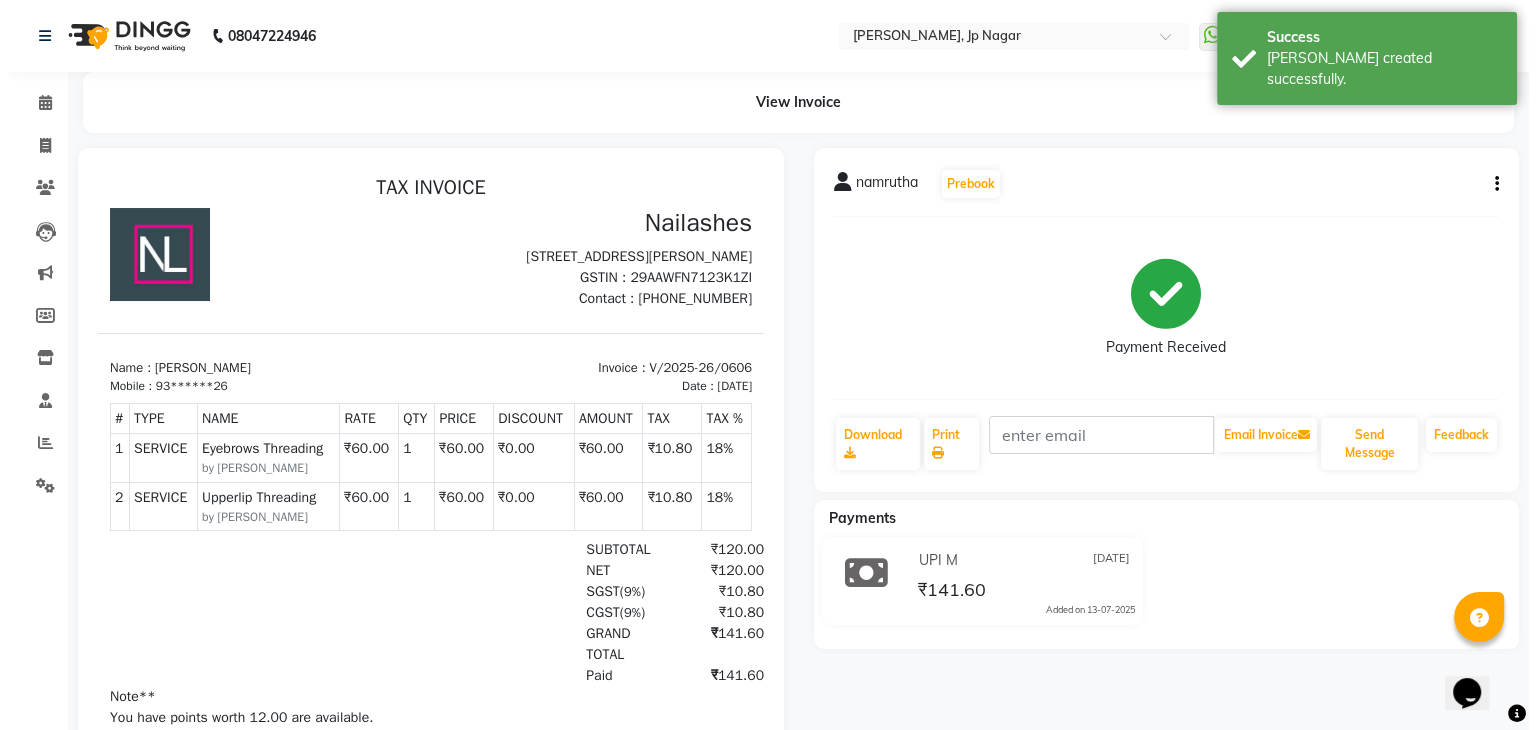 scroll, scrollTop: 0, scrollLeft: 0, axis: both 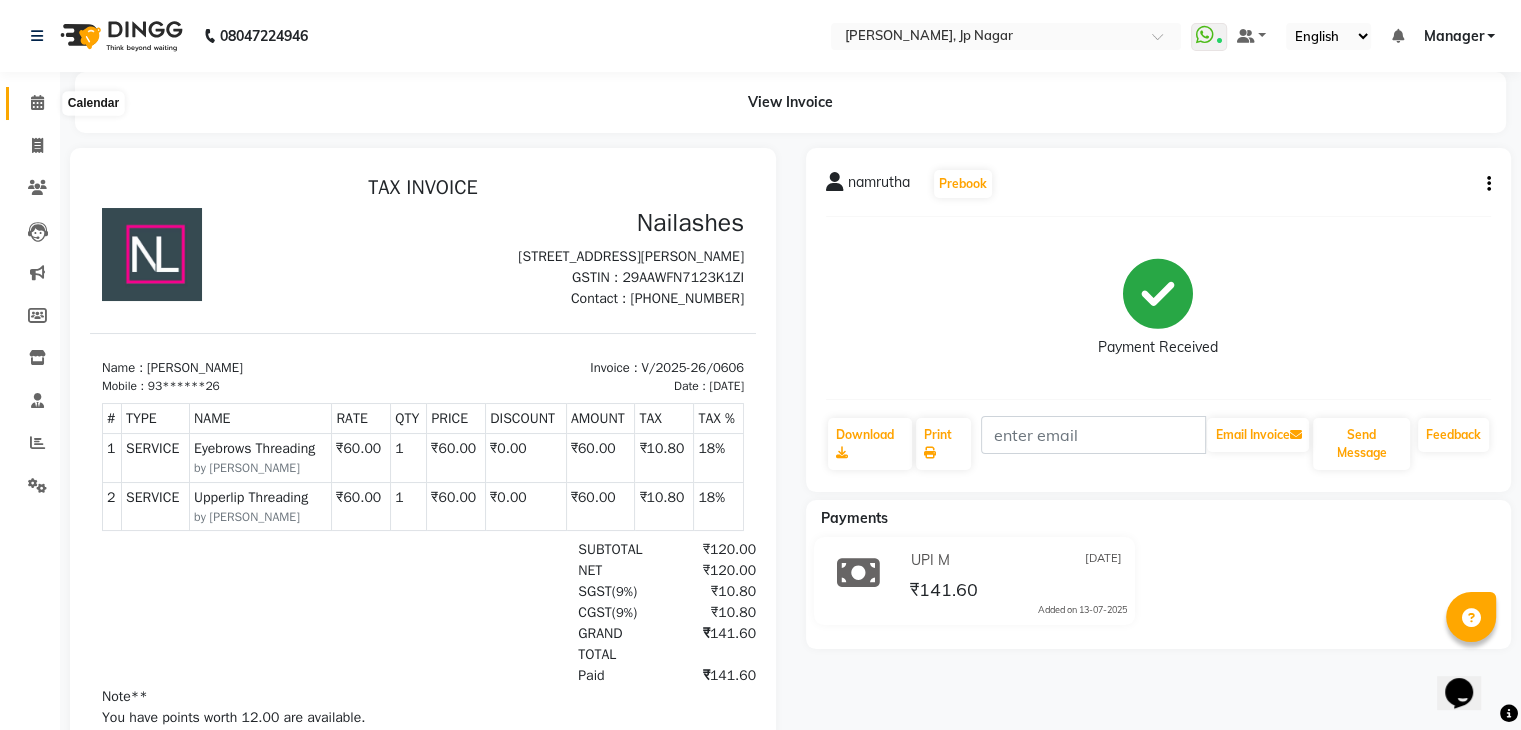 click 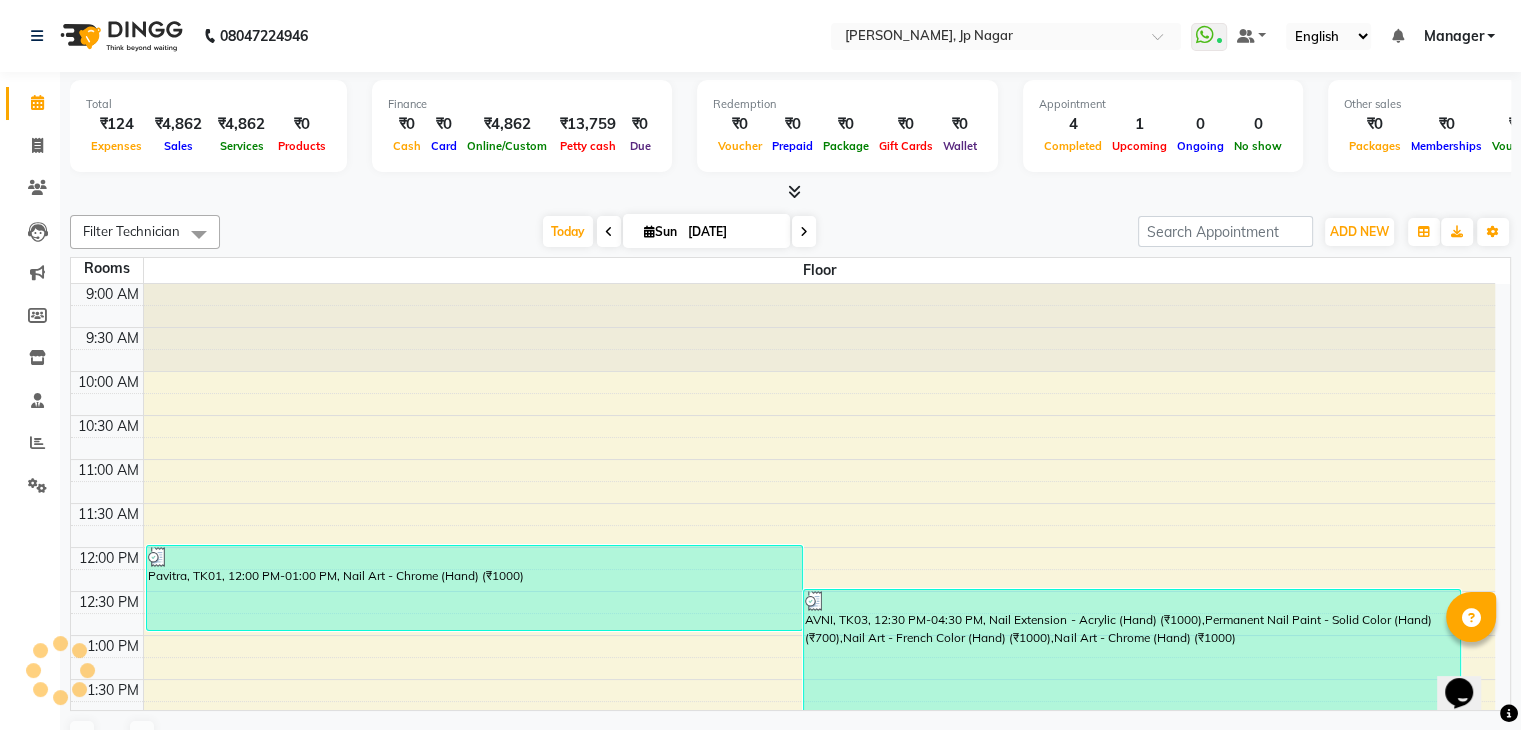 scroll, scrollTop: 0, scrollLeft: 0, axis: both 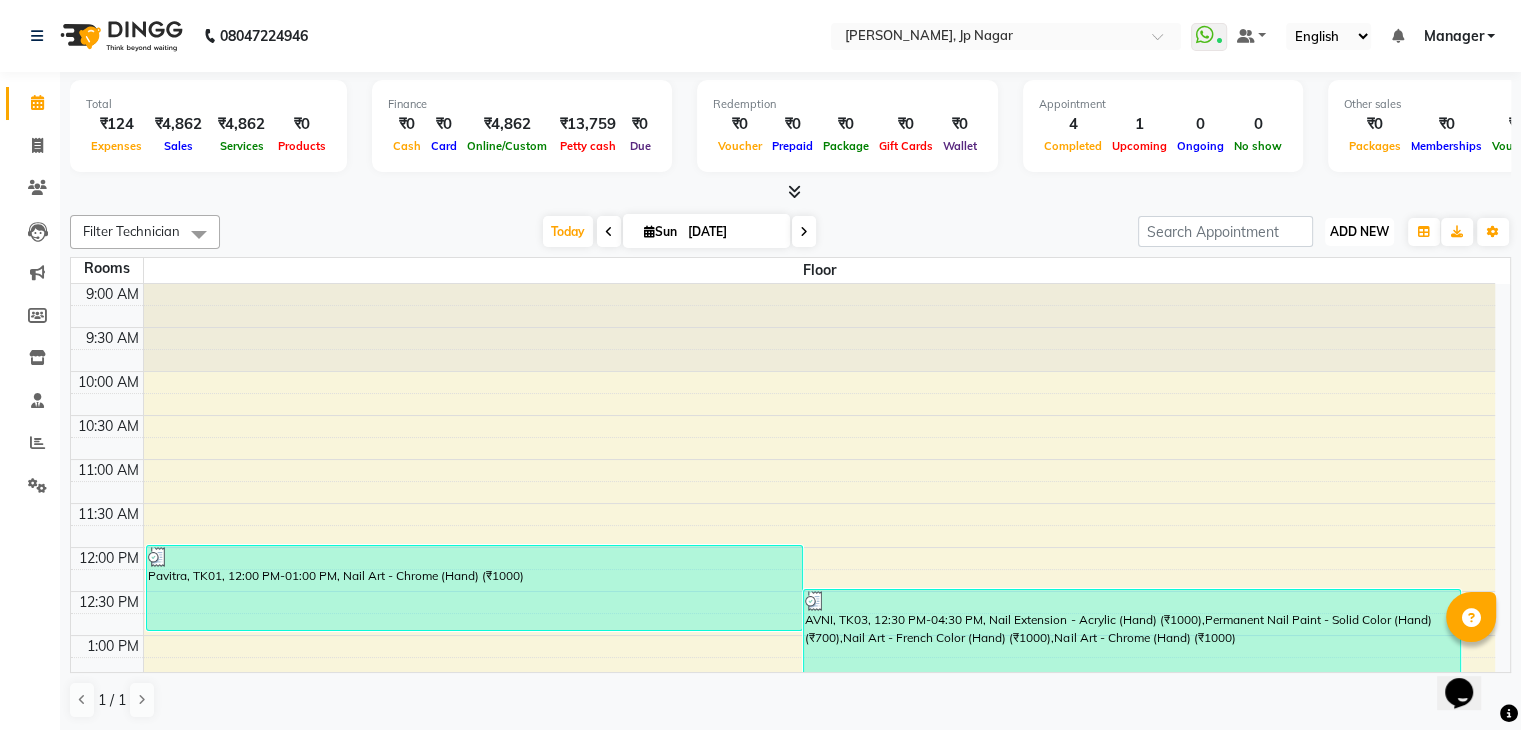 click on "ADD NEW" at bounding box center (1359, 231) 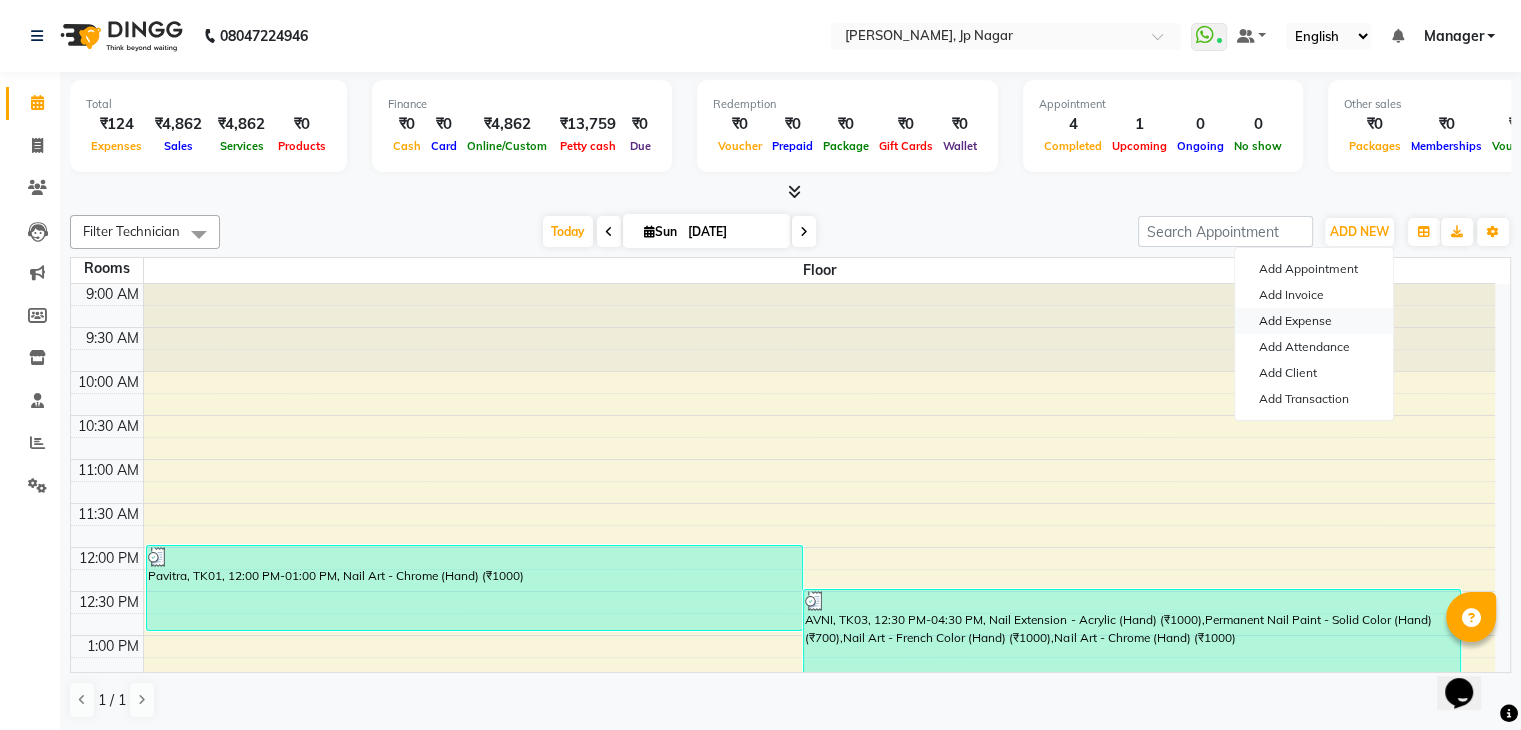 click on "Add Expense" at bounding box center [1314, 321] 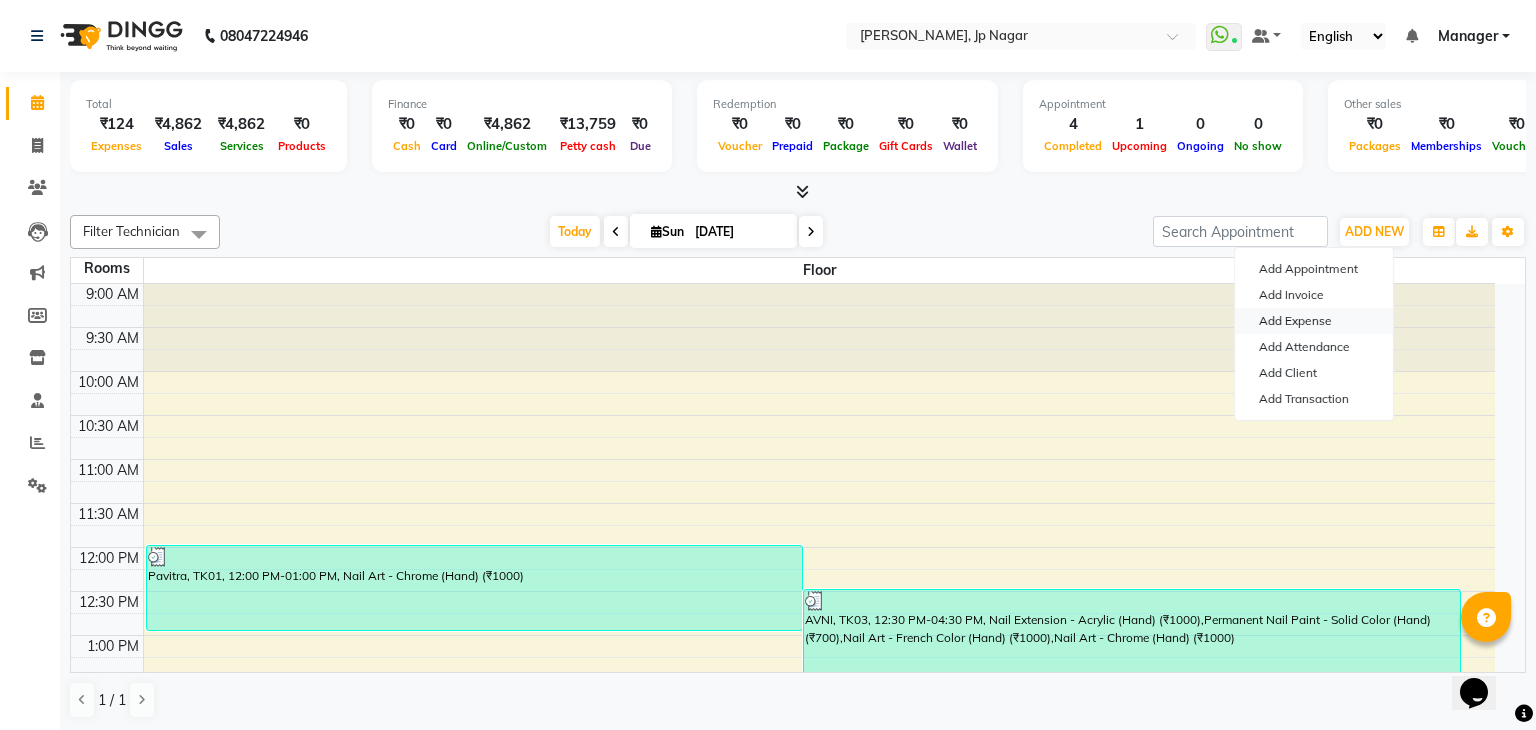 select on "1" 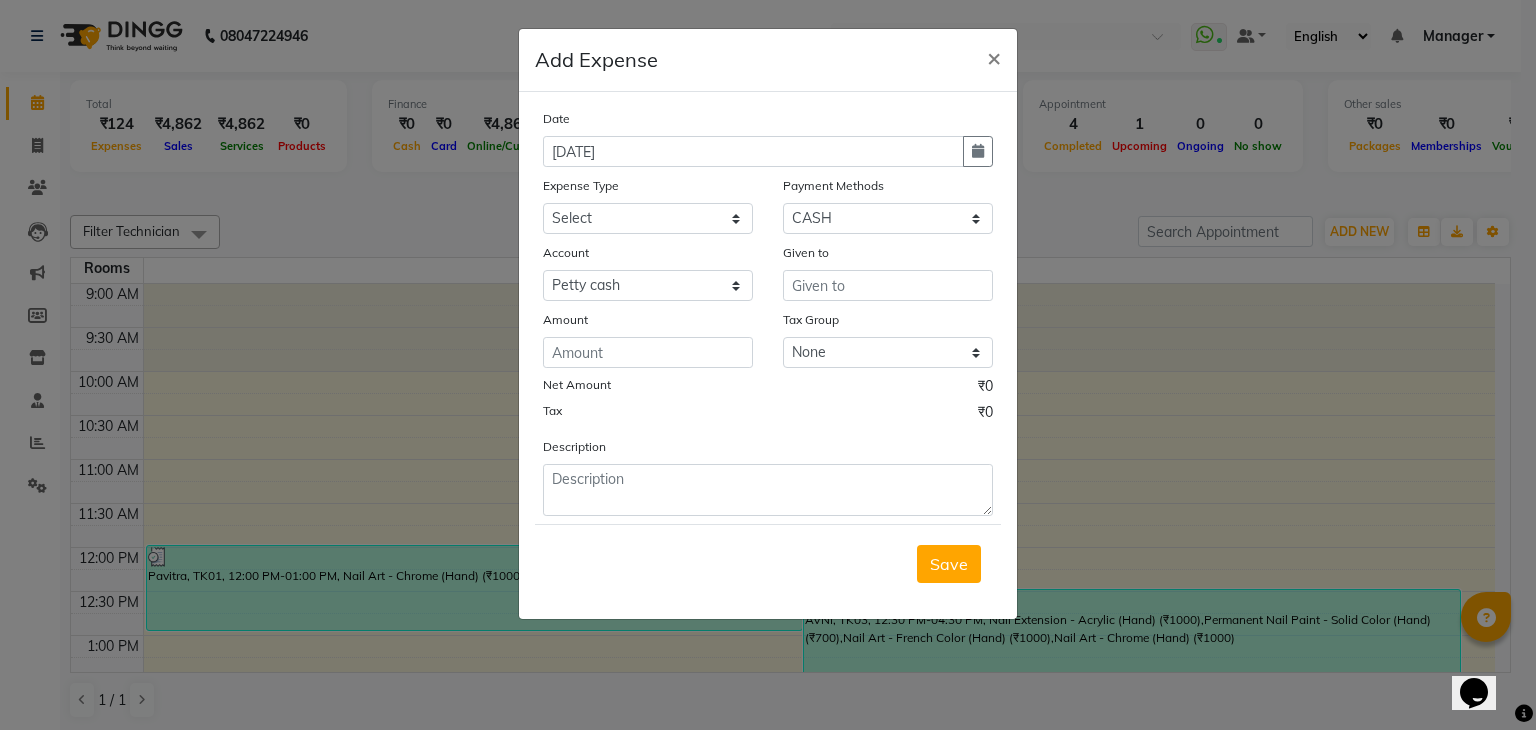 drag, startPoint x: 667, startPoint y: 193, endPoint x: 664, endPoint y: 205, distance: 12.369317 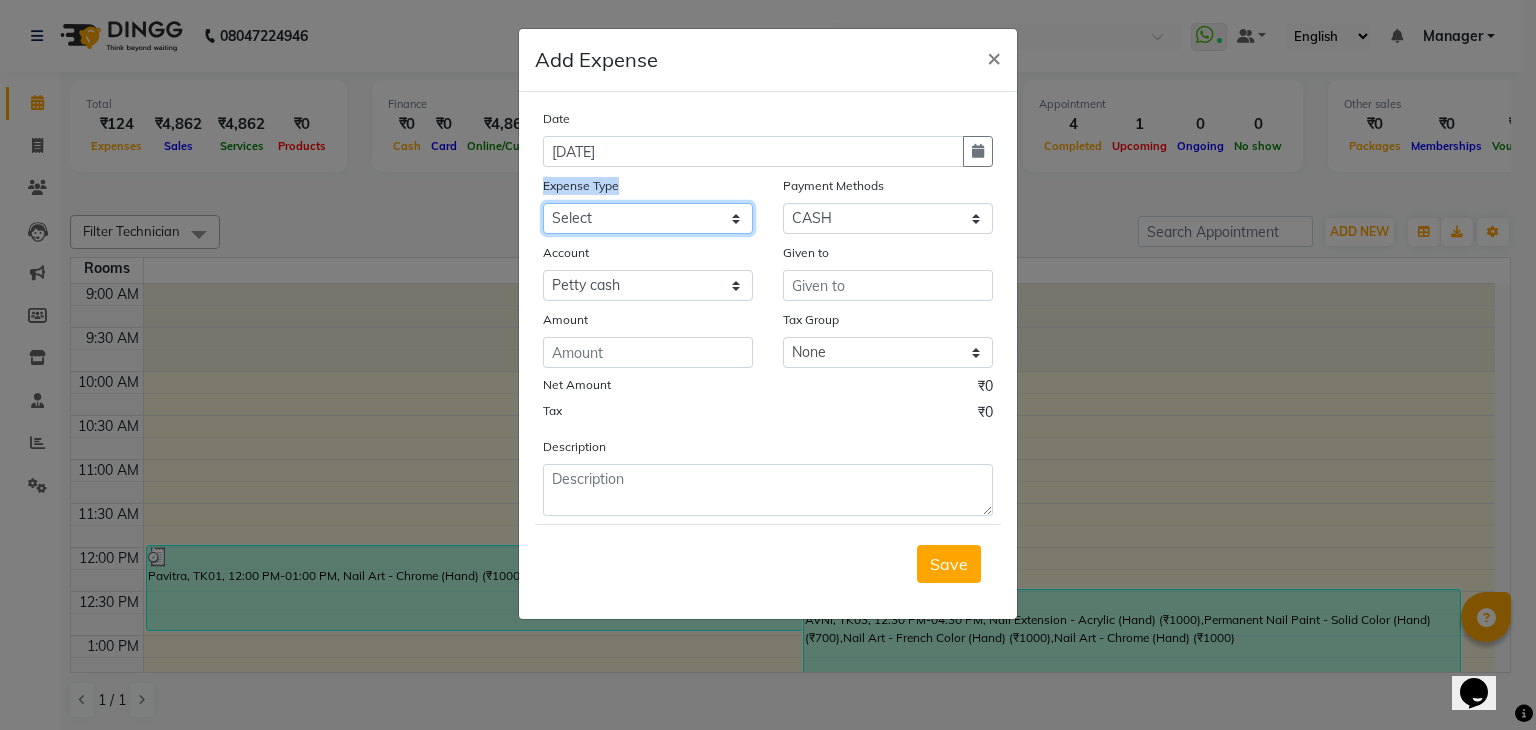 click on "Select acetone Advance Salary bank deposite BBMP Beauty products Bed charges BIRTHDAY CAKE Bonus [PERSON_NAME] CASH EXPENSE VOUCHER Cash handover Client Refreshment coconut water for clients COFFEE coffee powder Commission Conveyance Cotton Courier decoration Diesel for generator Donation Drinking Water Electricity Eyelashes return Face mask floor cleaner flowers daily garbage generator diesel green tea GST handover HANDWASH House Keeping Material House keeping Salary Incentive Internet Bill juice LAUNDRY Maintainance Marketing Medical Membership Milk Milk miscelleneous Naturals salon NEWSPAPER O T Other Pantry PETROL Phone Bill Plants plumber pooja items Porter priest Product Purchase product return Product sale puja items RAPIDO Refund Rent Shop Rent Staff Accommodation Royalty Salary Staff cab charges Staff dinner Staff Flight Ticket Staff  Hiring from another Branch Staff Snacks Stationary sugar sweets TEAM DINNER TIPS Tissue [DEMOGRAPHIC_DATA] Utilities Water Bottle Water cane week of salary Wi Fi Payment" 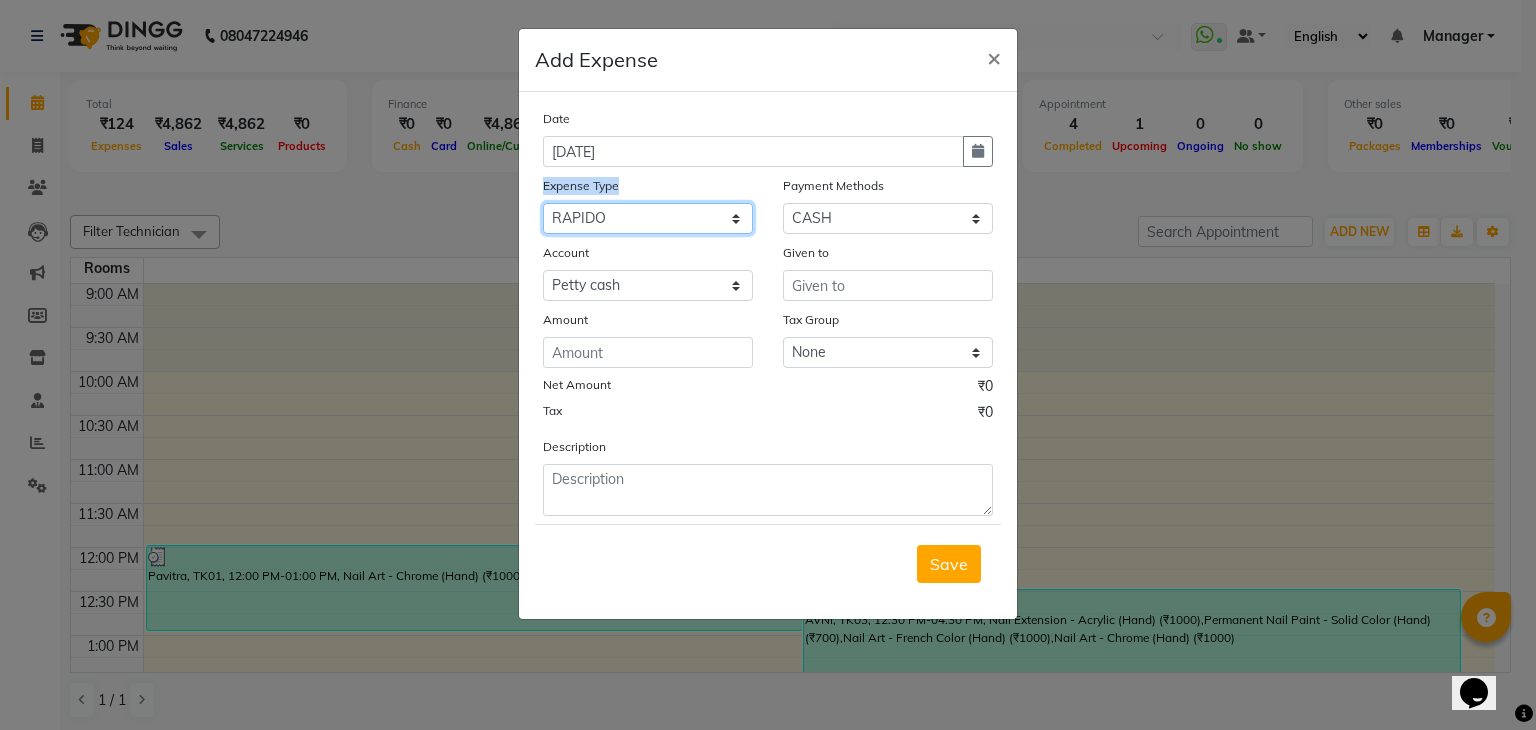 click on "Select acetone Advance Salary bank deposite BBMP Beauty products Bed charges BIRTHDAY CAKE Bonus [PERSON_NAME] CASH EXPENSE VOUCHER Cash handover Client Refreshment coconut water for clients COFFEE coffee powder Commission Conveyance Cotton Courier decoration Diesel for generator Donation Drinking Water Electricity Eyelashes return Face mask floor cleaner flowers daily garbage generator diesel green tea GST handover HANDWASH House Keeping Material House keeping Salary Incentive Internet Bill juice LAUNDRY Maintainance Marketing Medical Membership Milk Milk miscelleneous Naturals salon NEWSPAPER O T Other Pantry PETROL Phone Bill Plants plumber pooja items Porter priest Product Purchase product return Product sale puja items RAPIDO Refund Rent Shop Rent Staff Accommodation Royalty Salary Staff cab charges Staff dinner Staff Flight Ticket Staff  Hiring from another Branch Staff Snacks Stationary sugar sweets TEAM DINNER TIPS Tissue [DEMOGRAPHIC_DATA] Utilities Water Bottle Water cane week of salary Wi Fi Payment" 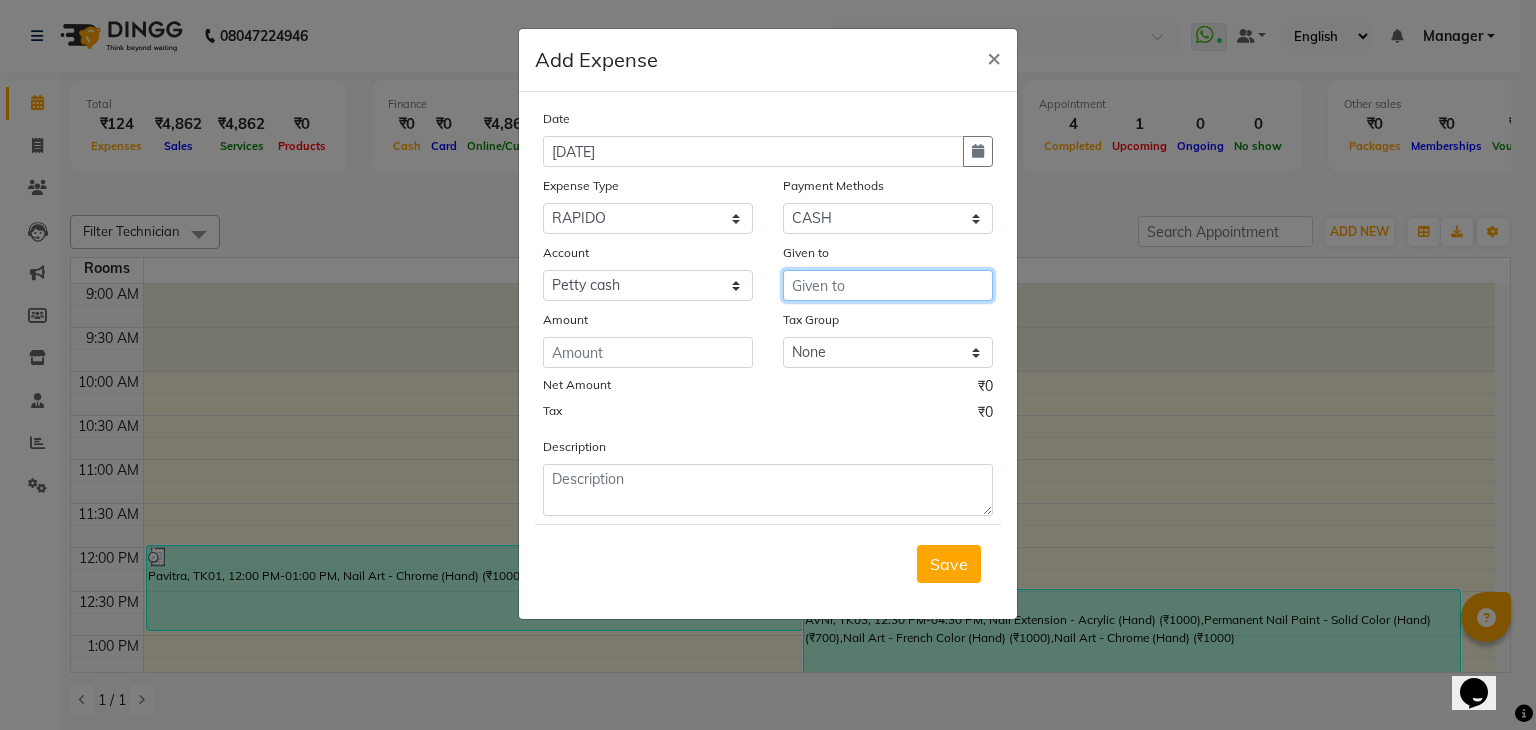 click at bounding box center [888, 285] 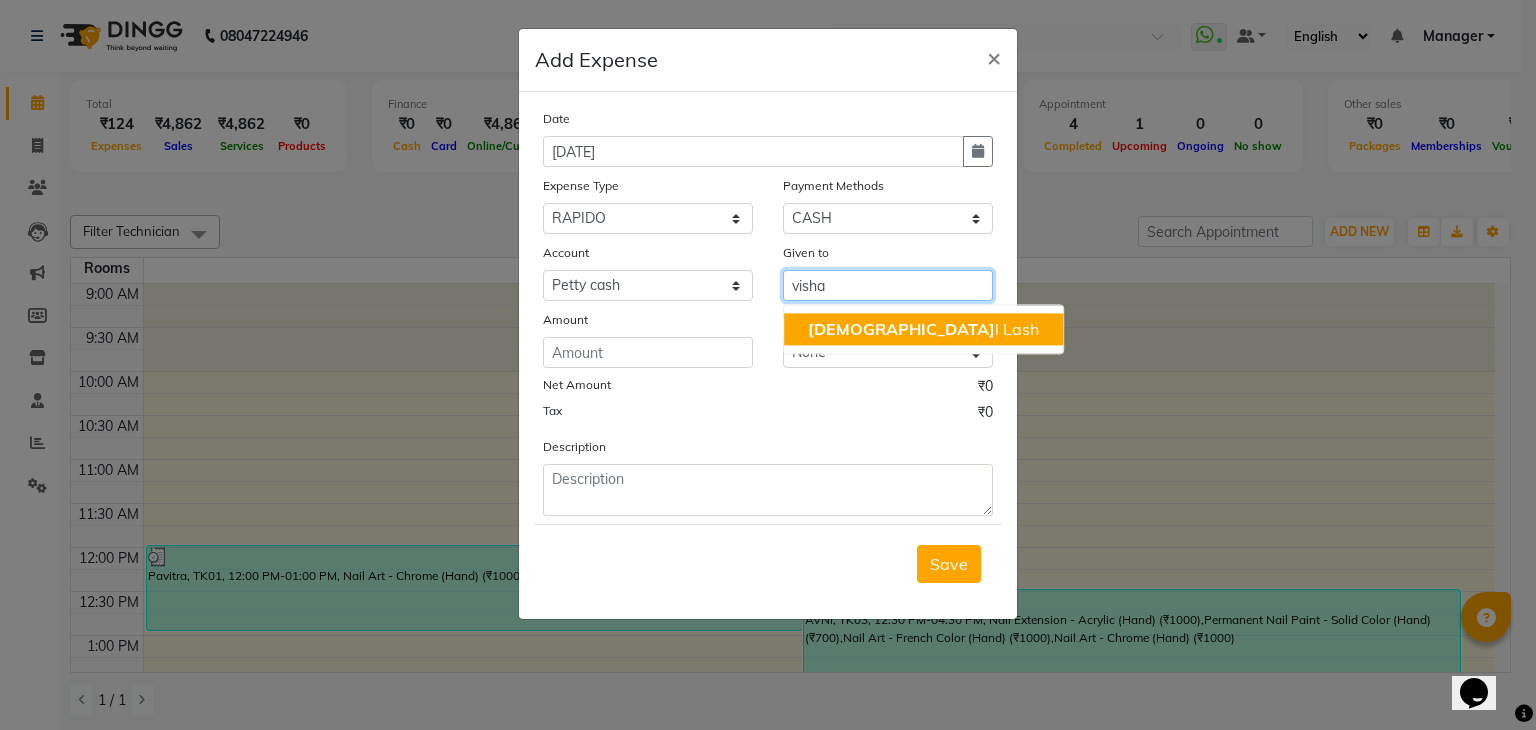 click on "[DEMOGRAPHIC_DATA]" 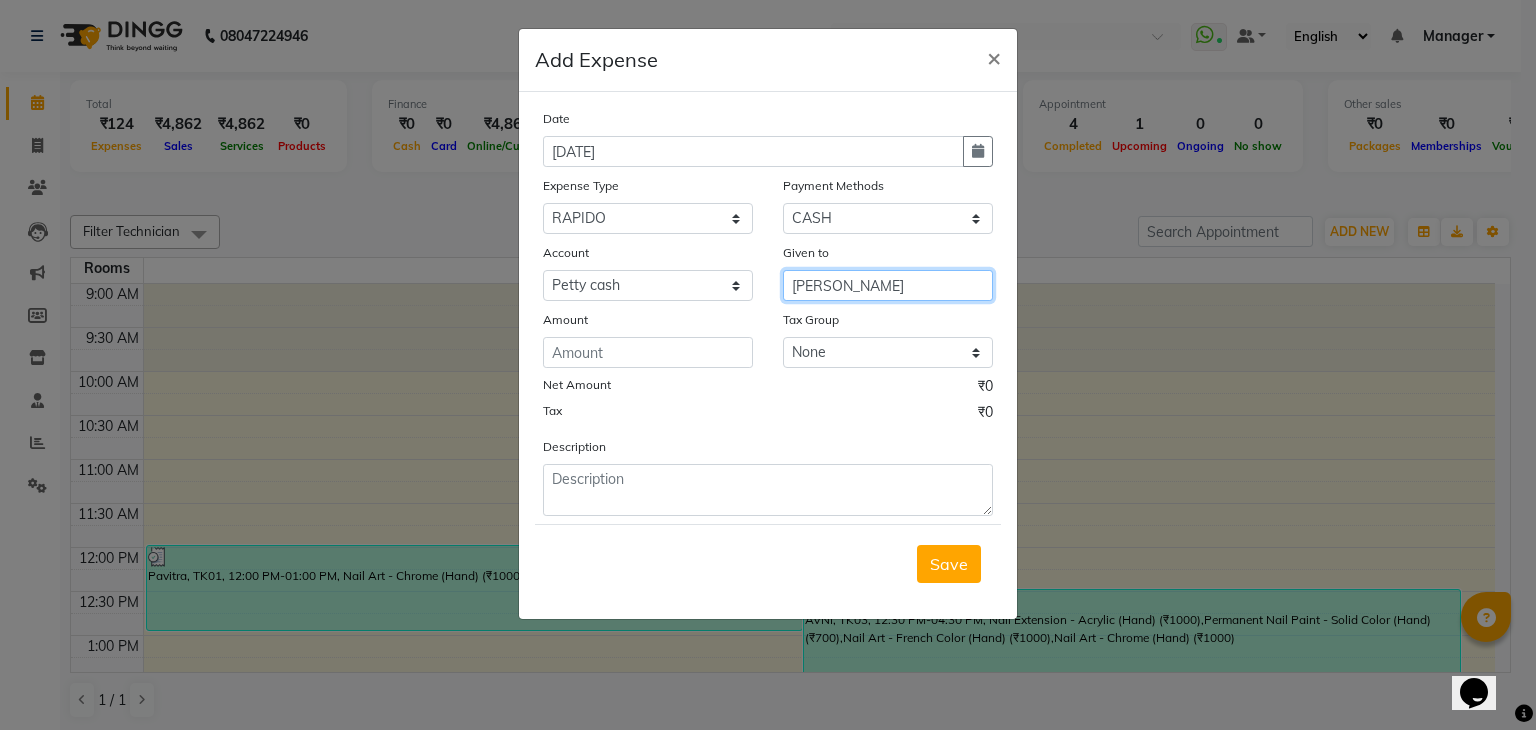 type on "[PERSON_NAME]" 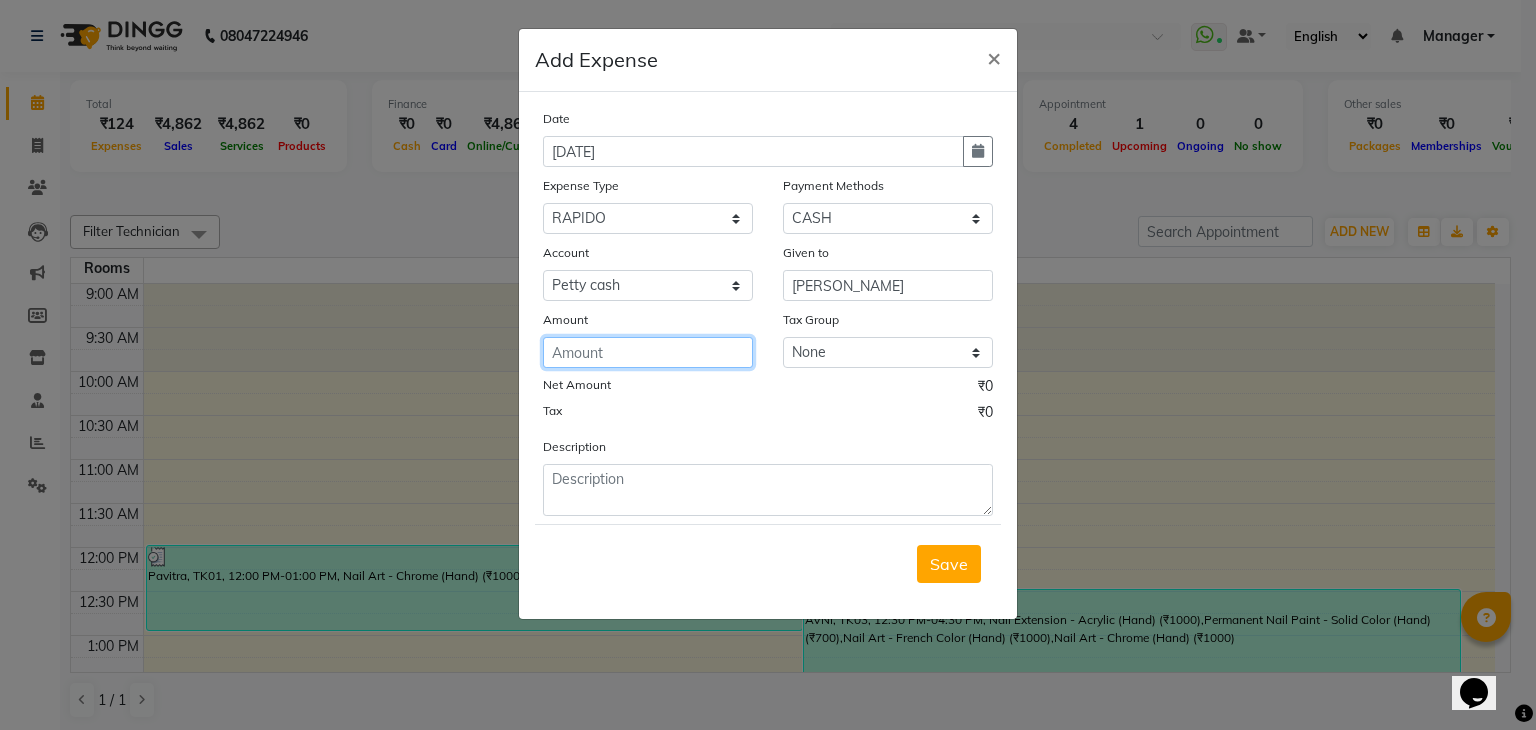 click 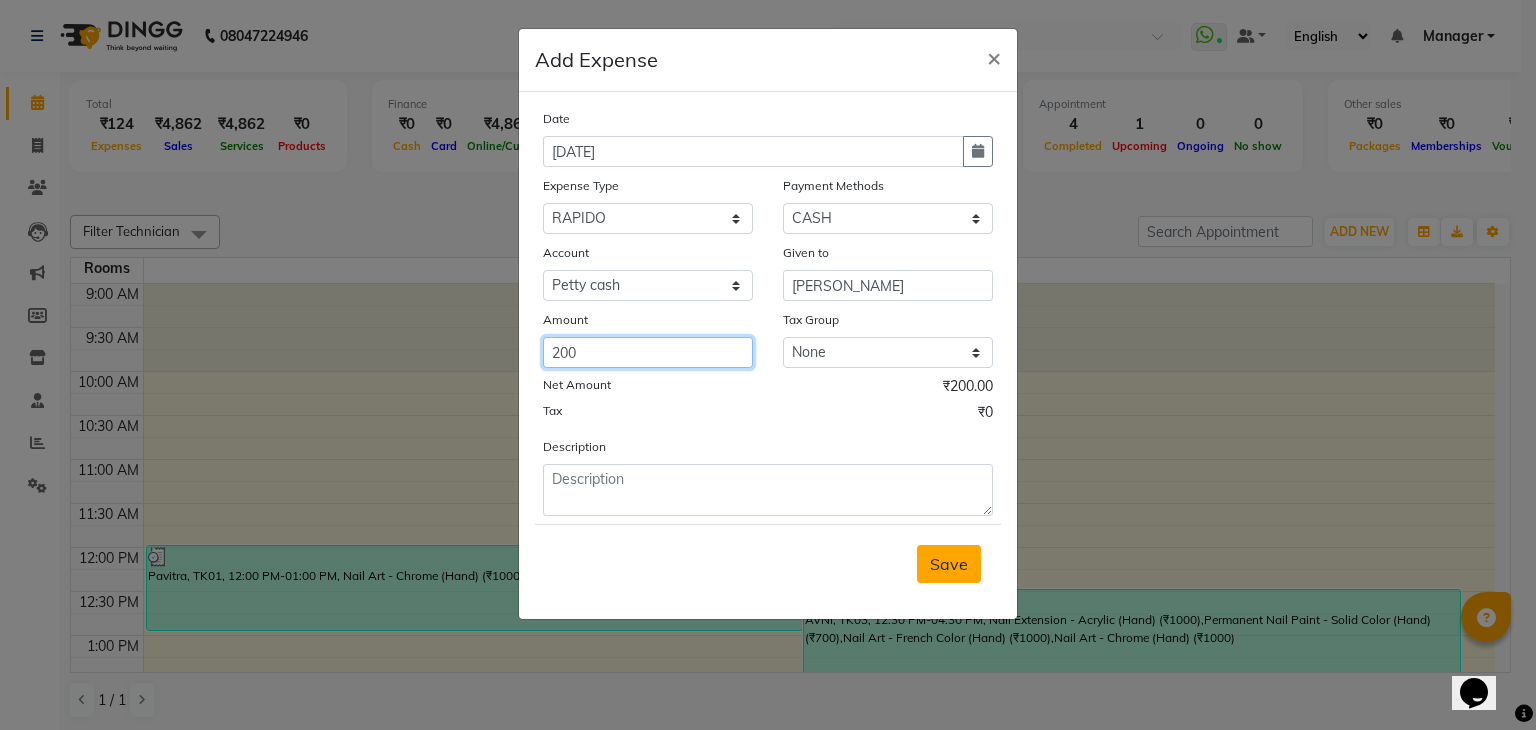 type on "200" 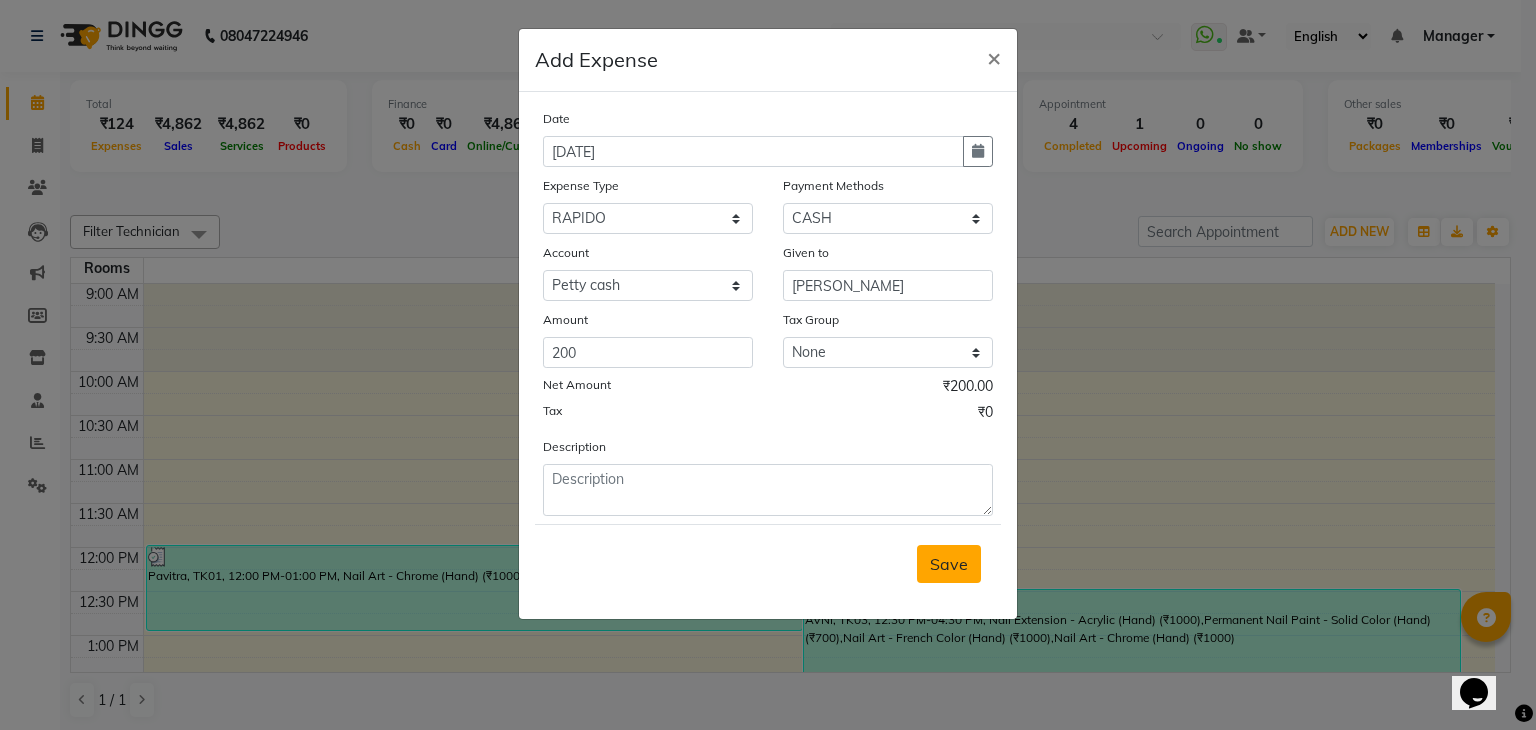 click on "Save" at bounding box center (949, 564) 